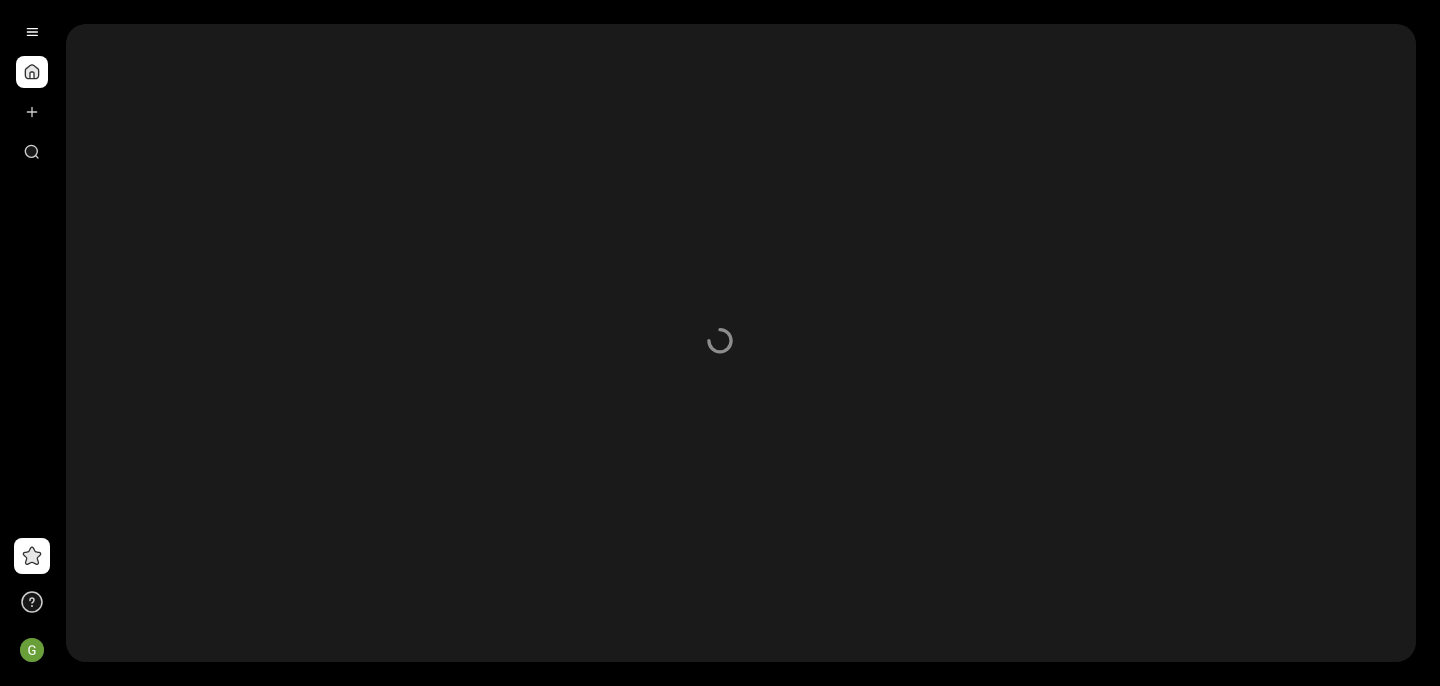 scroll, scrollTop: 0, scrollLeft: 0, axis: both 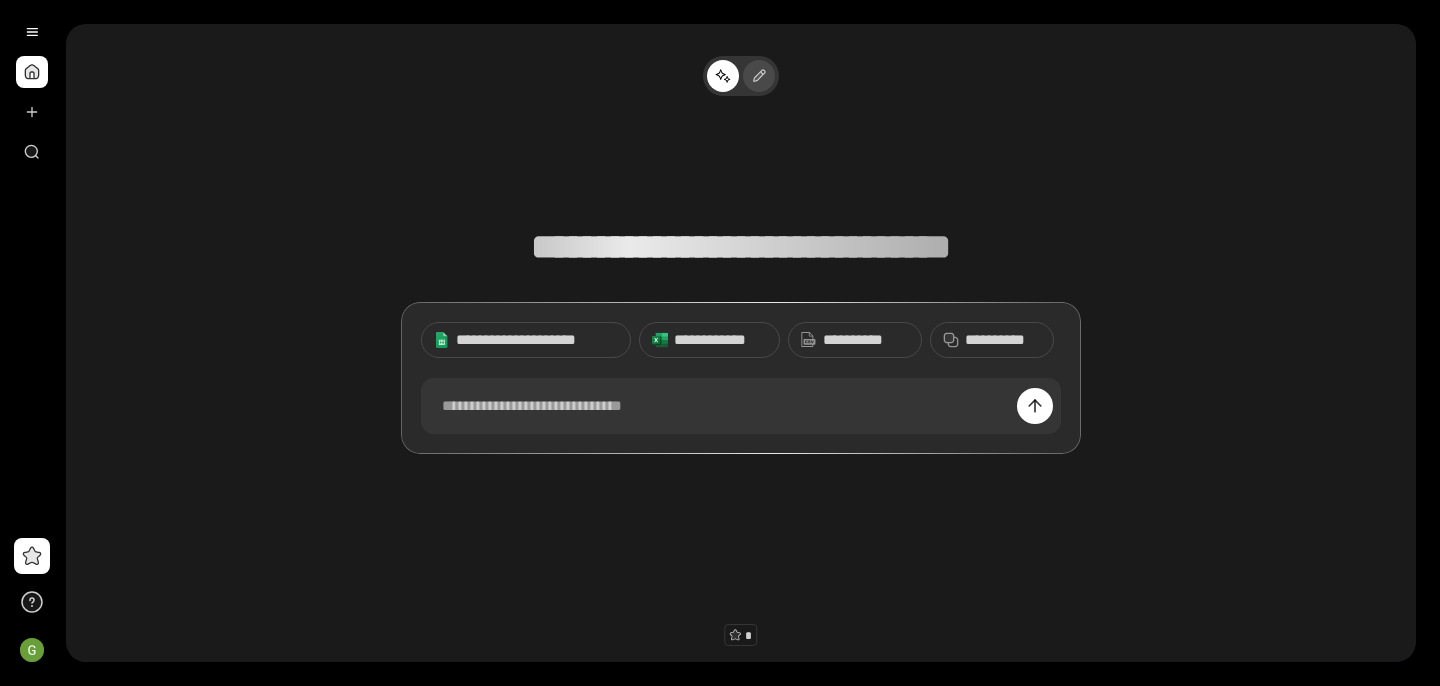click at bounding box center [759, 76] 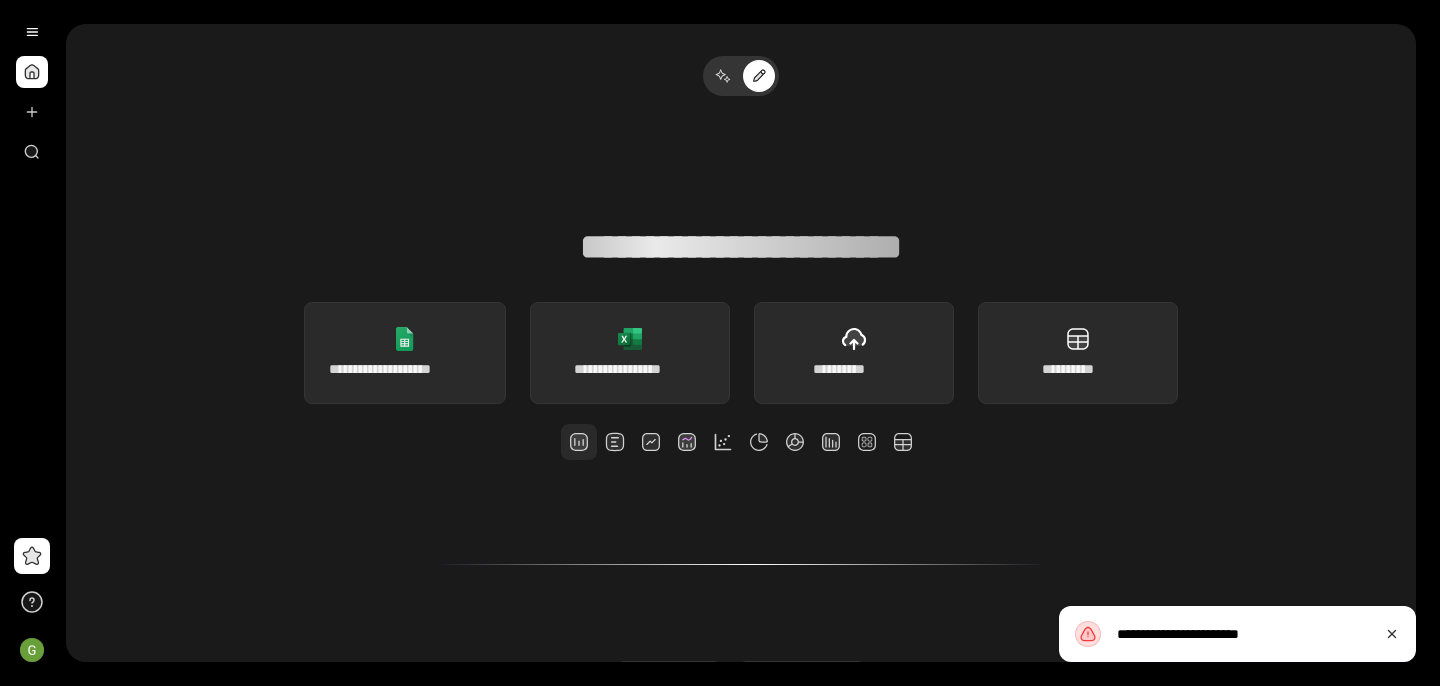 click at bounding box center [579, 442] 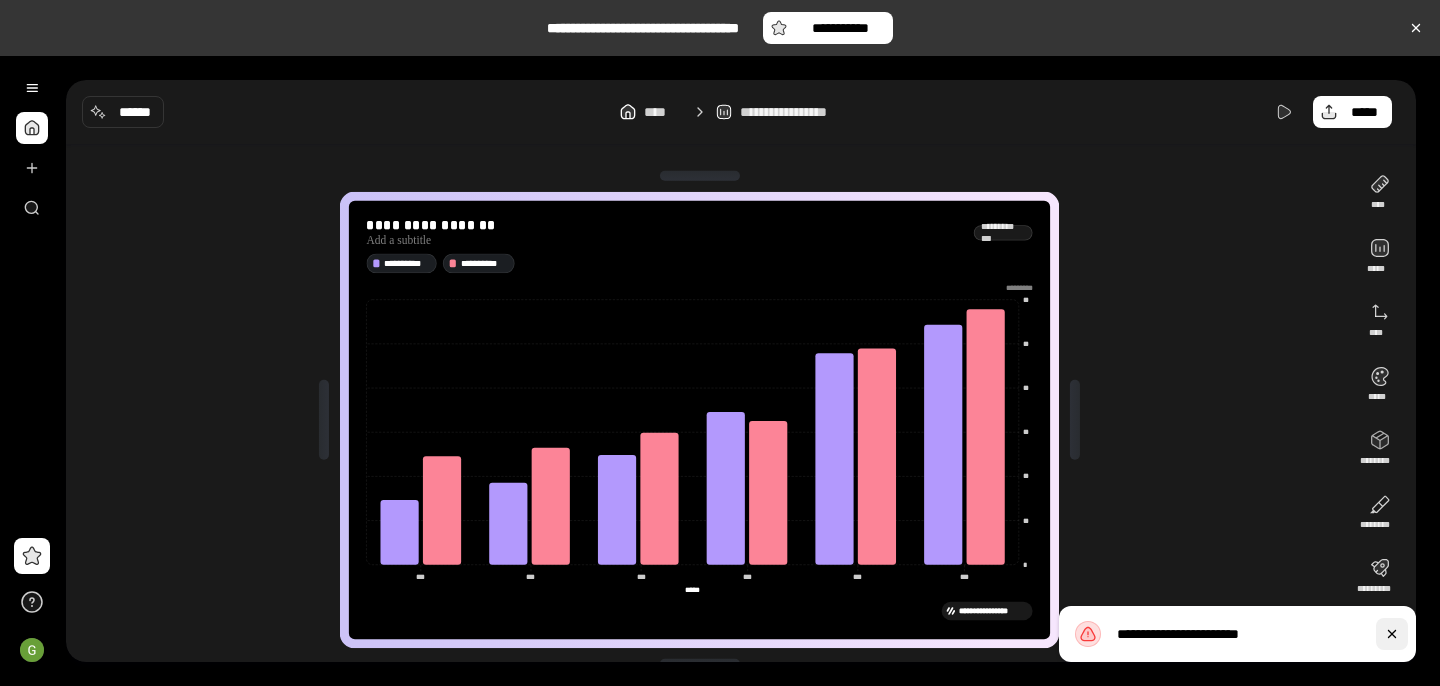 click at bounding box center [1392, 634] 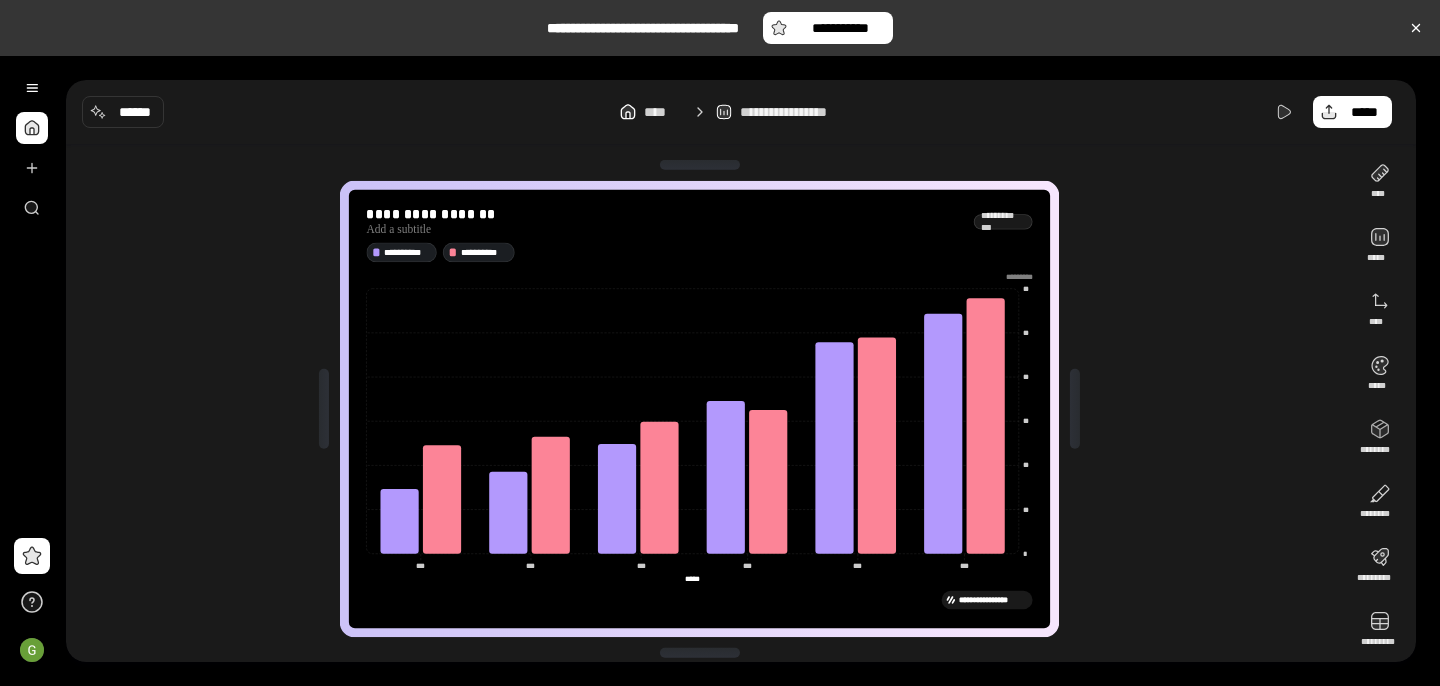 scroll, scrollTop: 22, scrollLeft: 0, axis: vertical 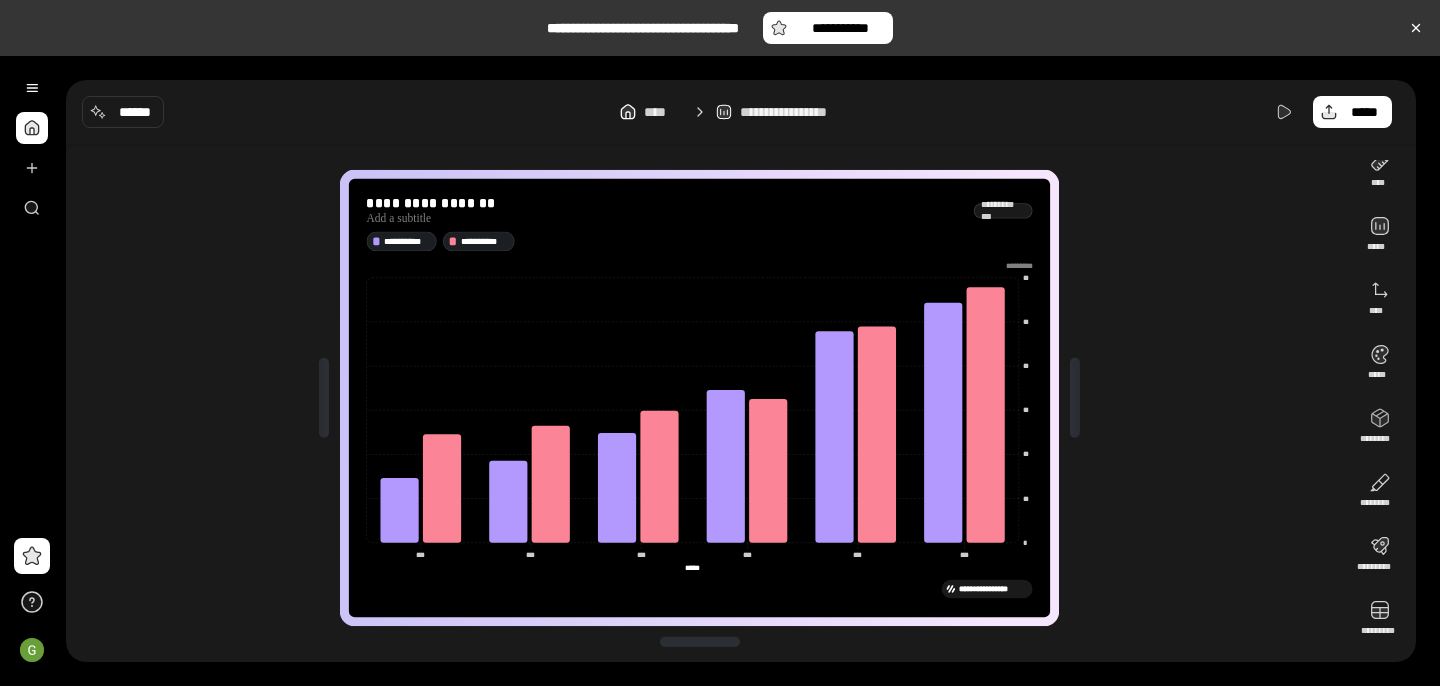 click on "**********" at bounding box center (801, 112) 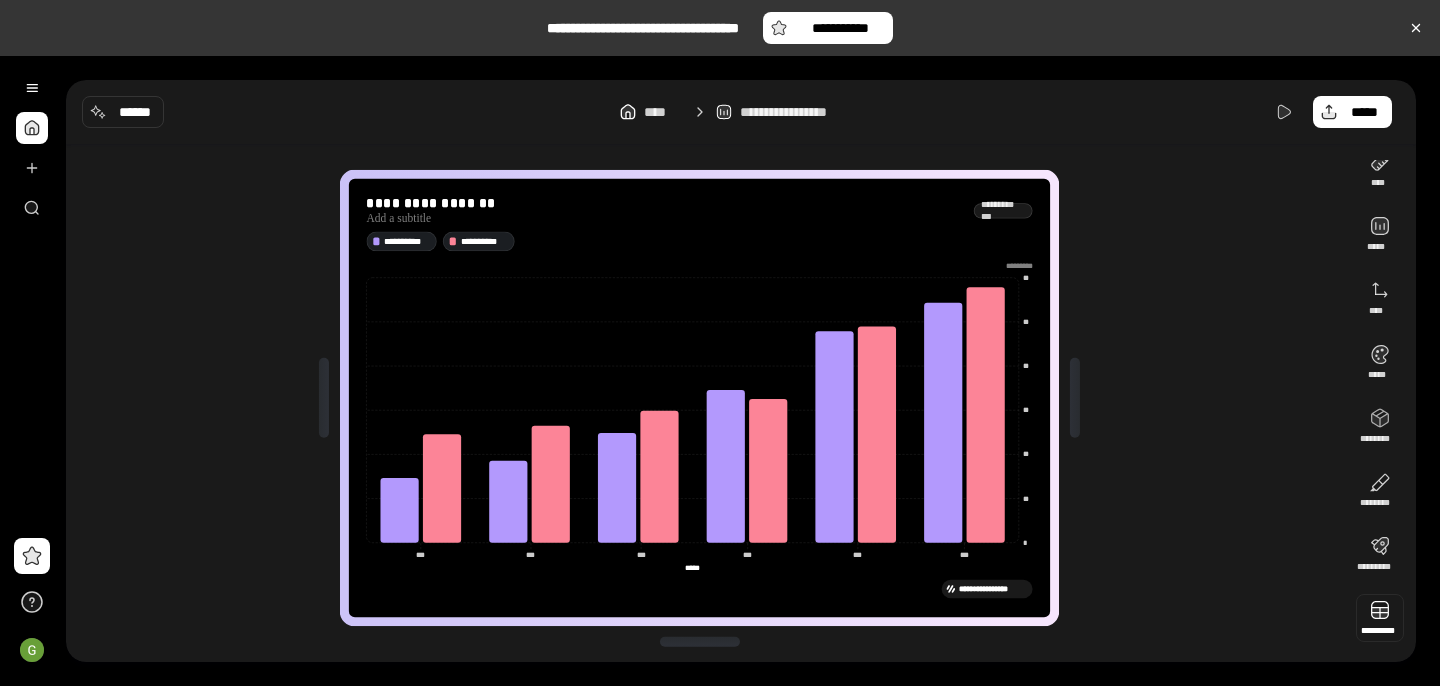 click at bounding box center [1380, 618] 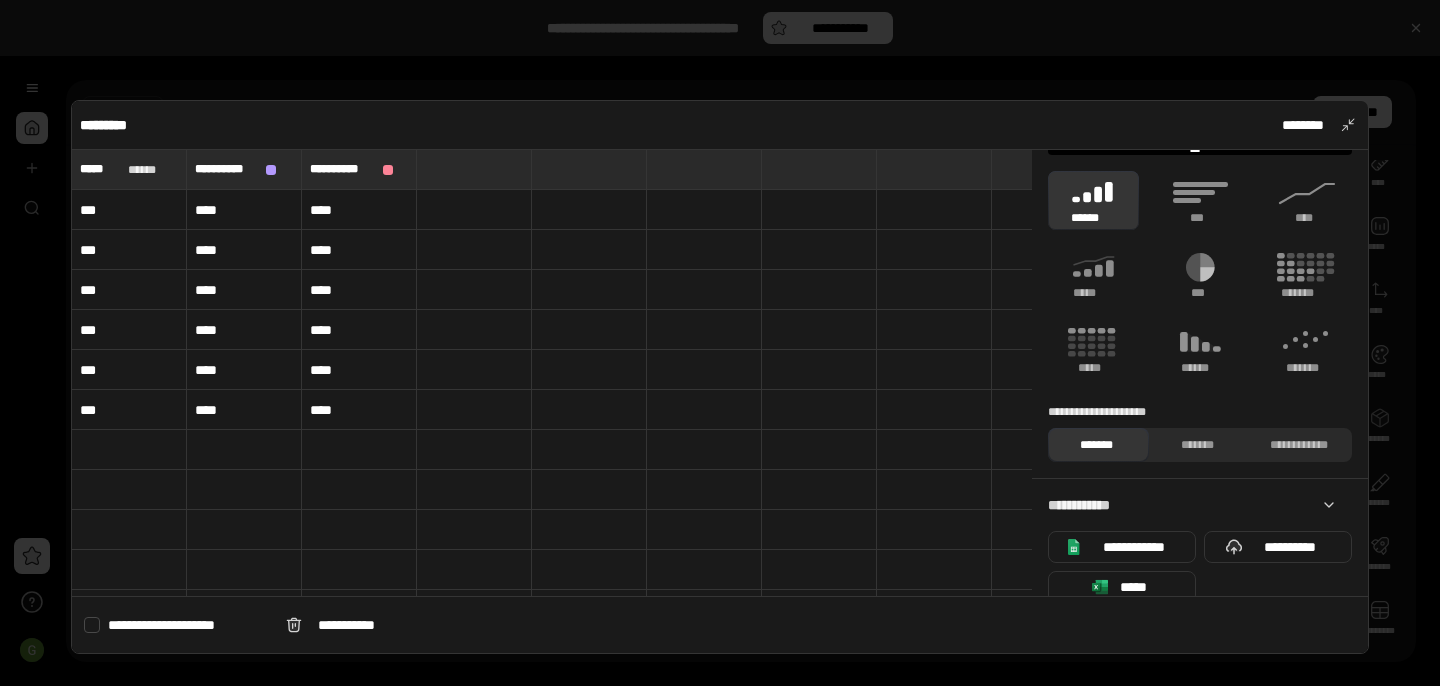 scroll, scrollTop: 274, scrollLeft: 0, axis: vertical 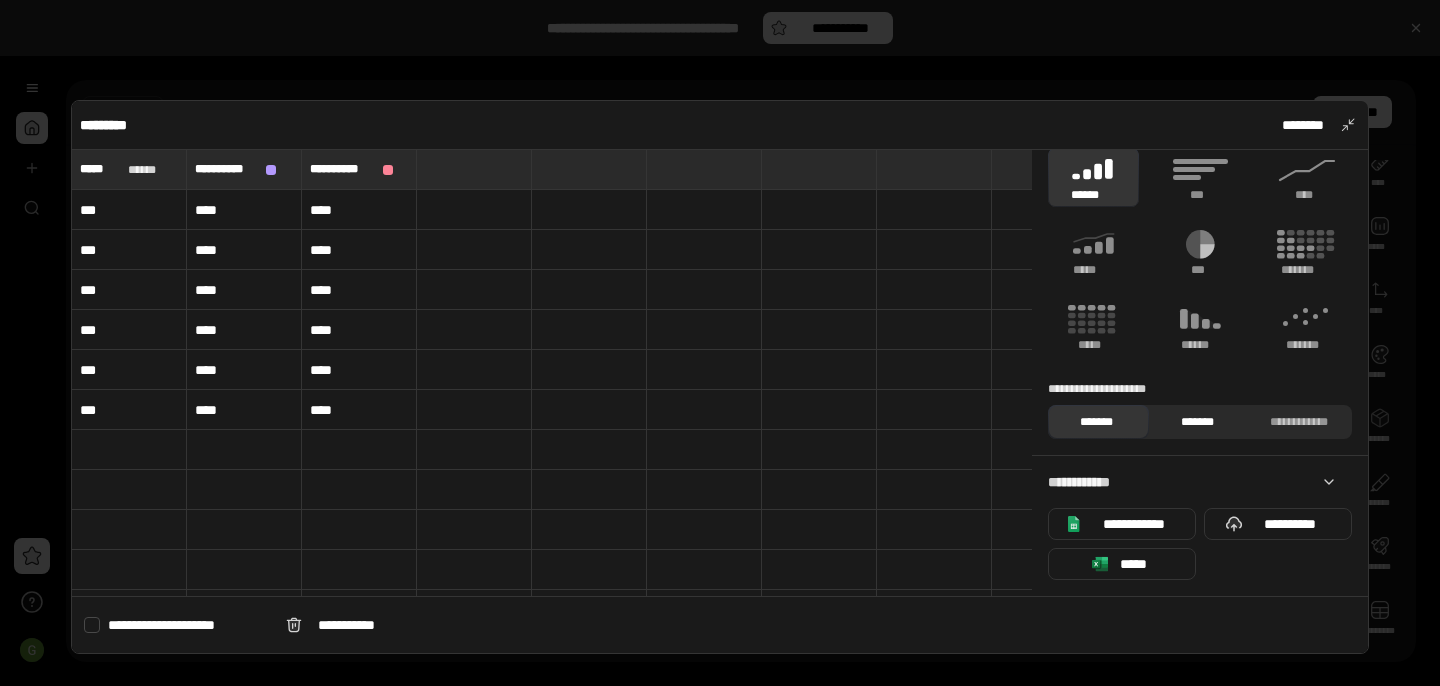 click on "*******" at bounding box center (1197, 422) 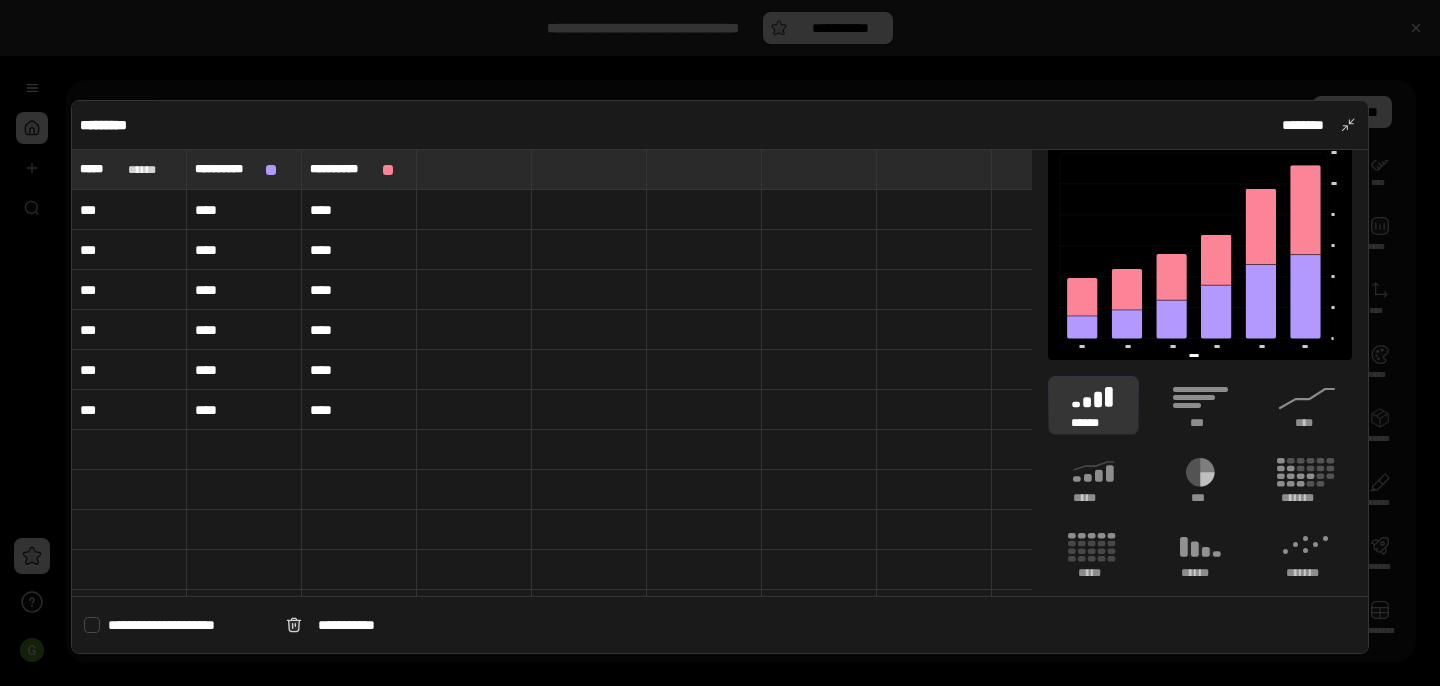 scroll, scrollTop: 0, scrollLeft: 0, axis: both 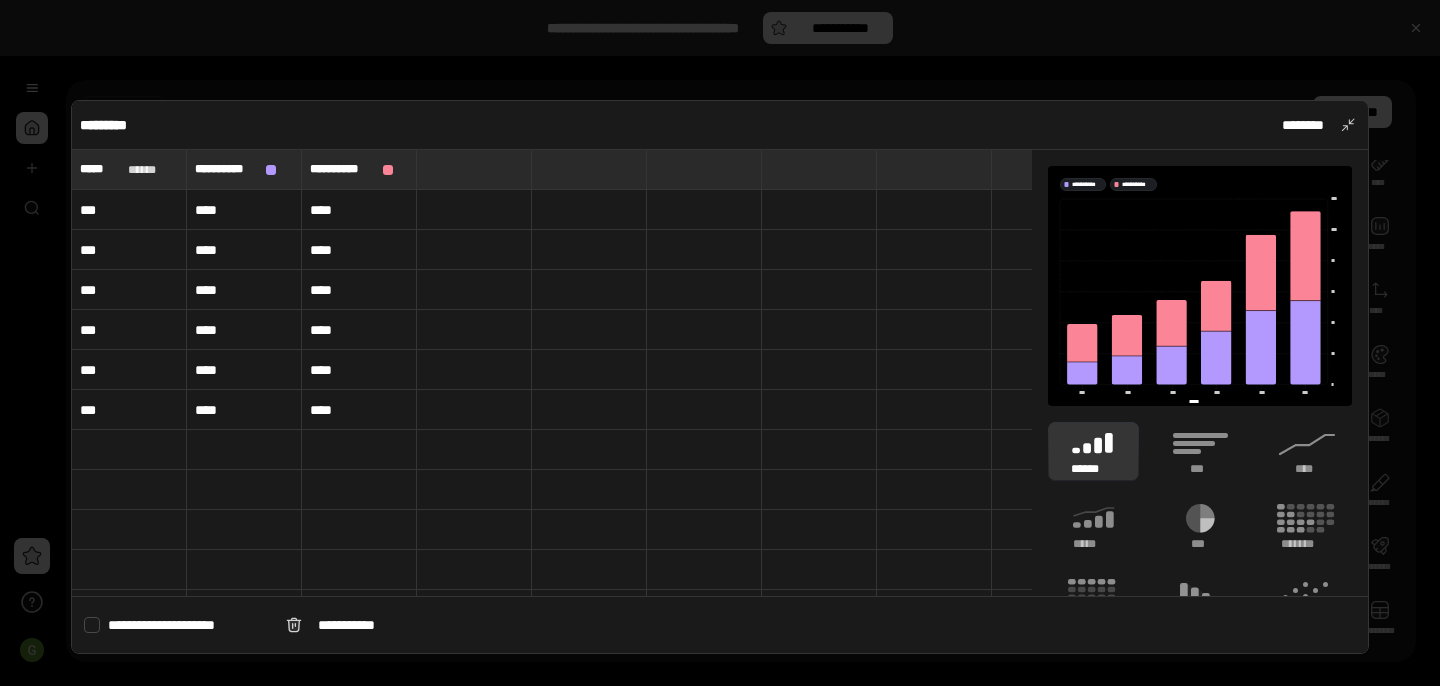 click on "***" at bounding box center (129, 210) 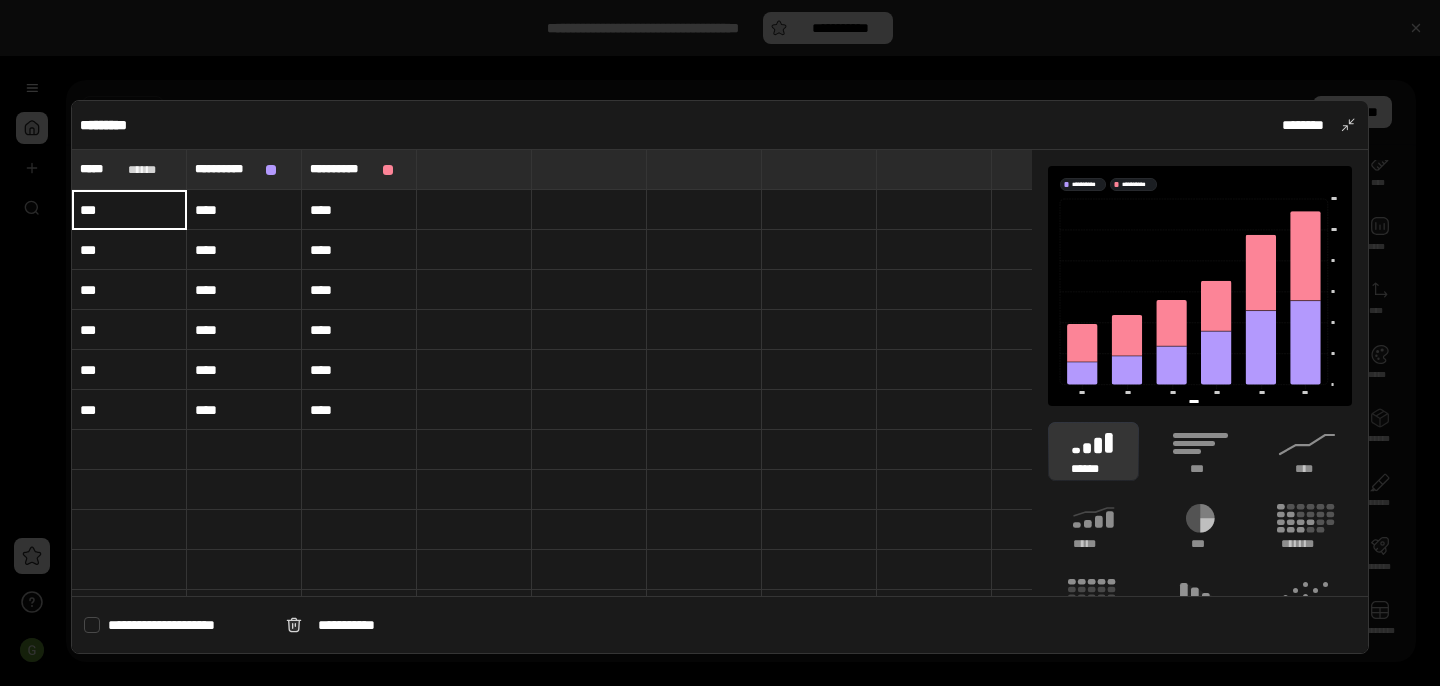 click on "****" at bounding box center [244, 210] 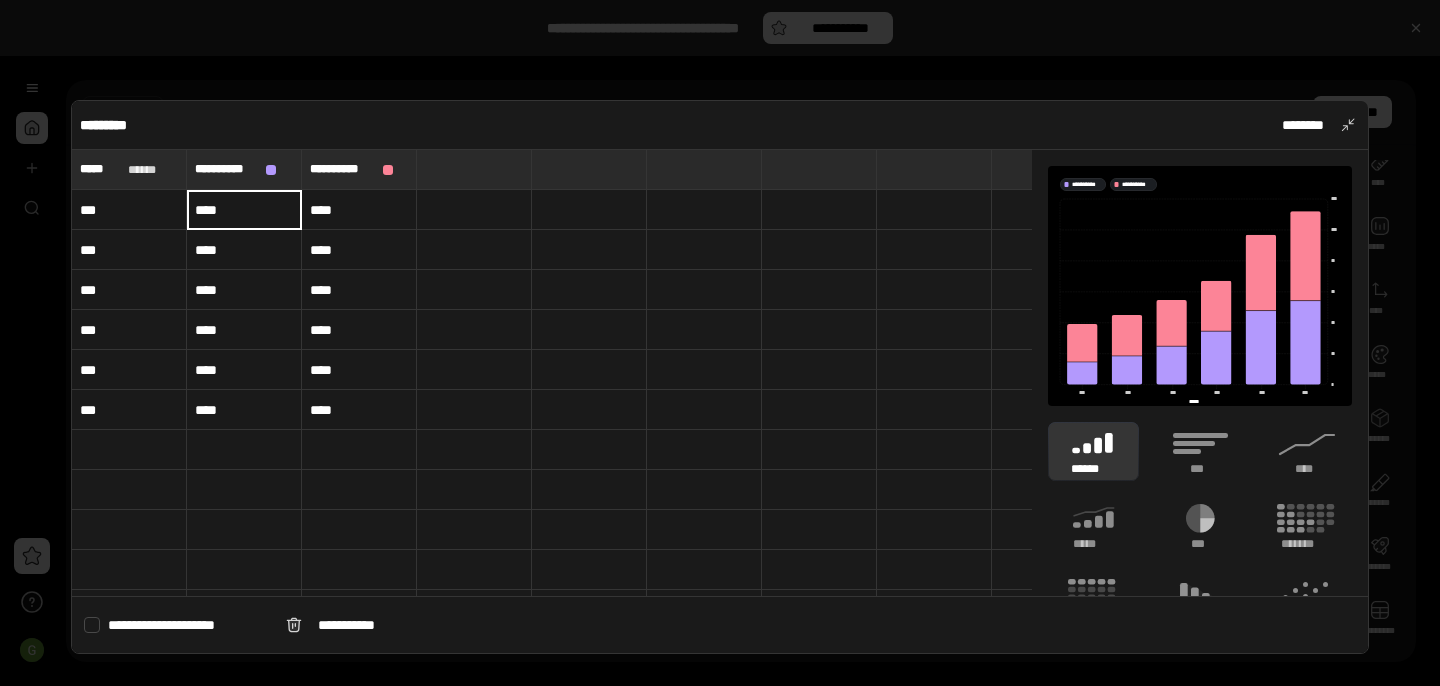 click on "****" at bounding box center (359, 410) 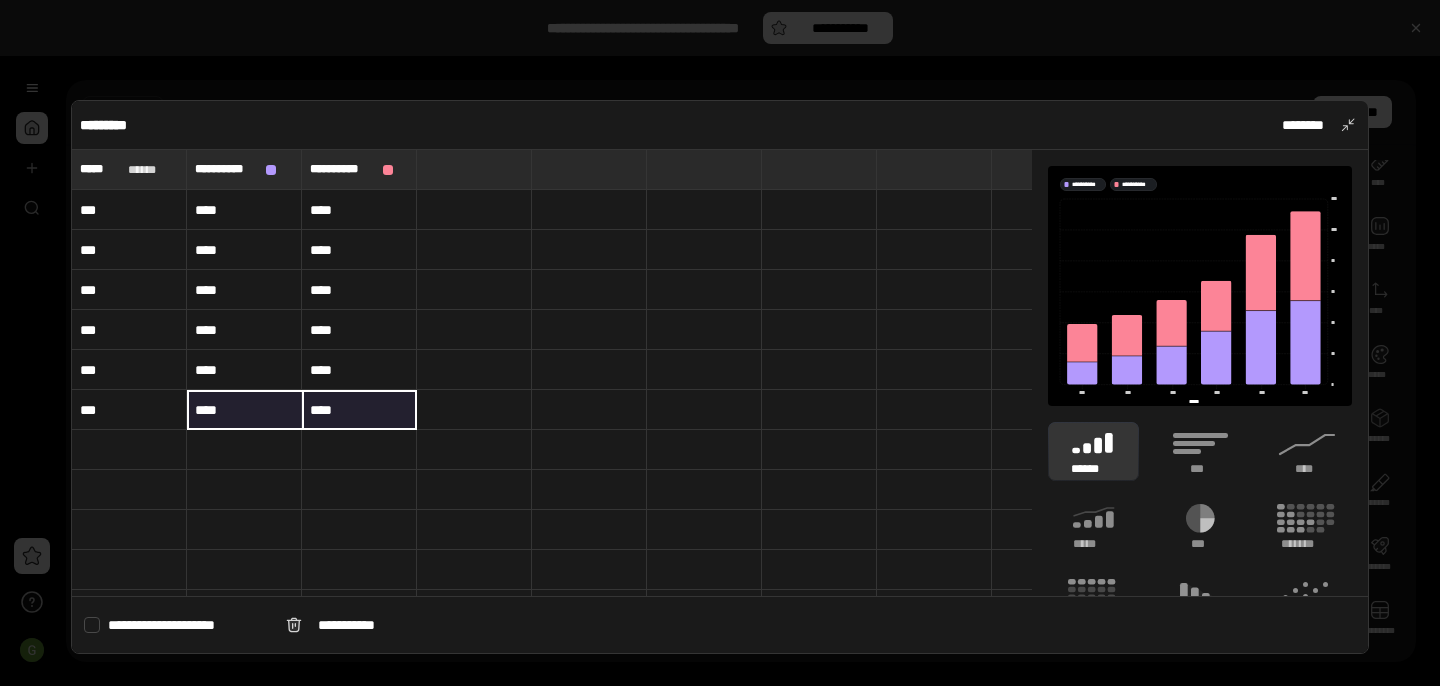 drag, startPoint x: 386, startPoint y: 405, endPoint x: 301, endPoint y: 407, distance: 85.02353 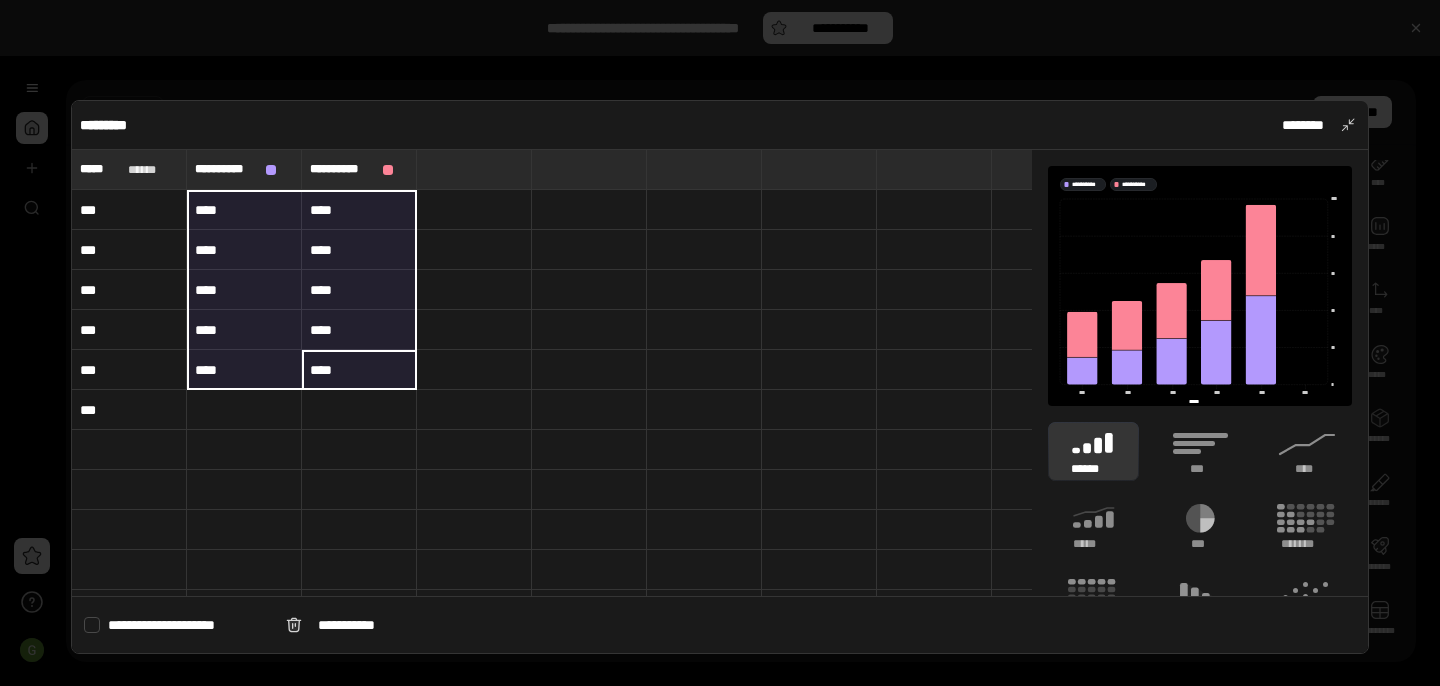 drag, startPoint x: 367, startPoint y: 371, endPoint x: 190, endPoint y: 227, distance: 228.17757 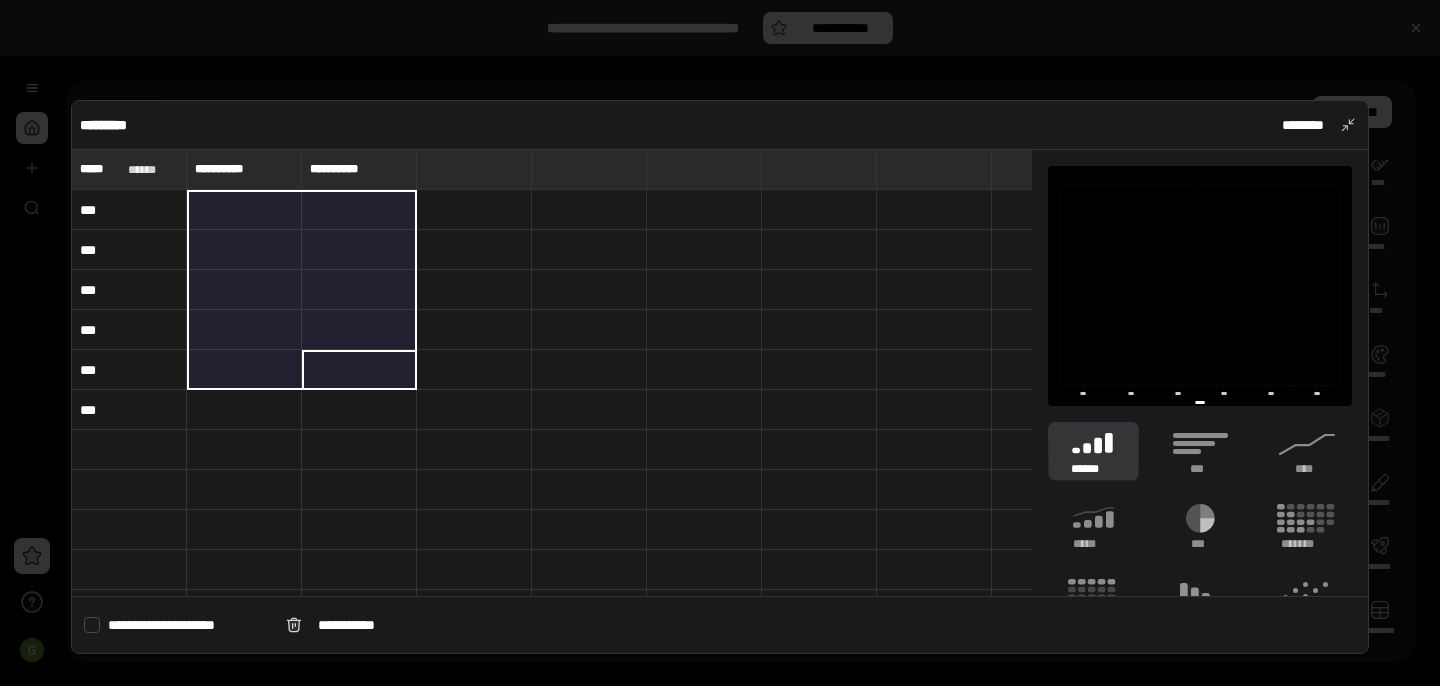 click at bounding box center (244, 210) 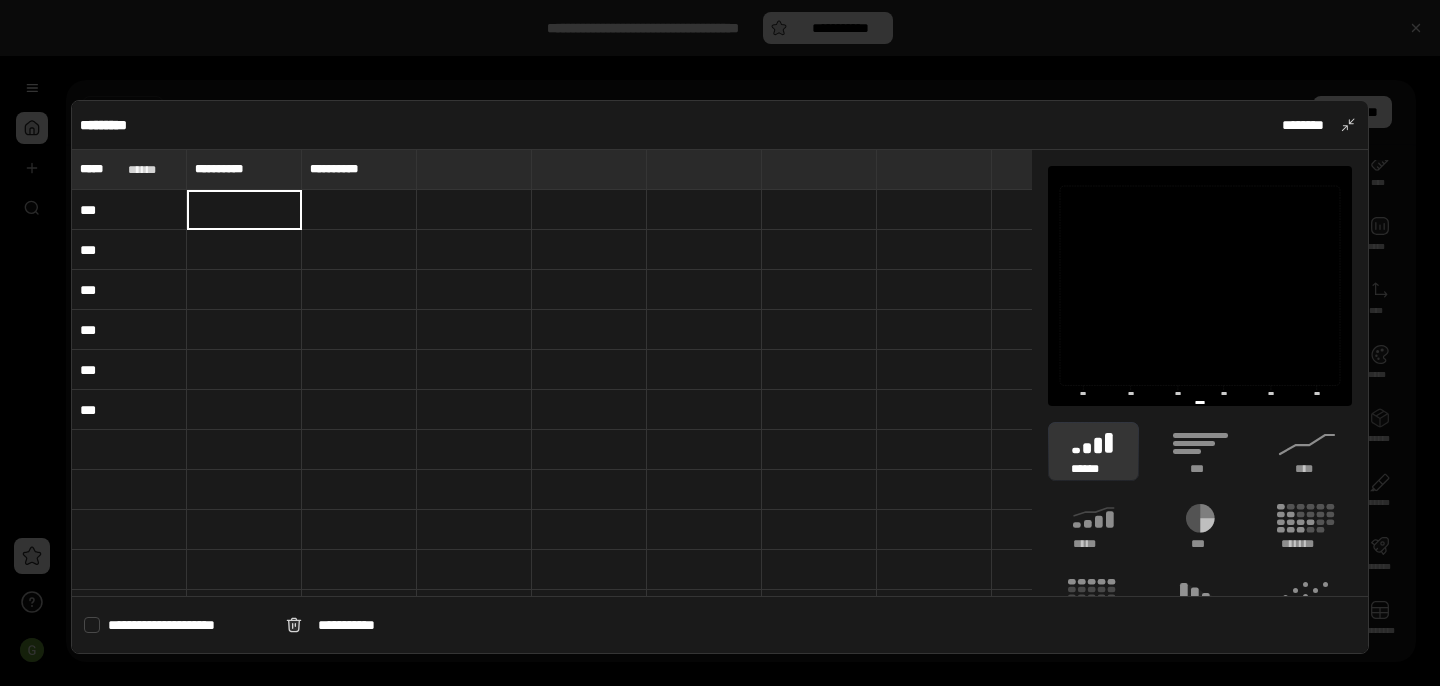 type on "*" 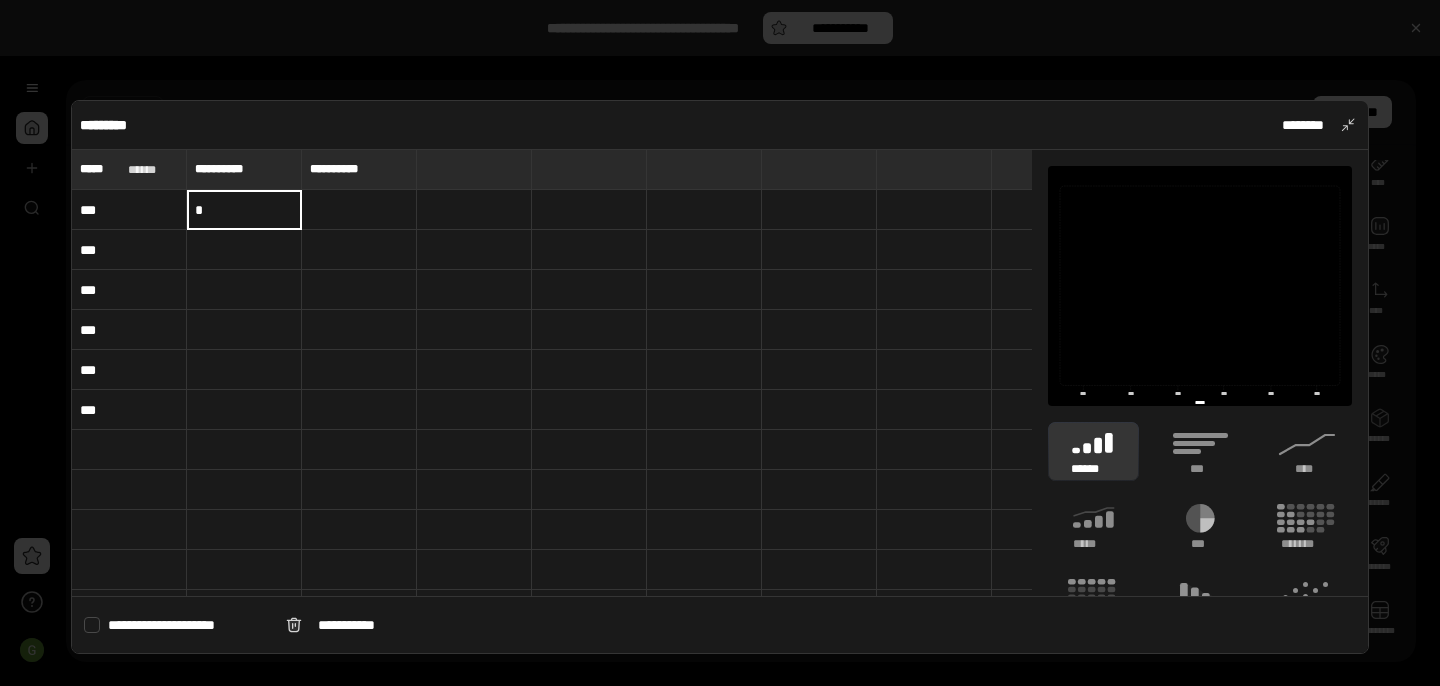 click at bounding box center [359, 210] 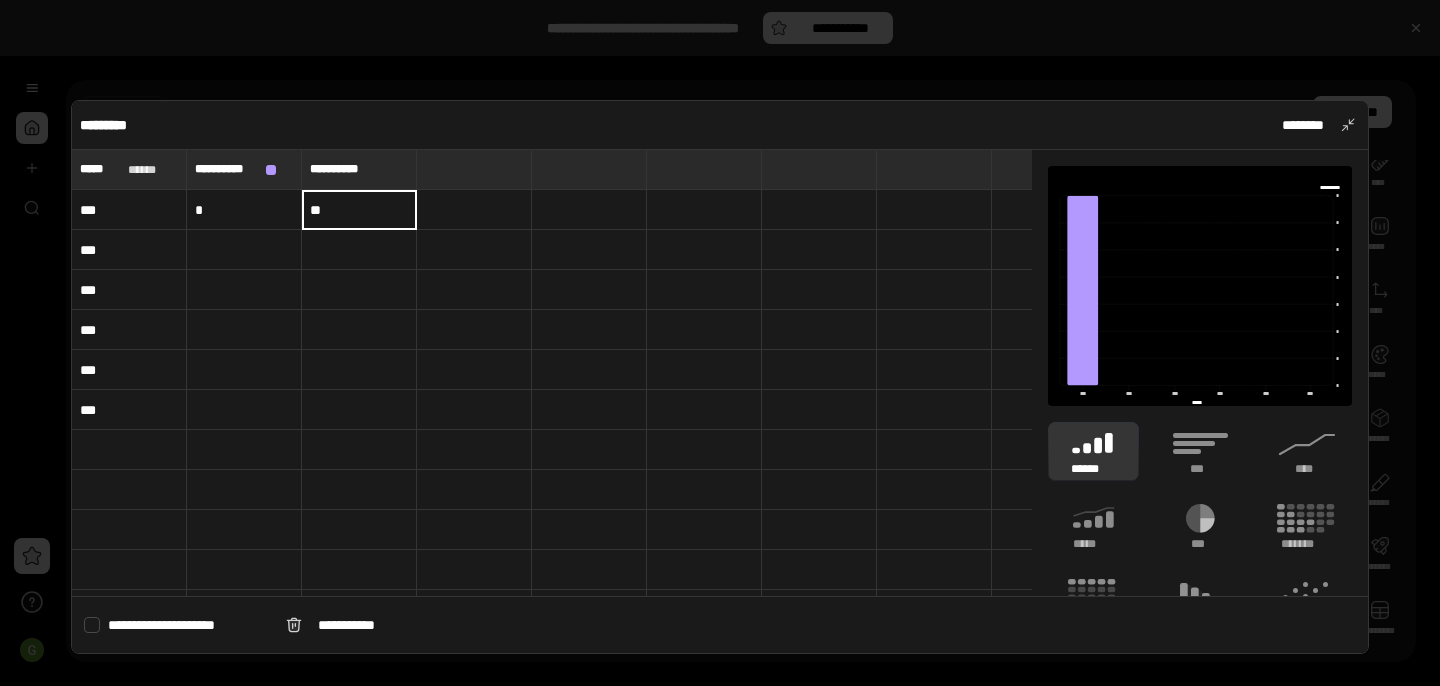 type on "**" 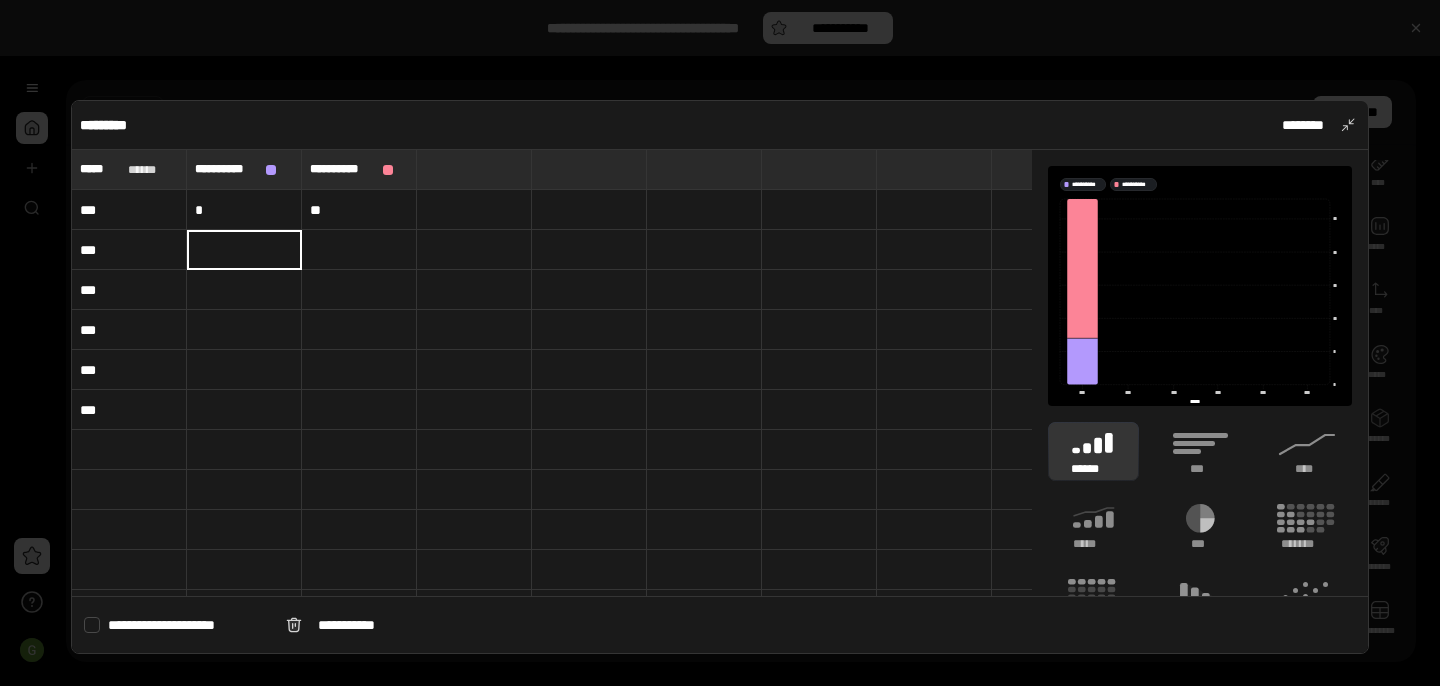 click at bounding box center [244, 250] 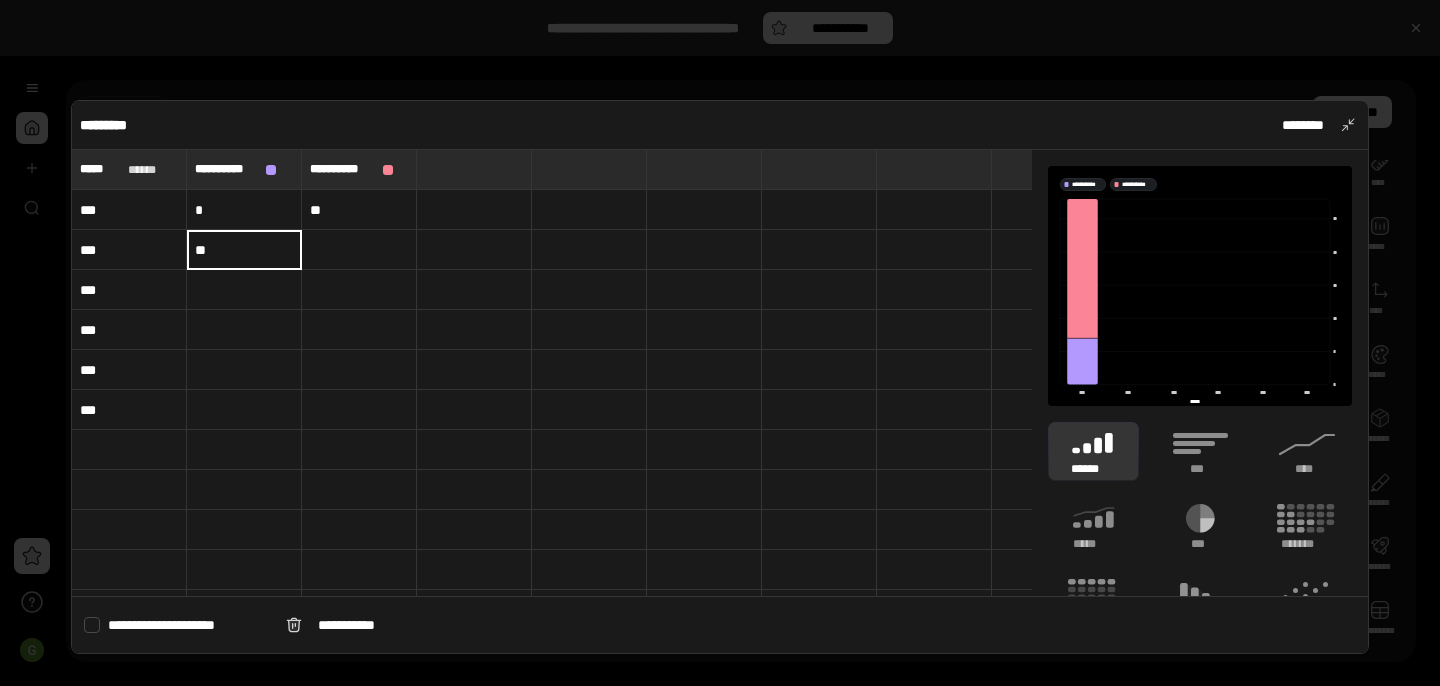 type on "*" 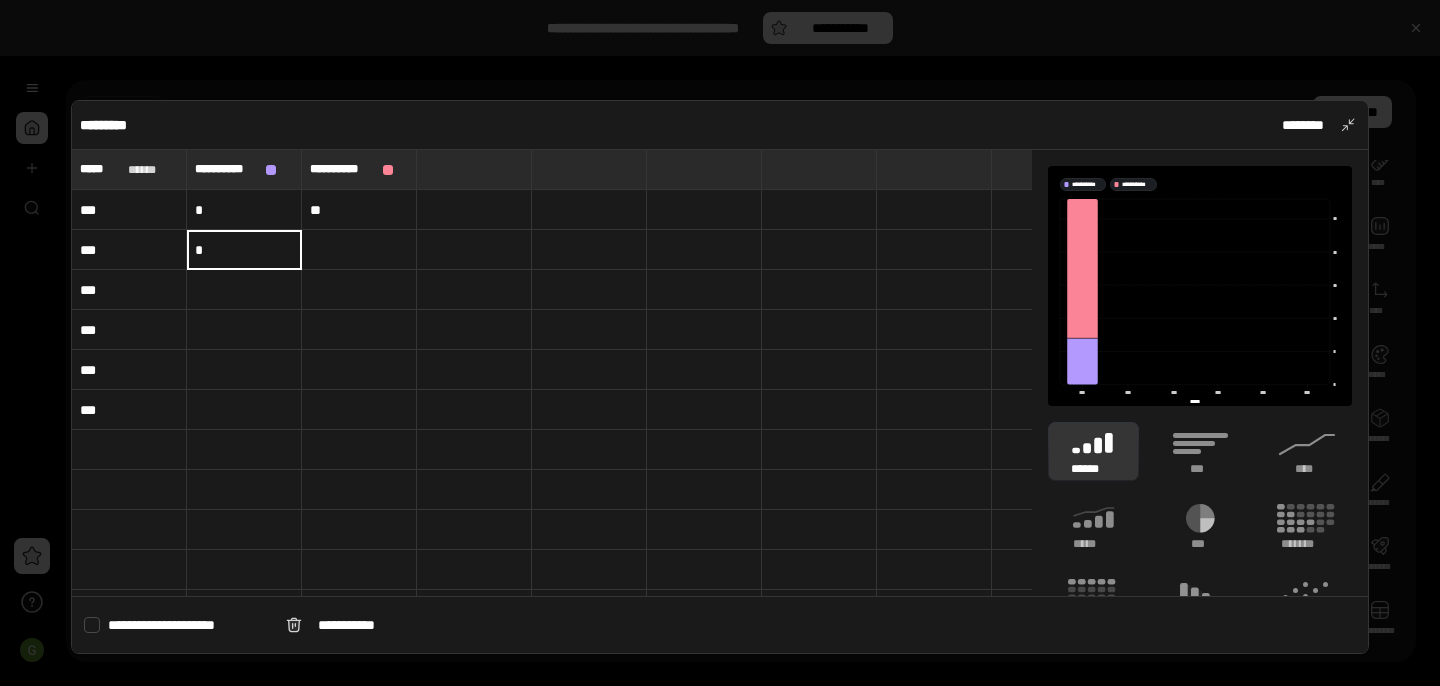 type on "*" 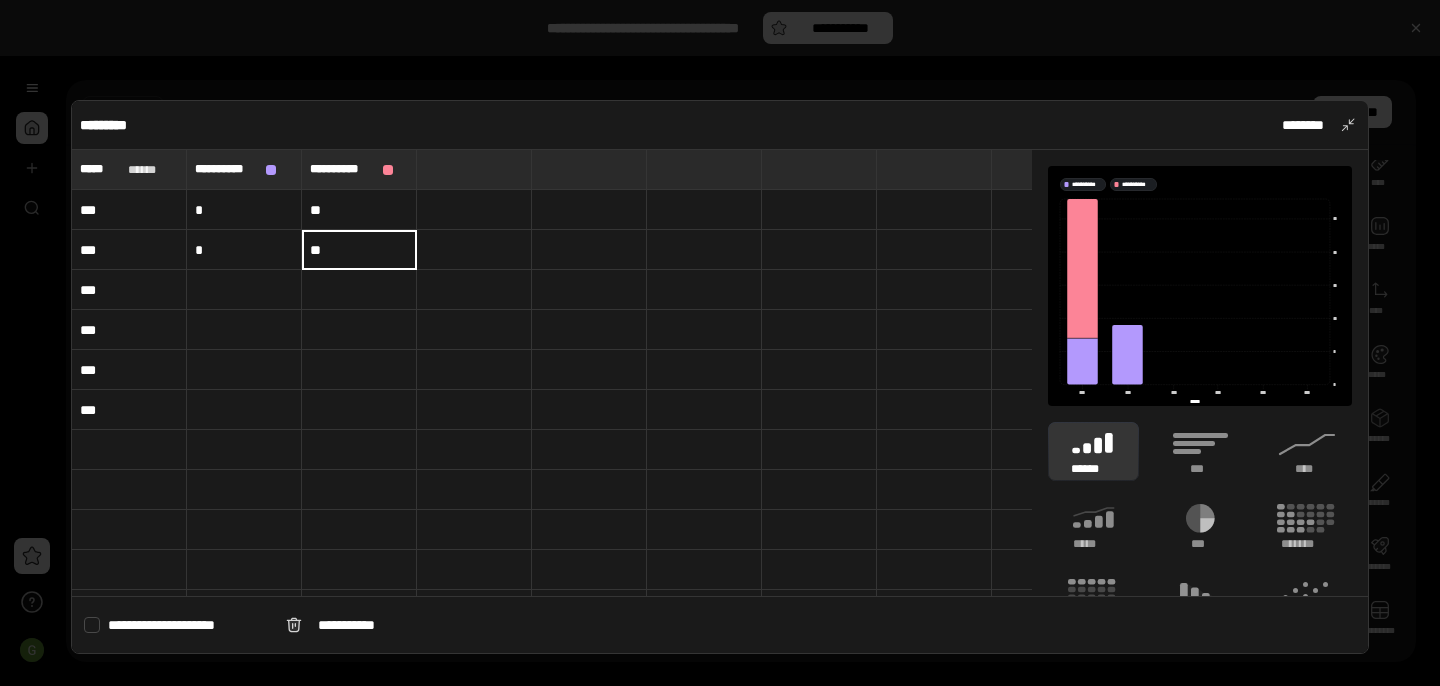 type on "**" 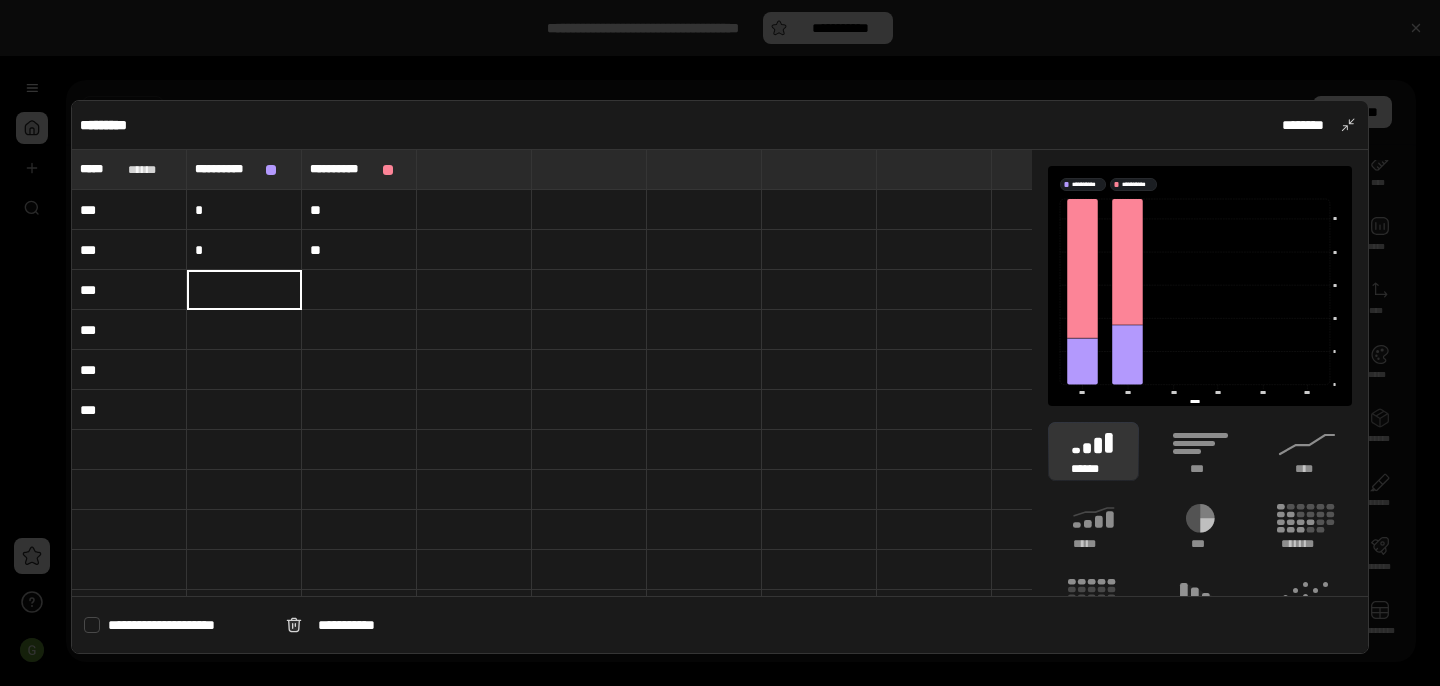 click at bounding box center [244, 290] 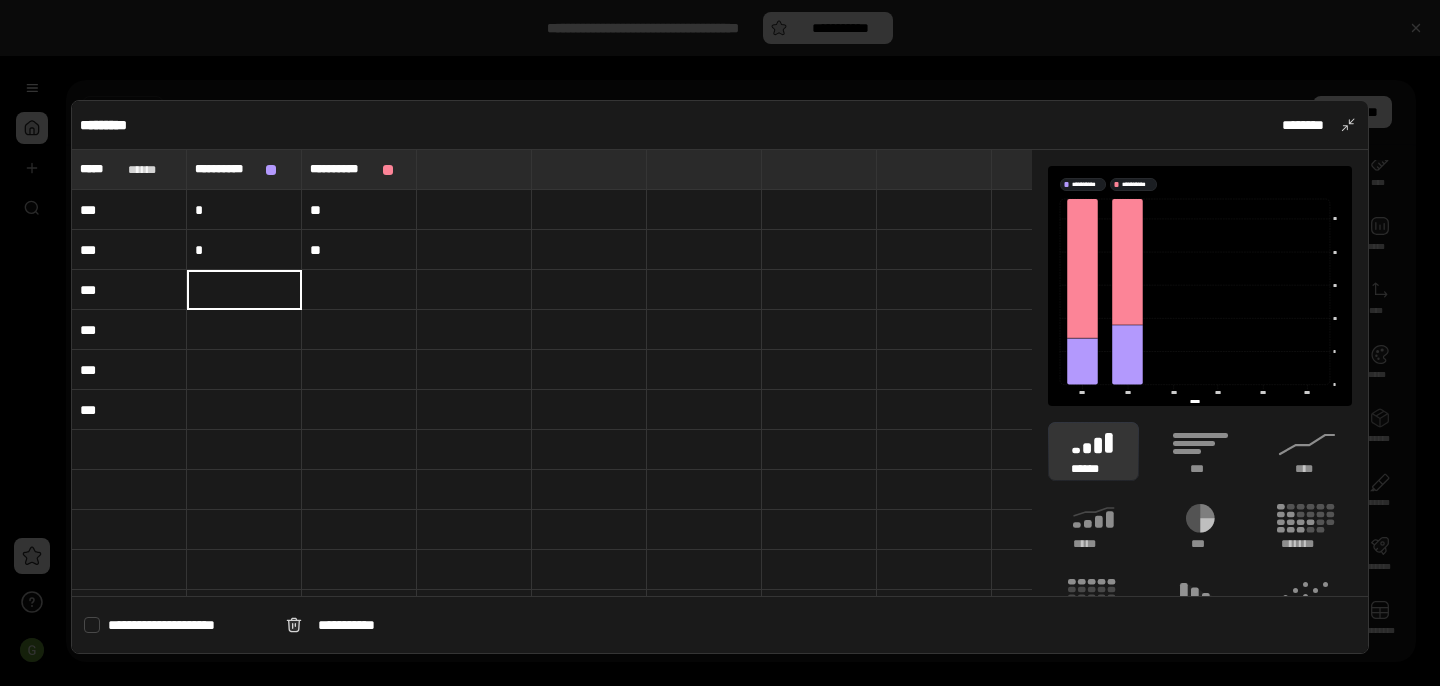 click at bounding box center (359, 290) 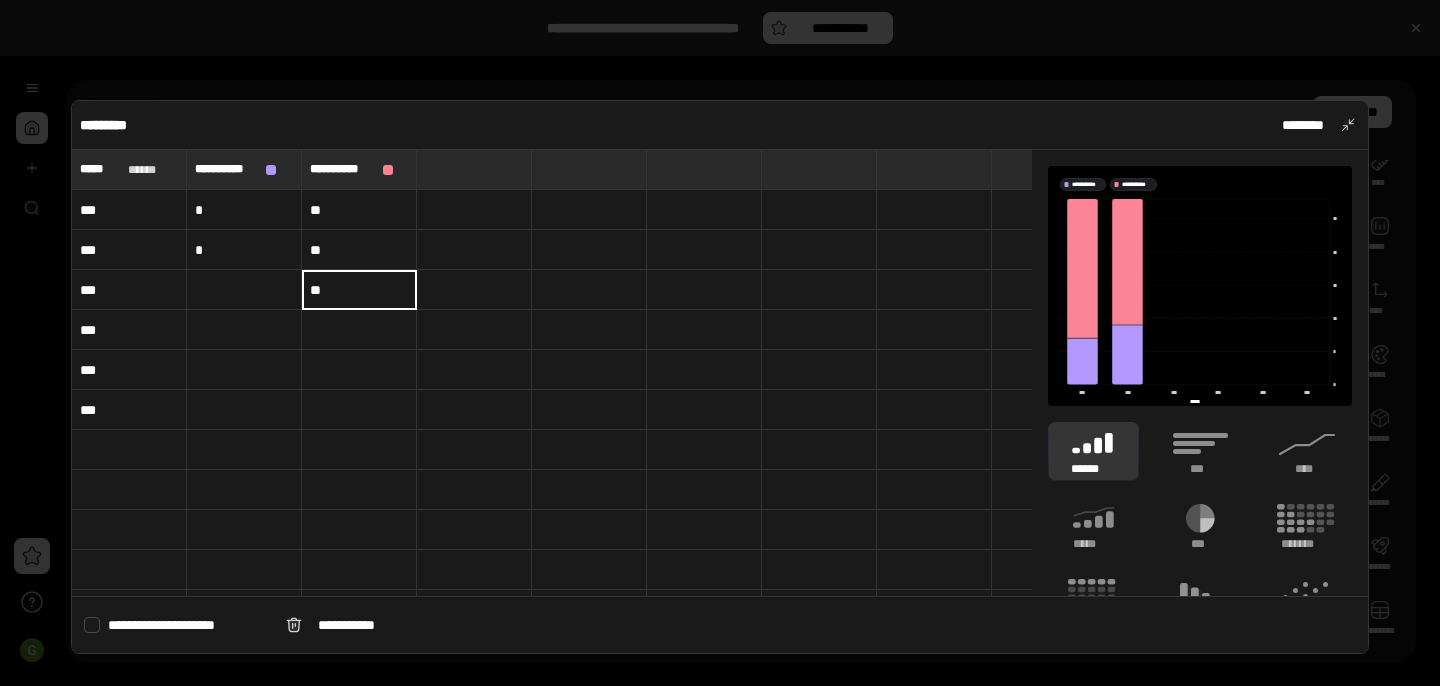 type on "**" 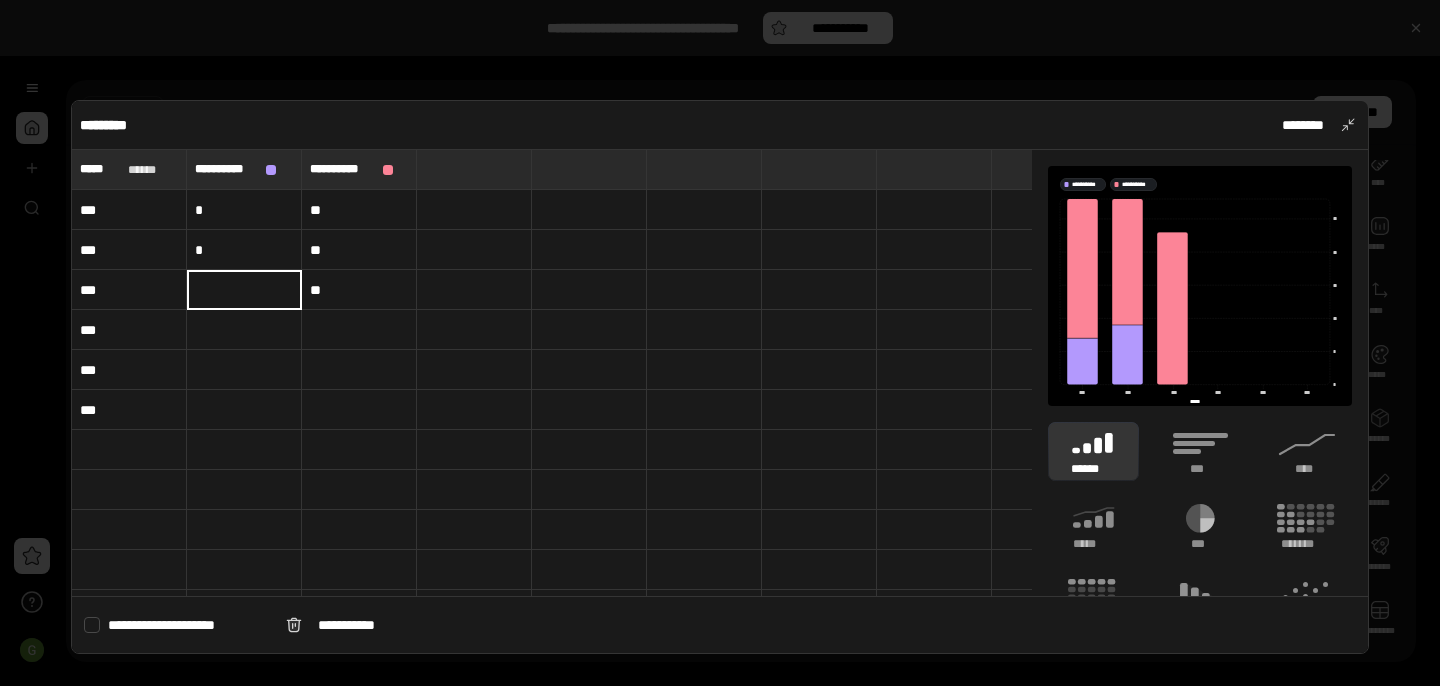 type on "*" 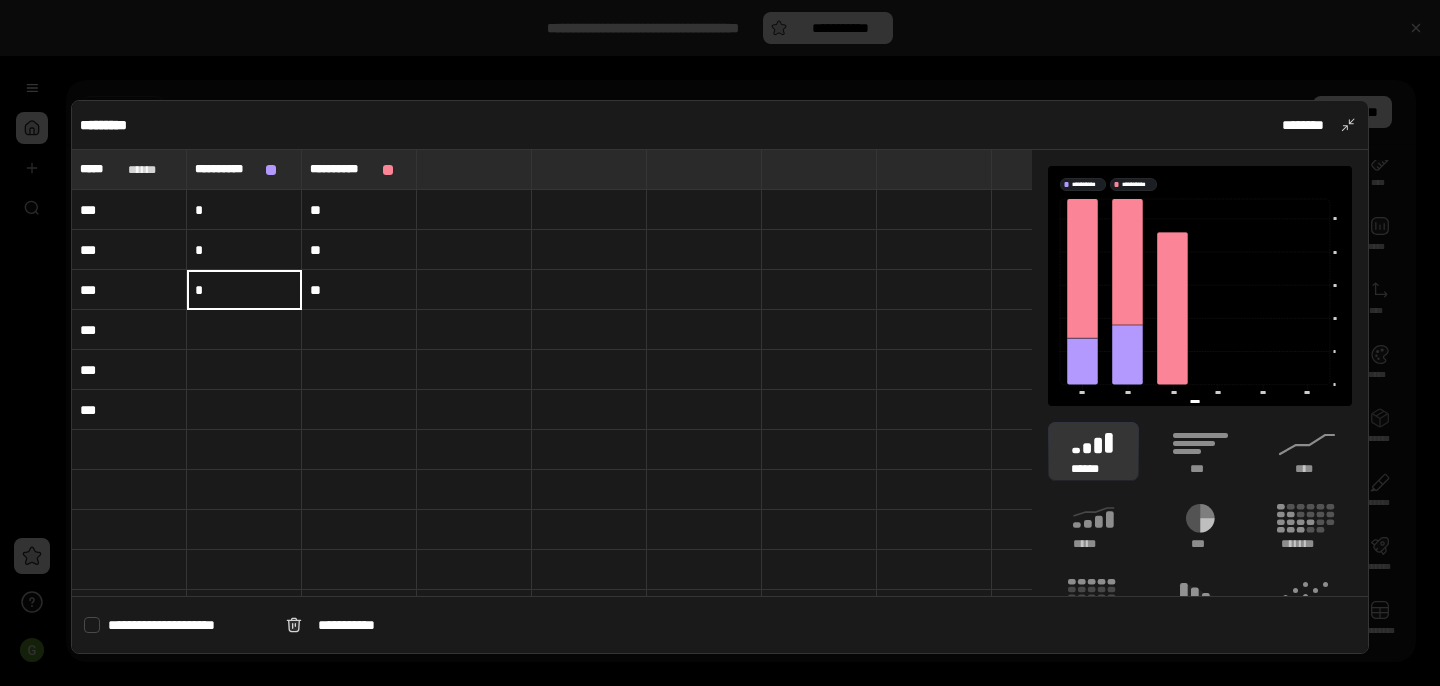 click on "***" at bounding box center [129, 290] 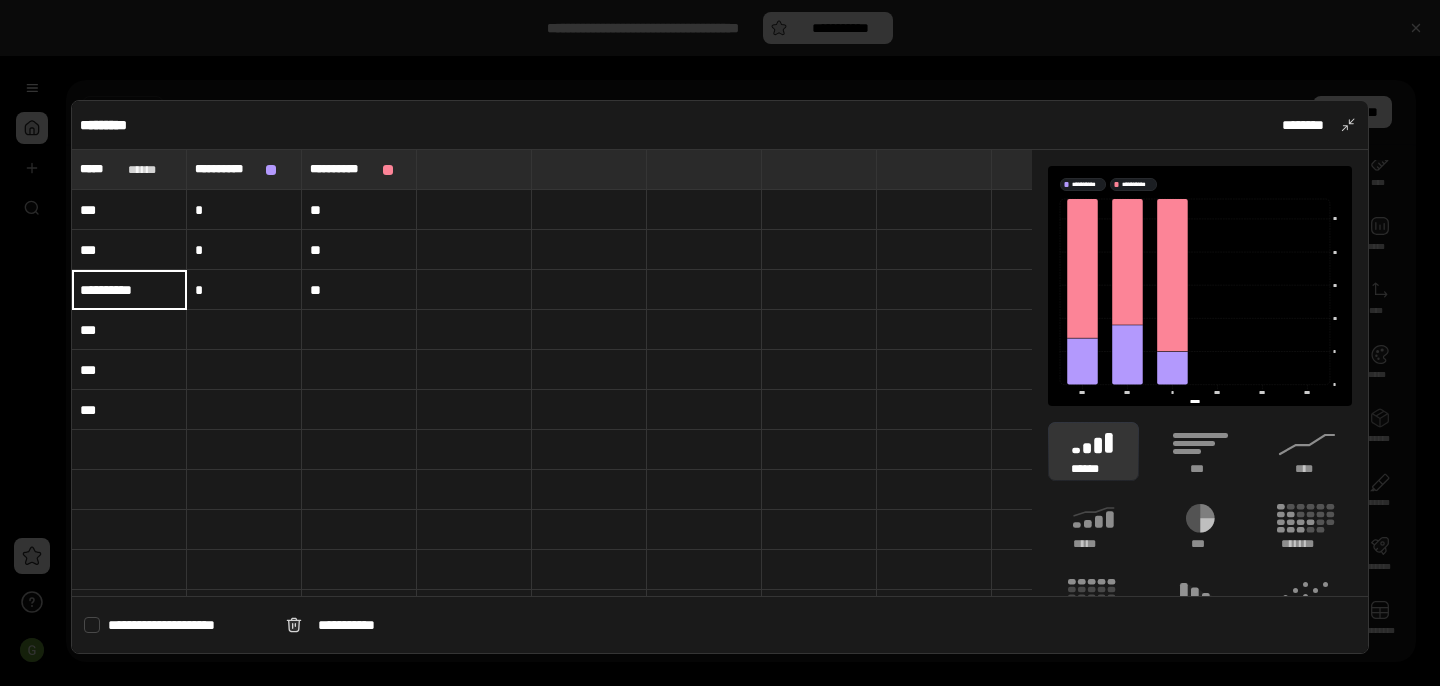 type on "**********" 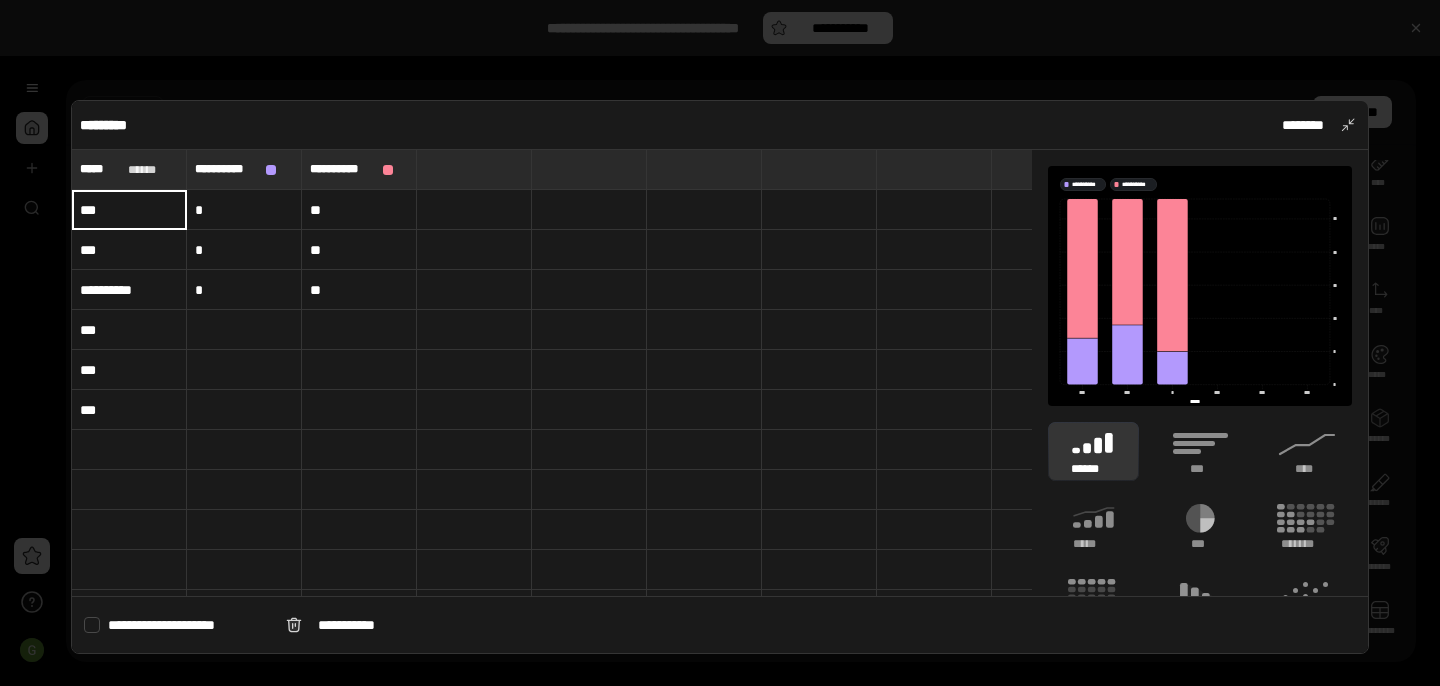 type 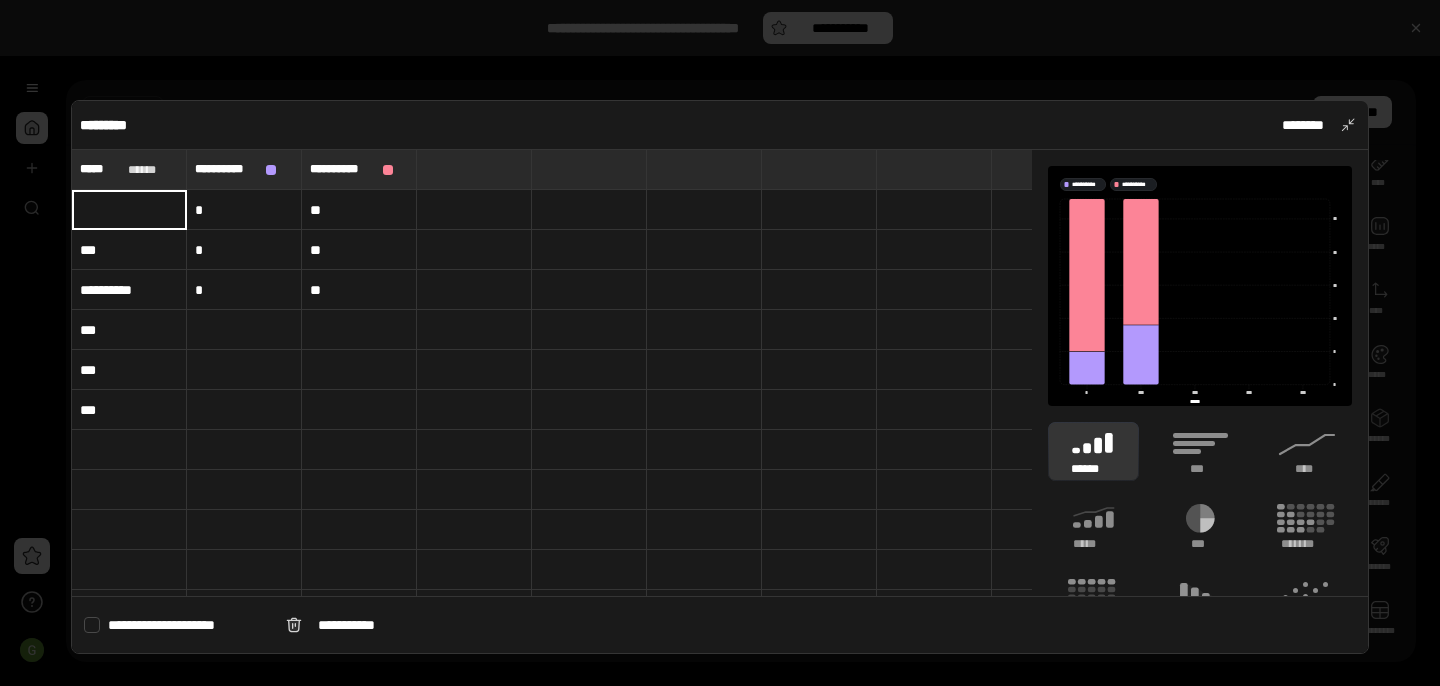 click on "***" at bounding box center [129, 250] 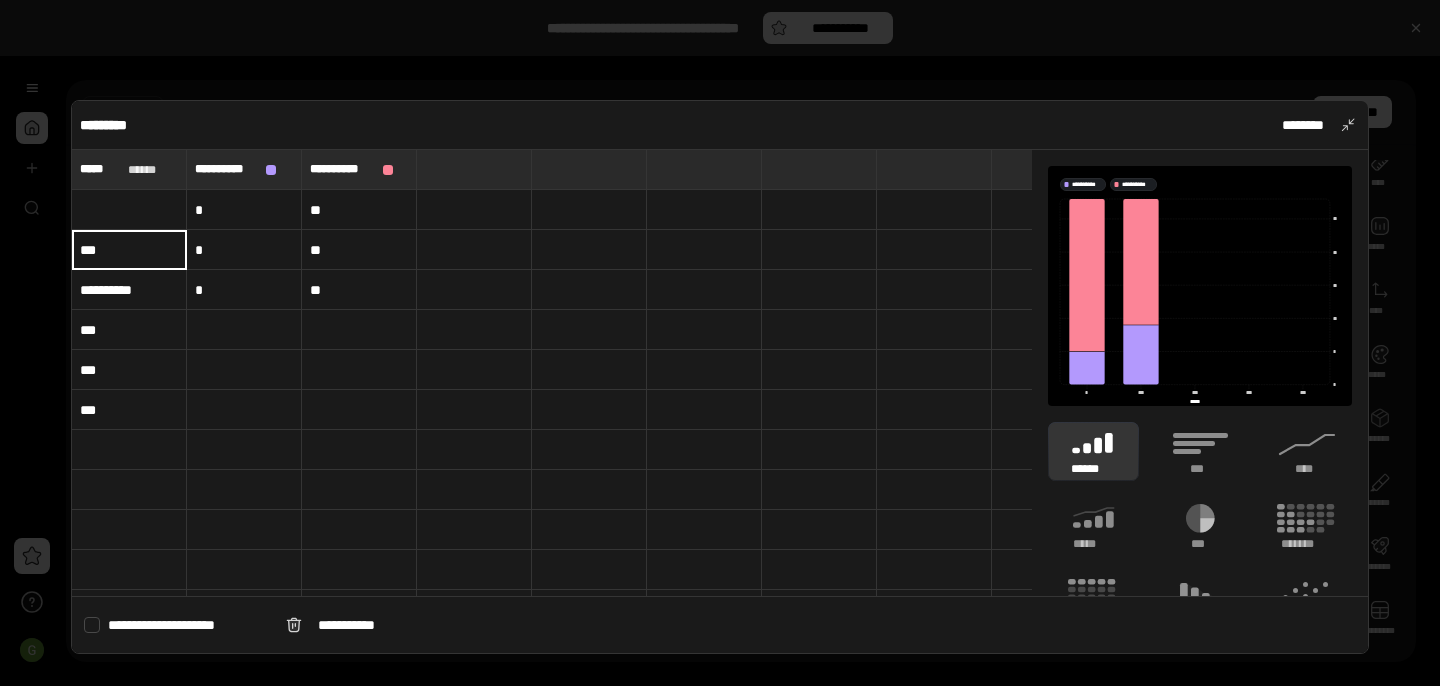 type 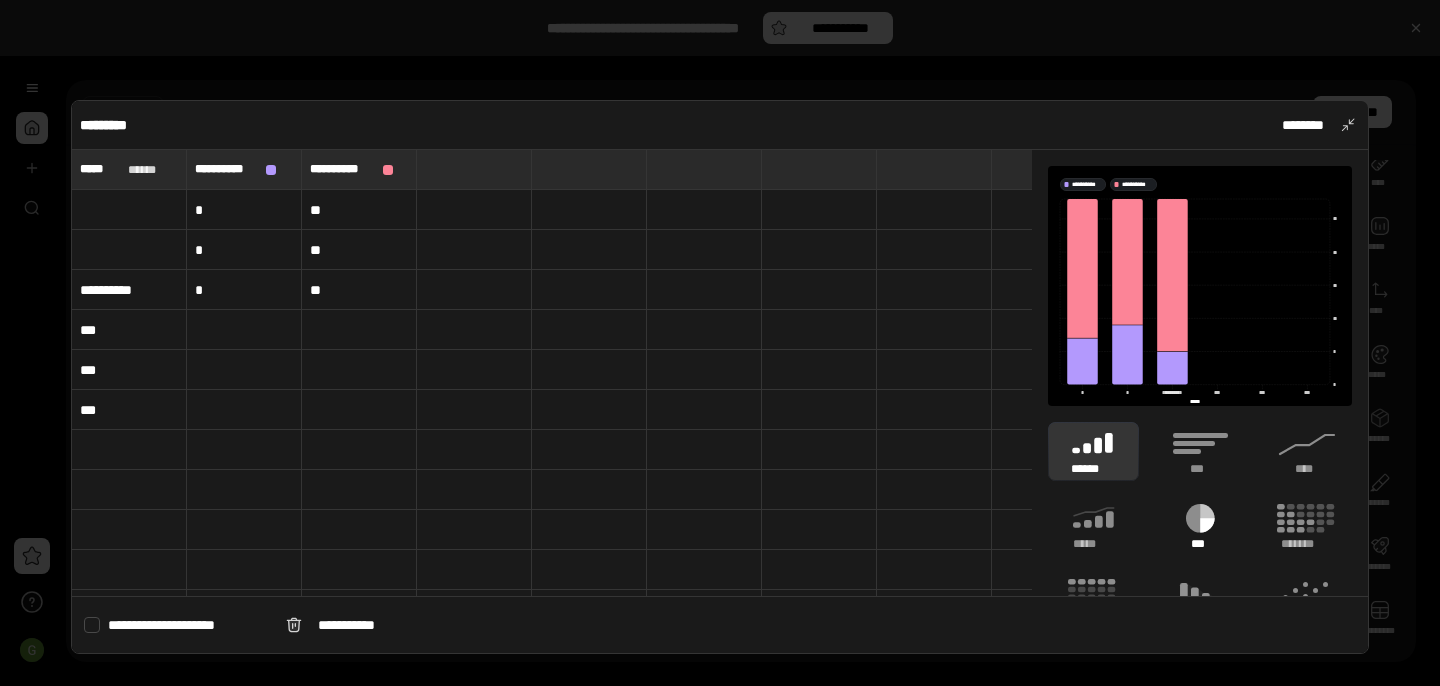click 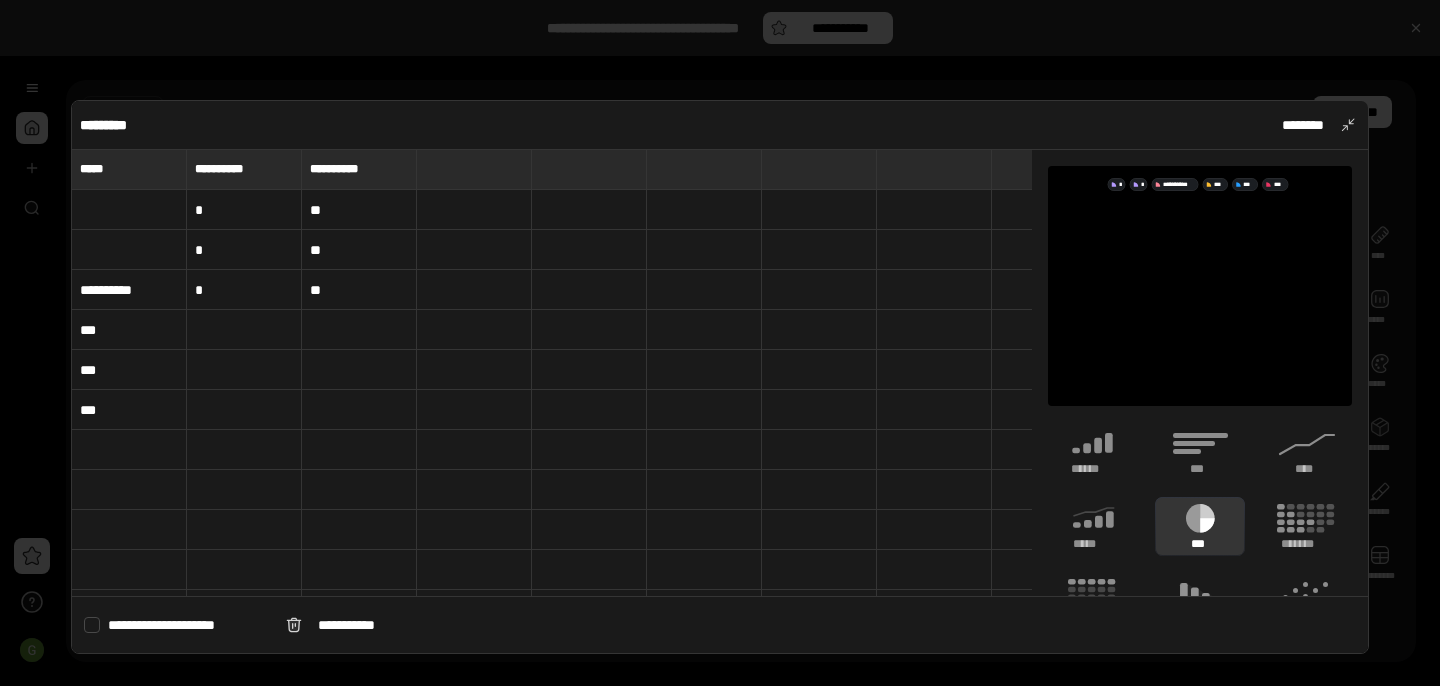 scroll, scrollTop: 4, scrollLeft: 0, axis: vertical 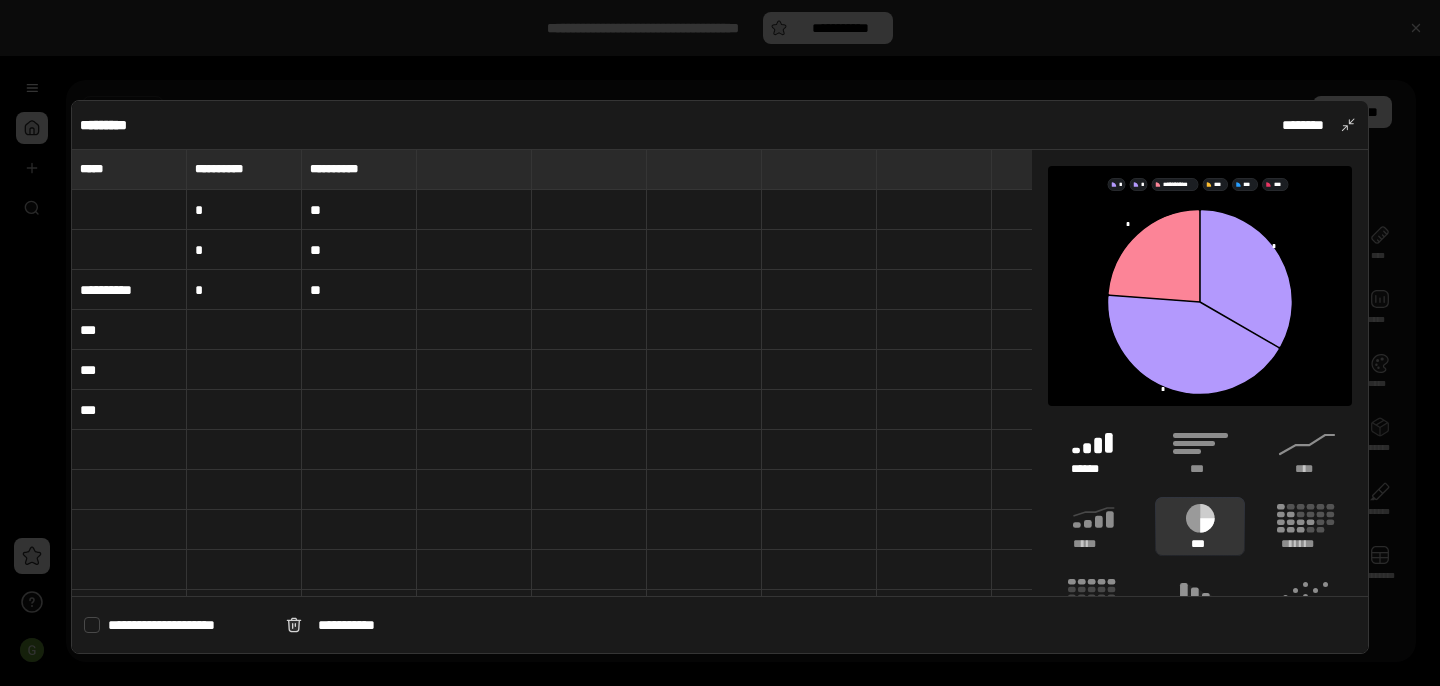 click 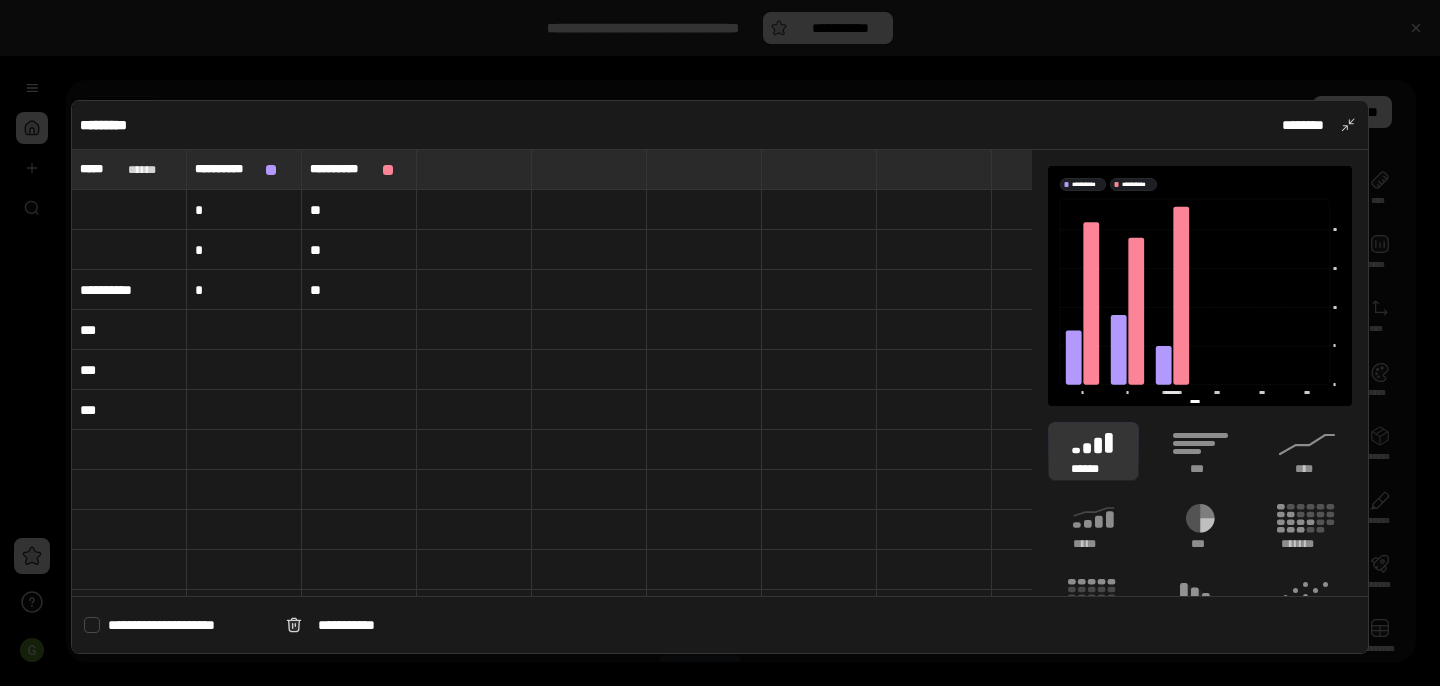 scroll, scrollTop: 274, scrollLeft: 0, axis: vertical 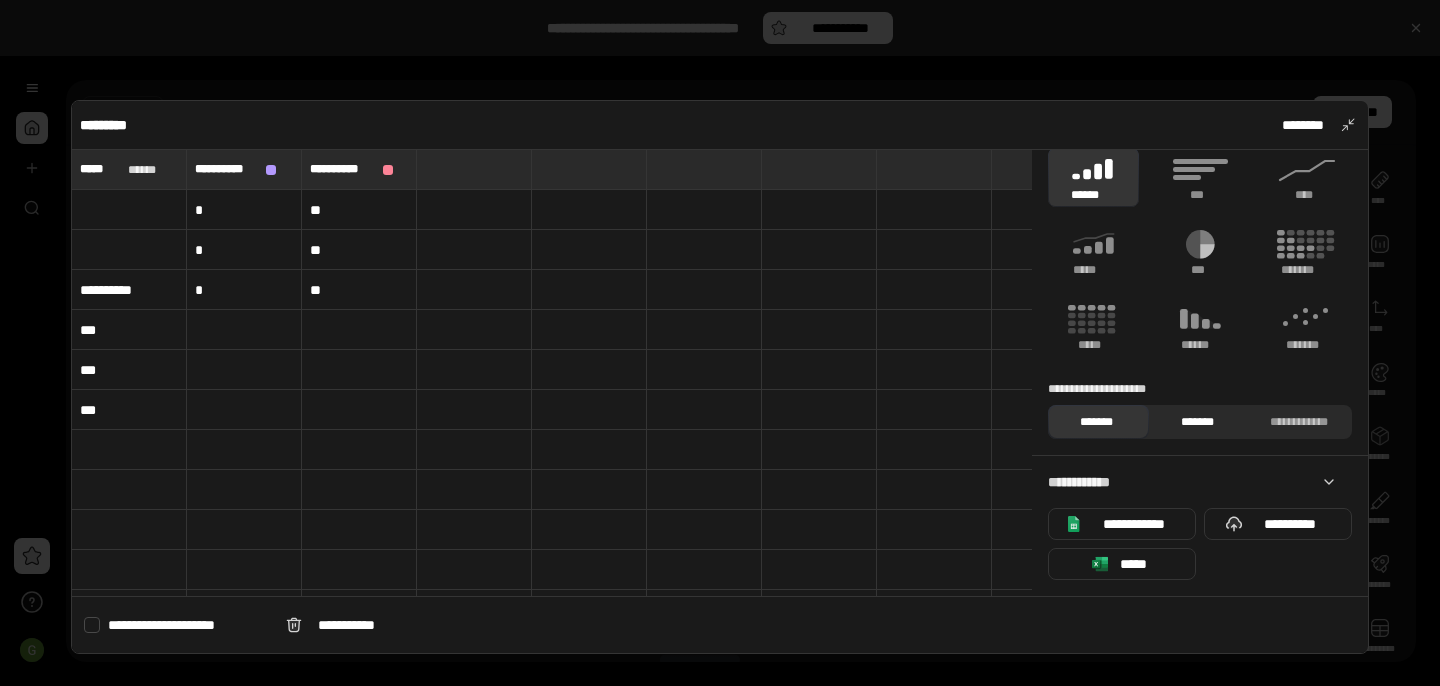 click on "*******" at bounding box center [1197, 422] 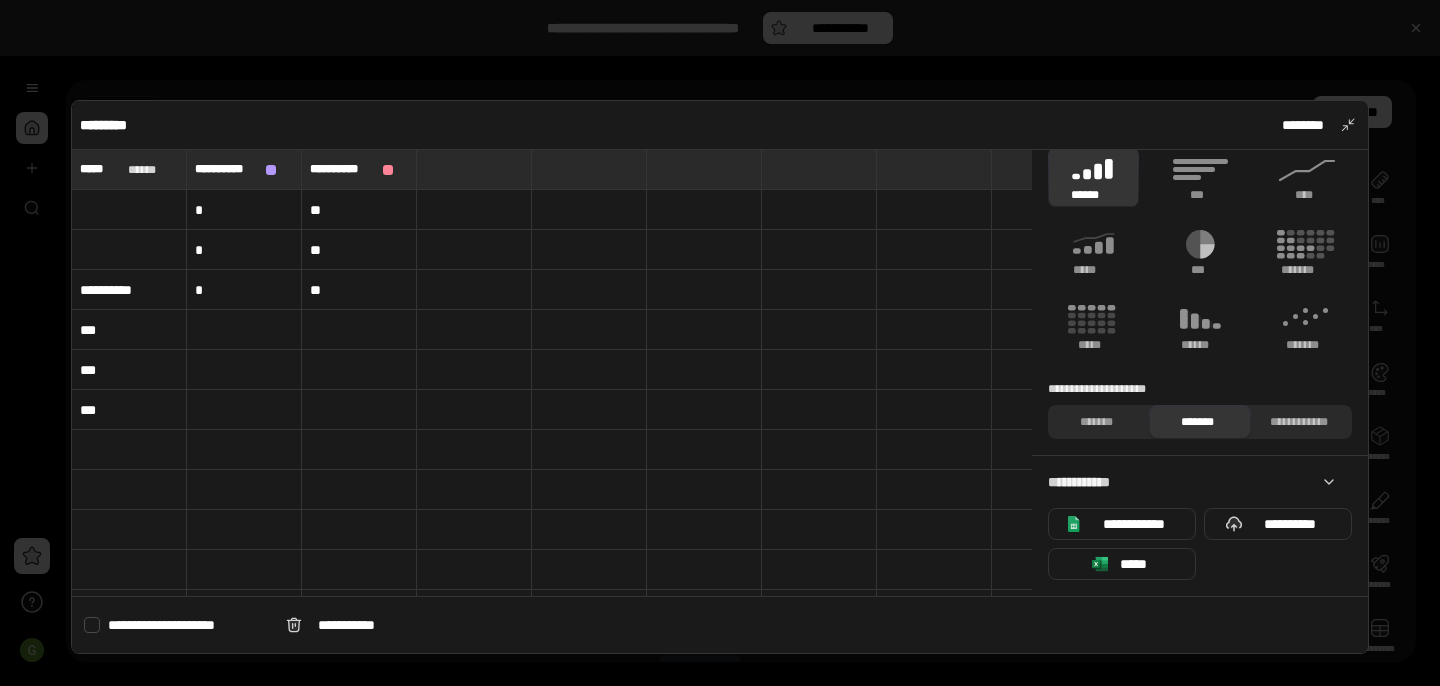 click on "*******" at bounding box center [1197, 422] 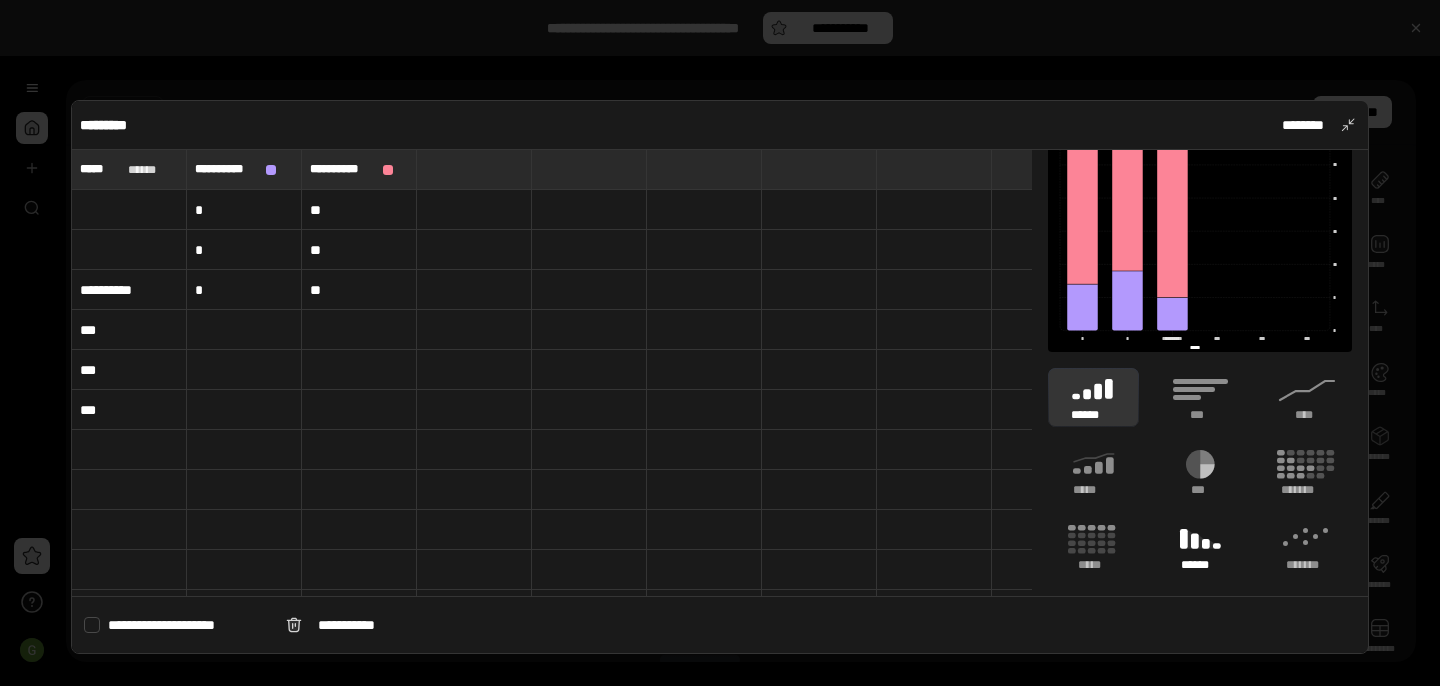 scroll, scrollTop: 0, scrollLeft: 0, axis: both 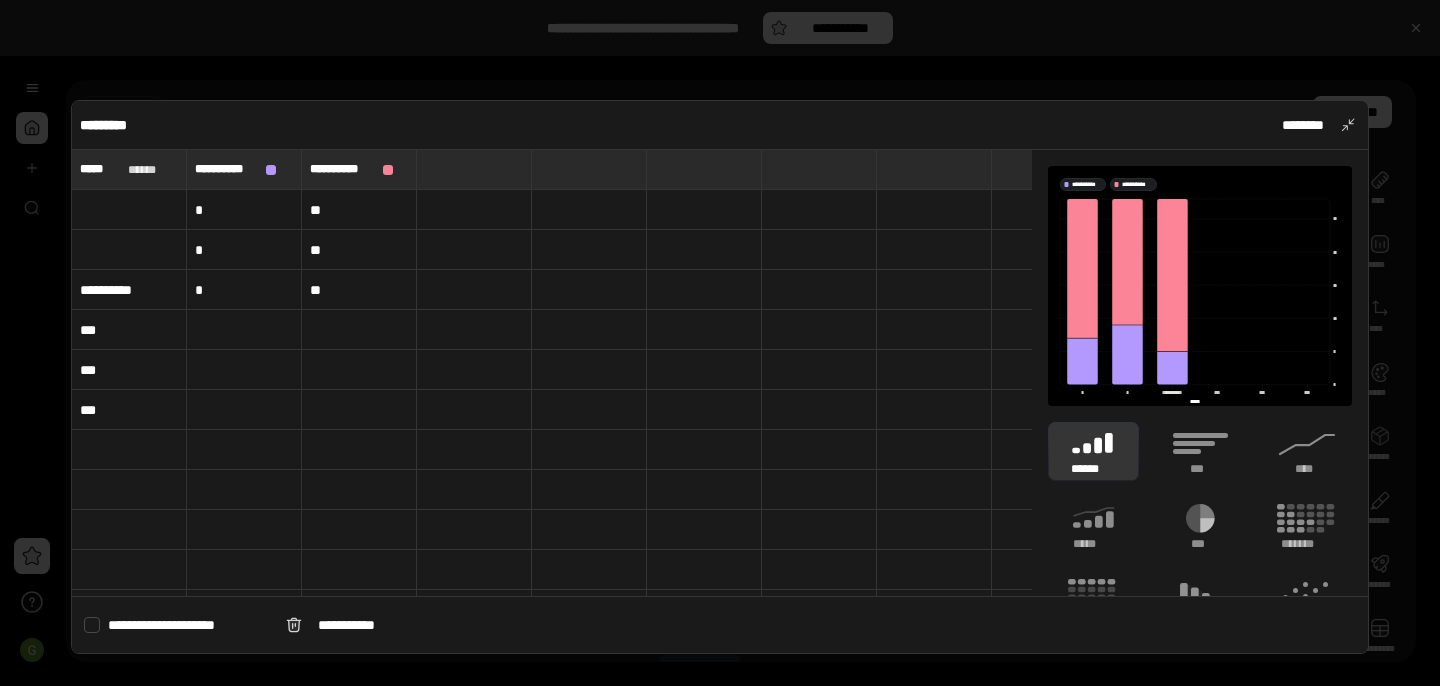 click at bounding box center (92, 625) 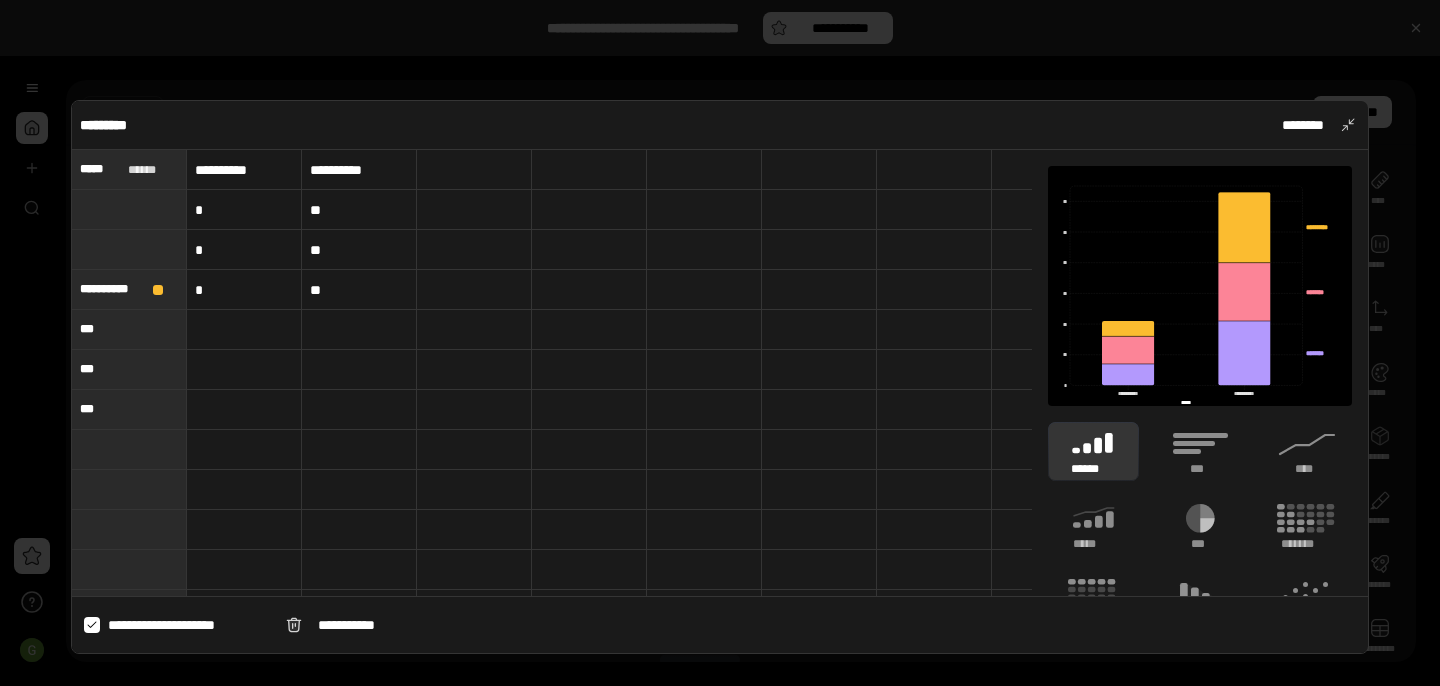 click 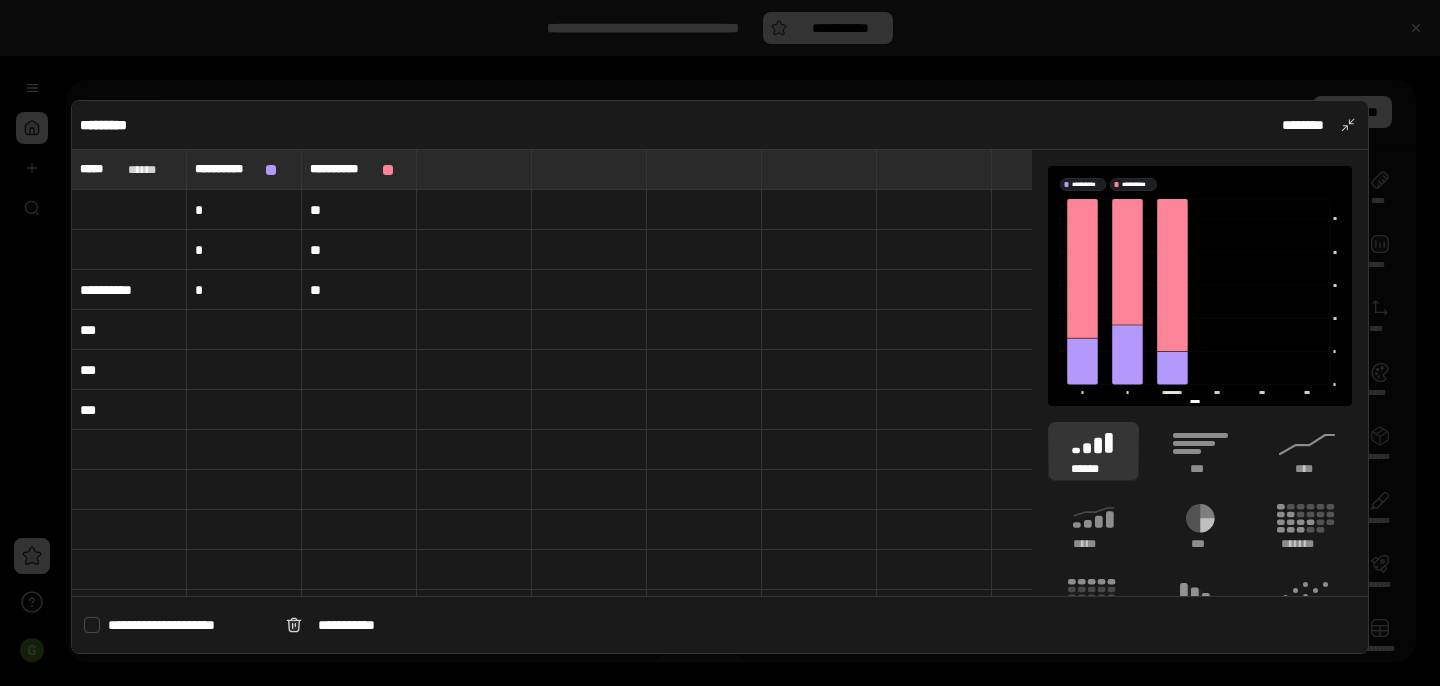 click at bounding box center [129, 210] 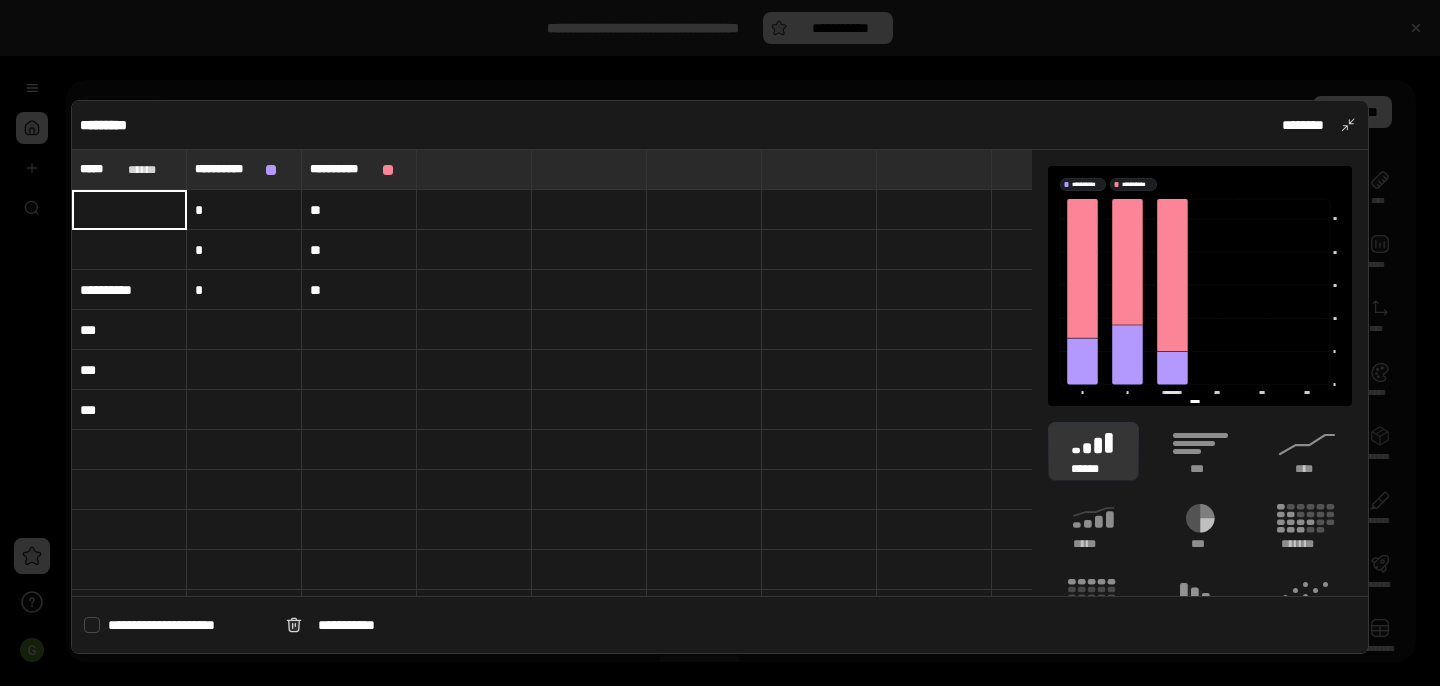 click at bounding box center [129, 210] 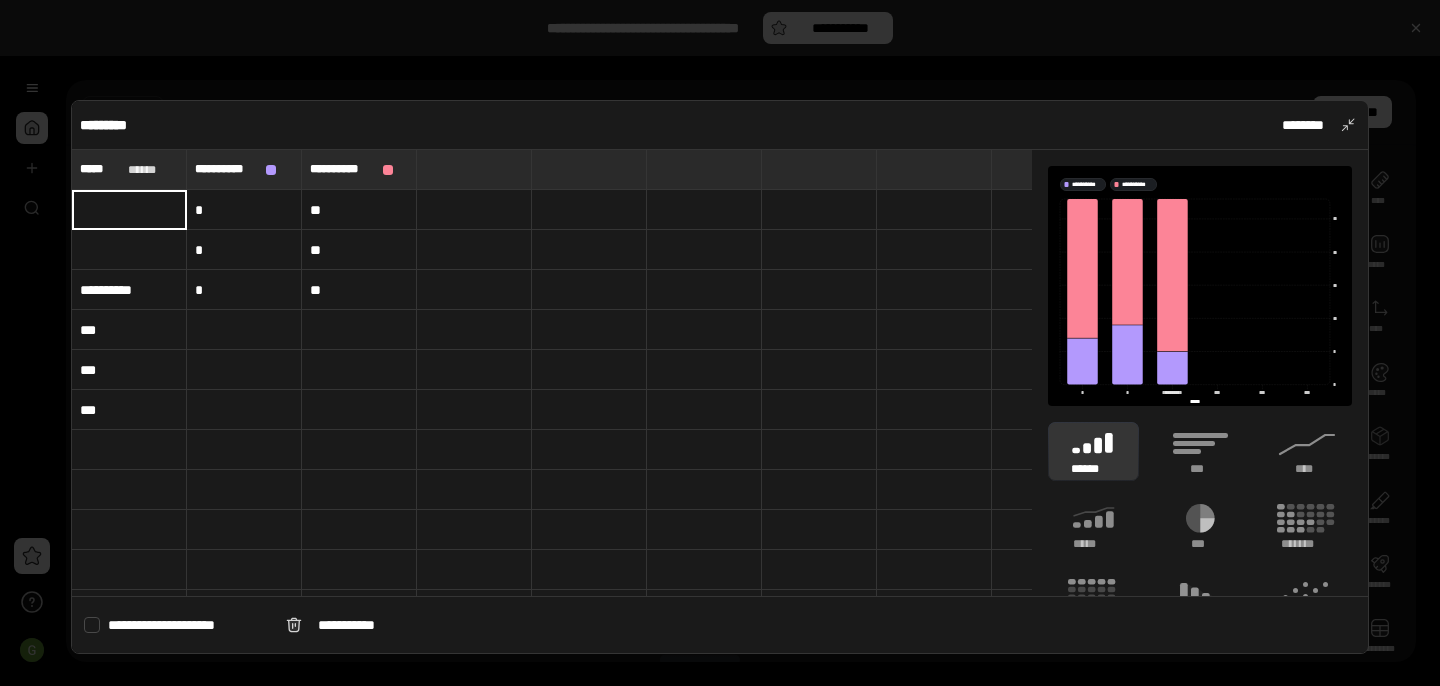 type on "*" 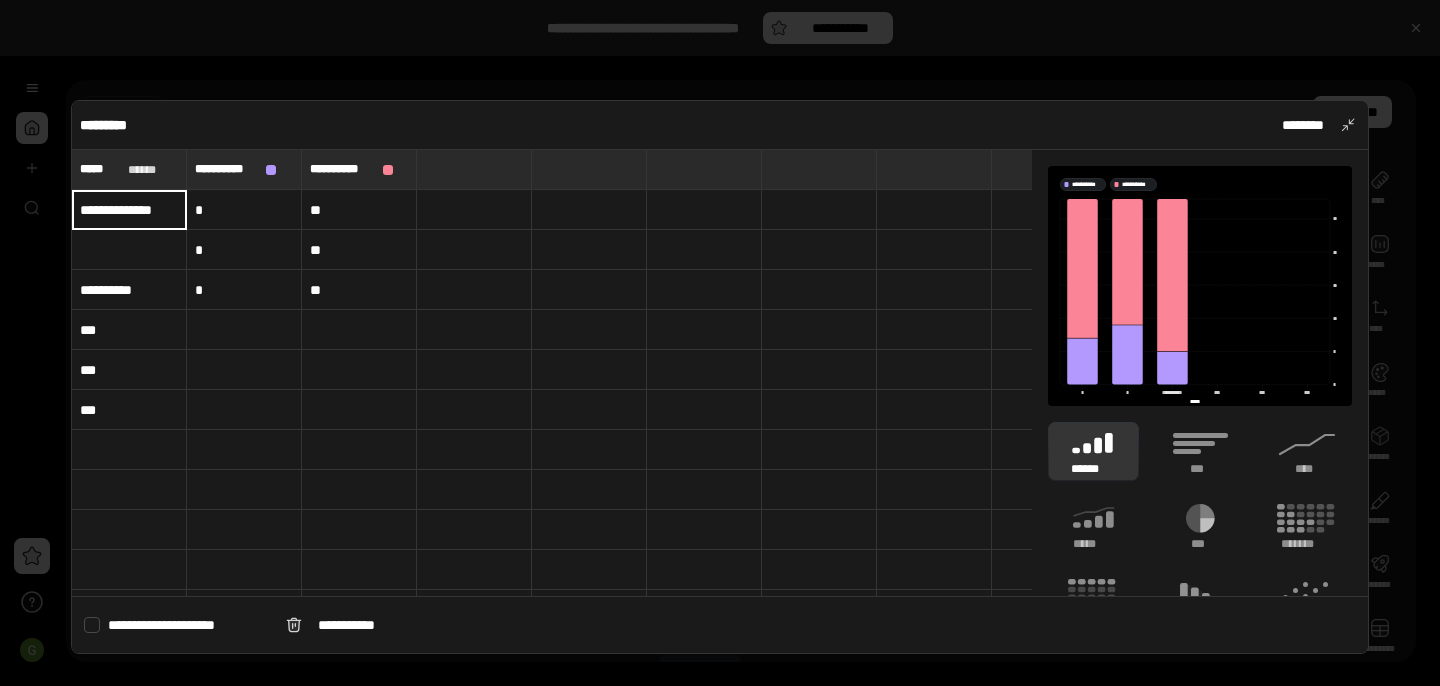 scroll, scrollTop: 0, scrollLeft: 4, axis: horizontal 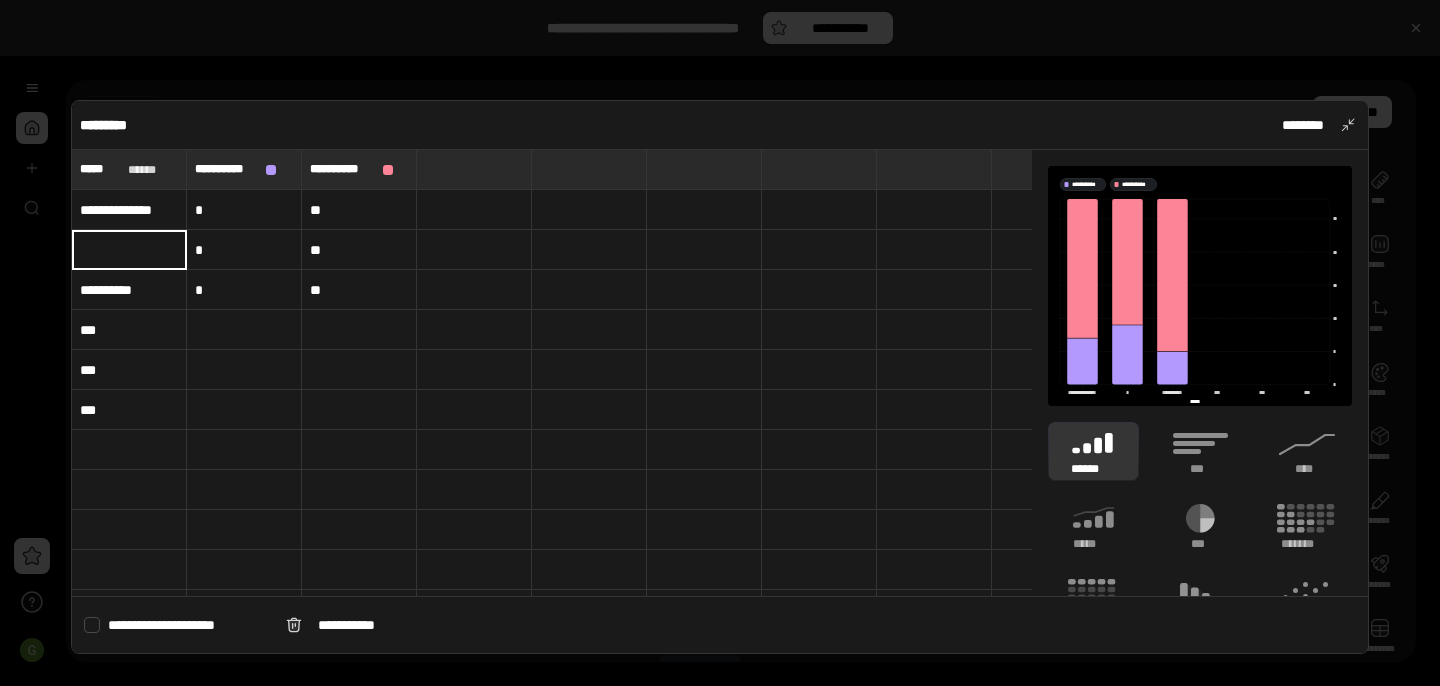 click at bounding box center [129, 250] 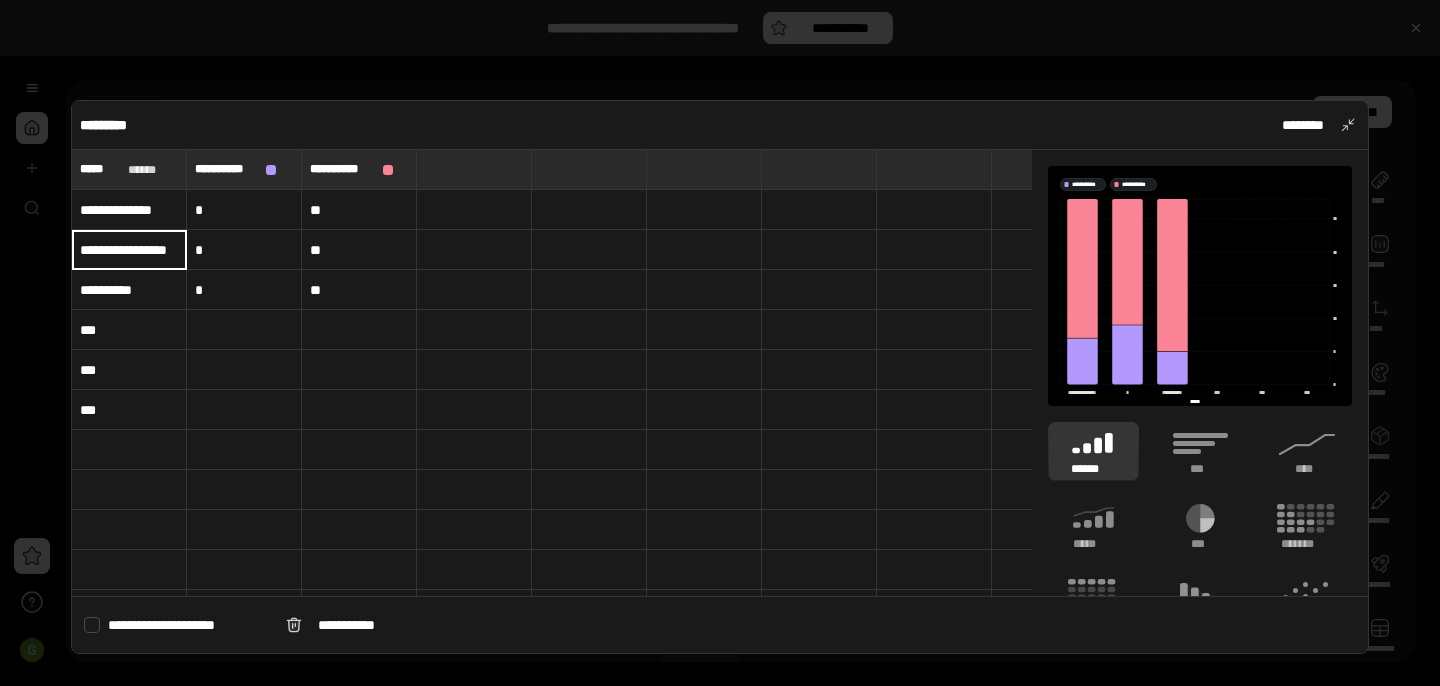 scroll, scrollTop: 0, scrollLeft: 2, axis: horizontal 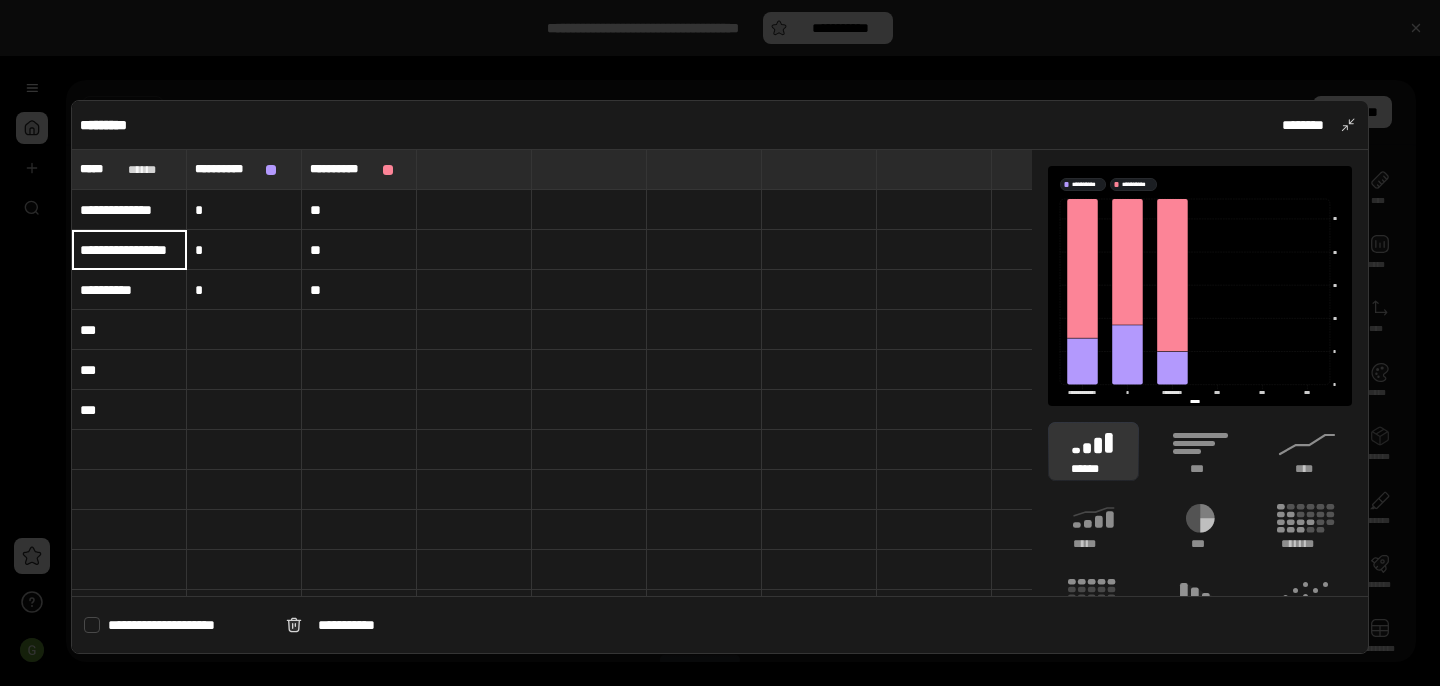 type on "**********" 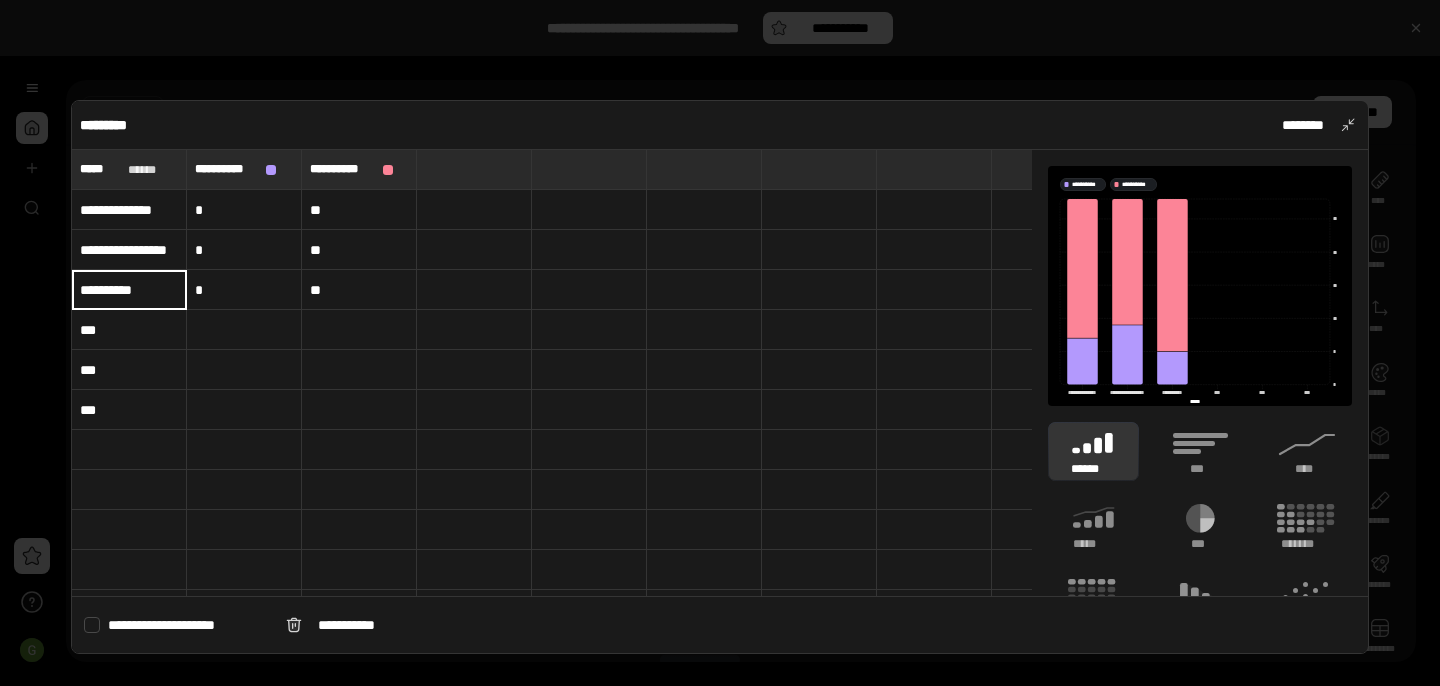 click on "***" at bounding box center [129, 330] 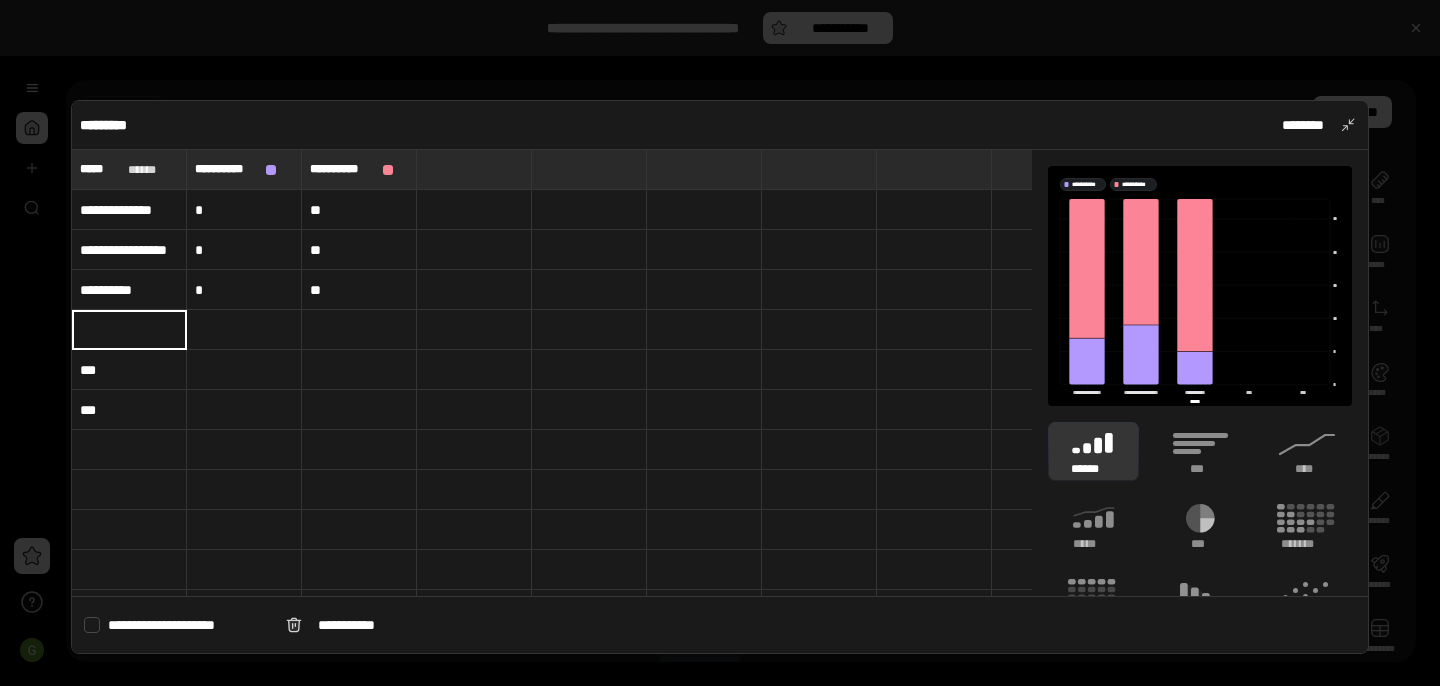 type 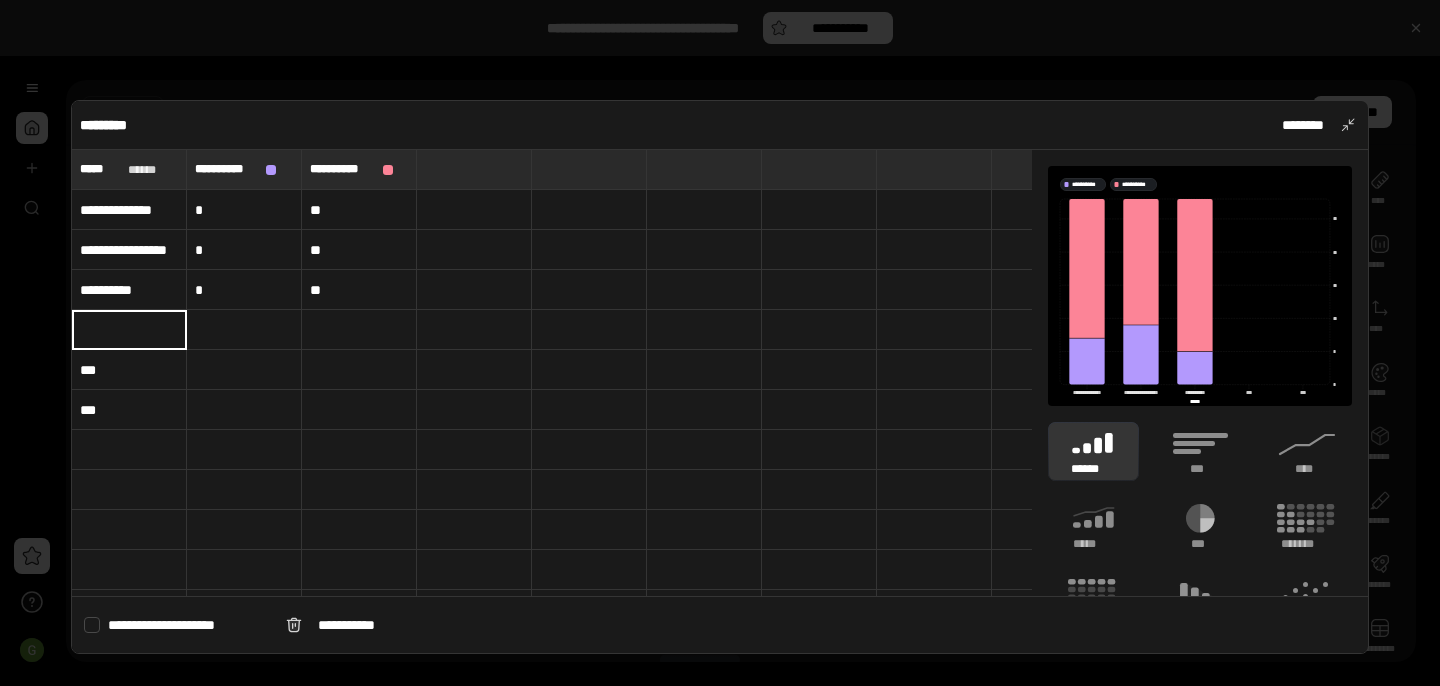 click on "***" at bounding box center (129, 370) 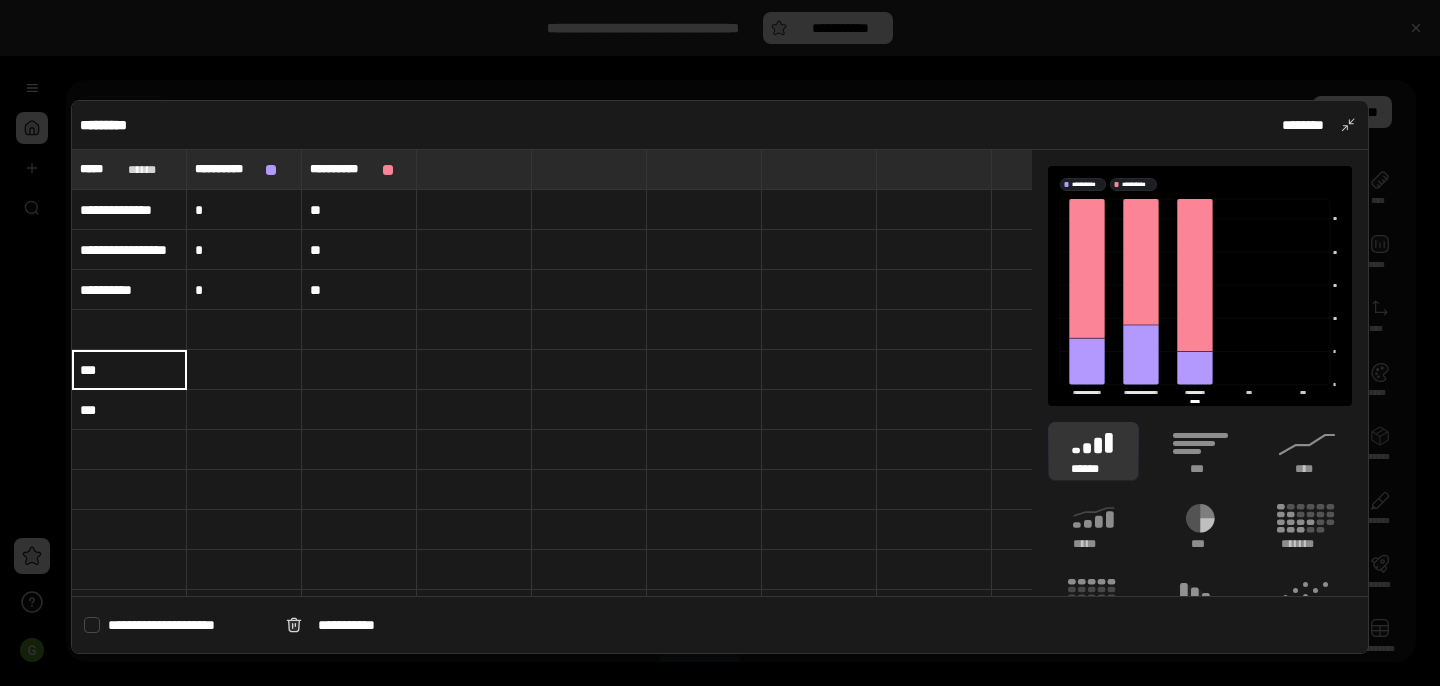 type 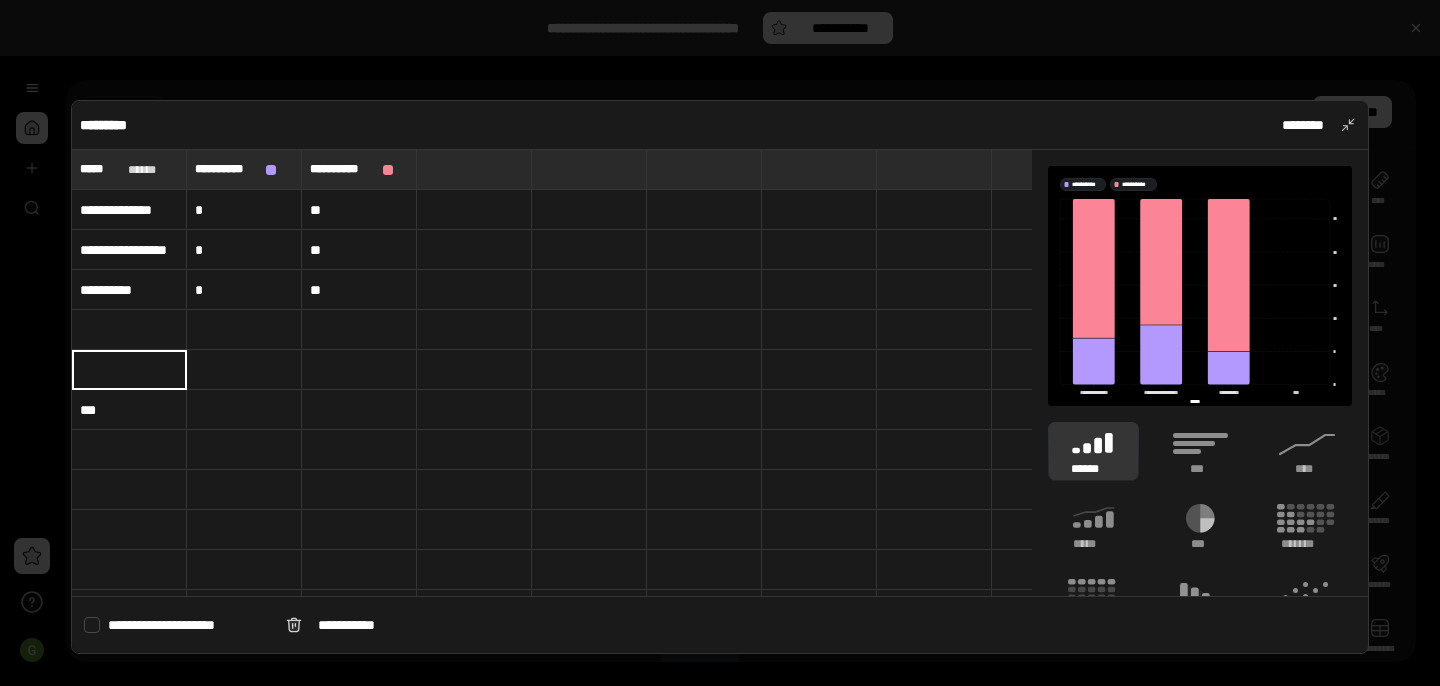 click on "***" at bounding box center (129, 410) 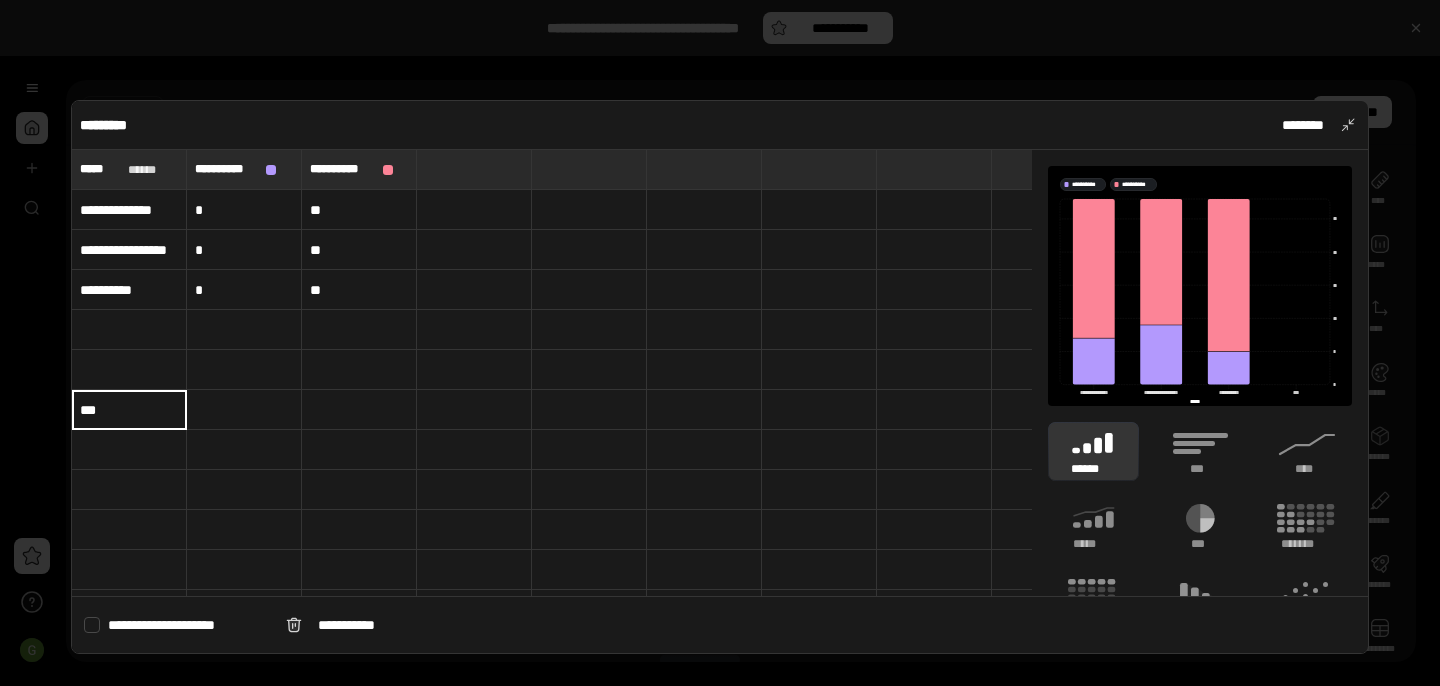 type 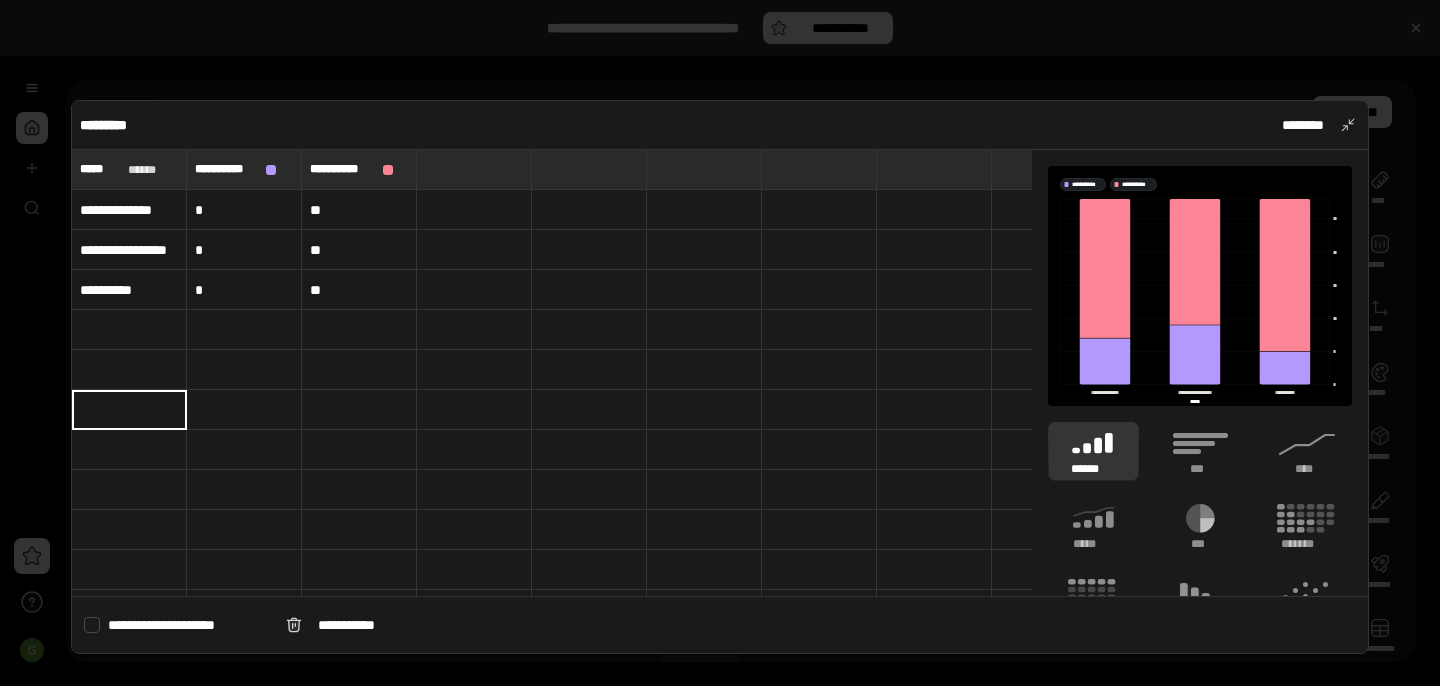 click at bounding box center (129, 330) 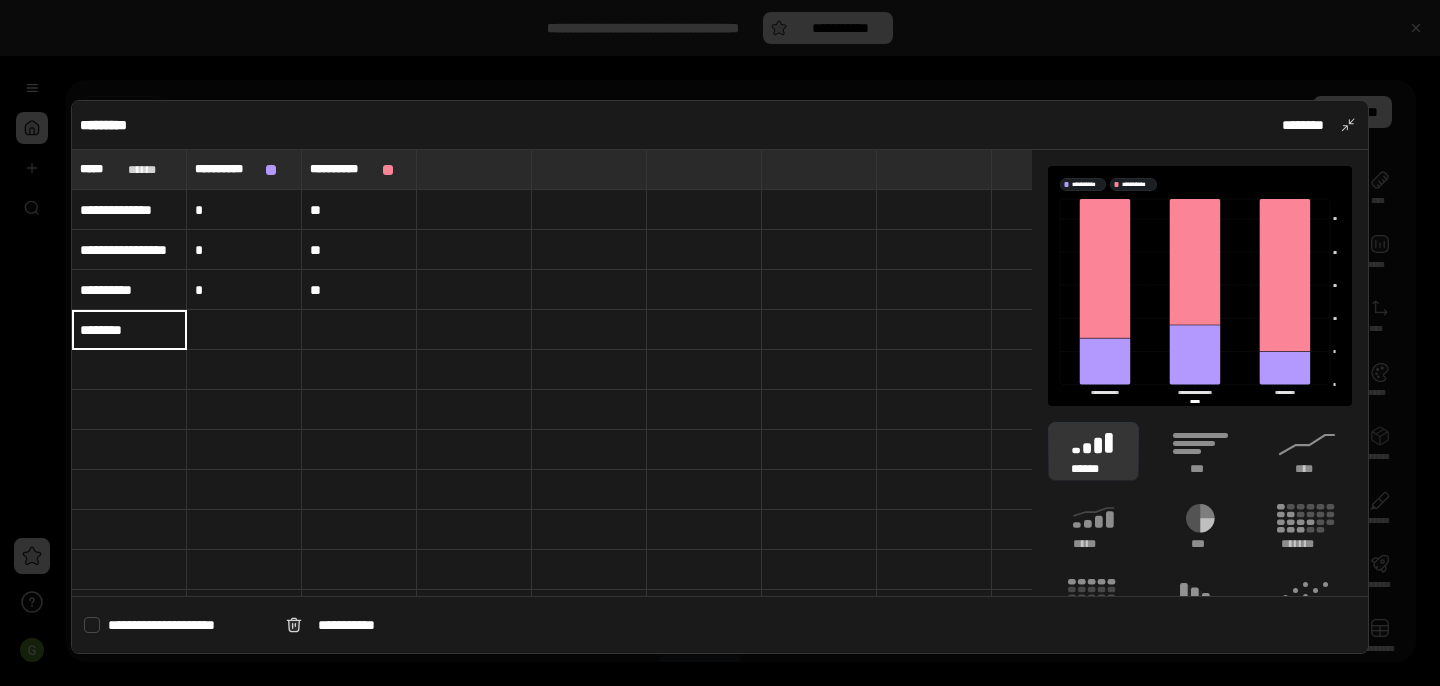 type on "********" 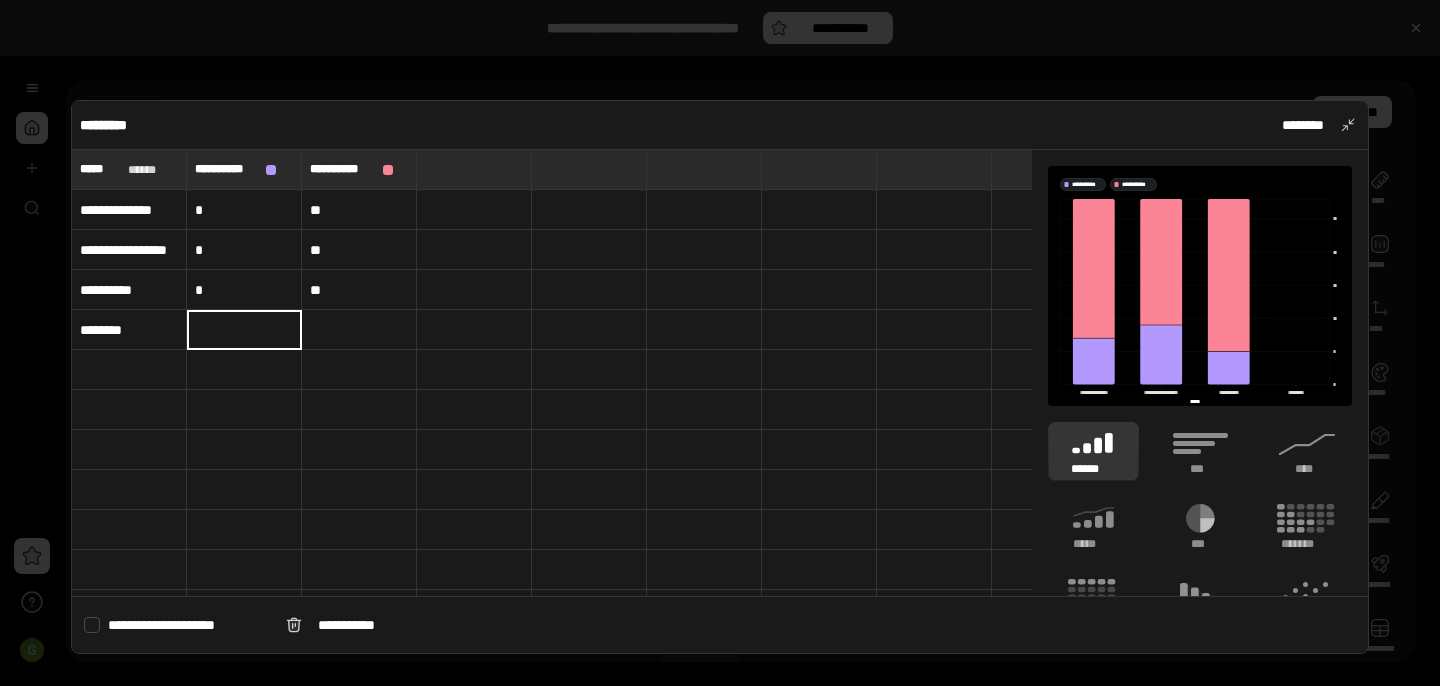 click at bounding box center [244, 330] 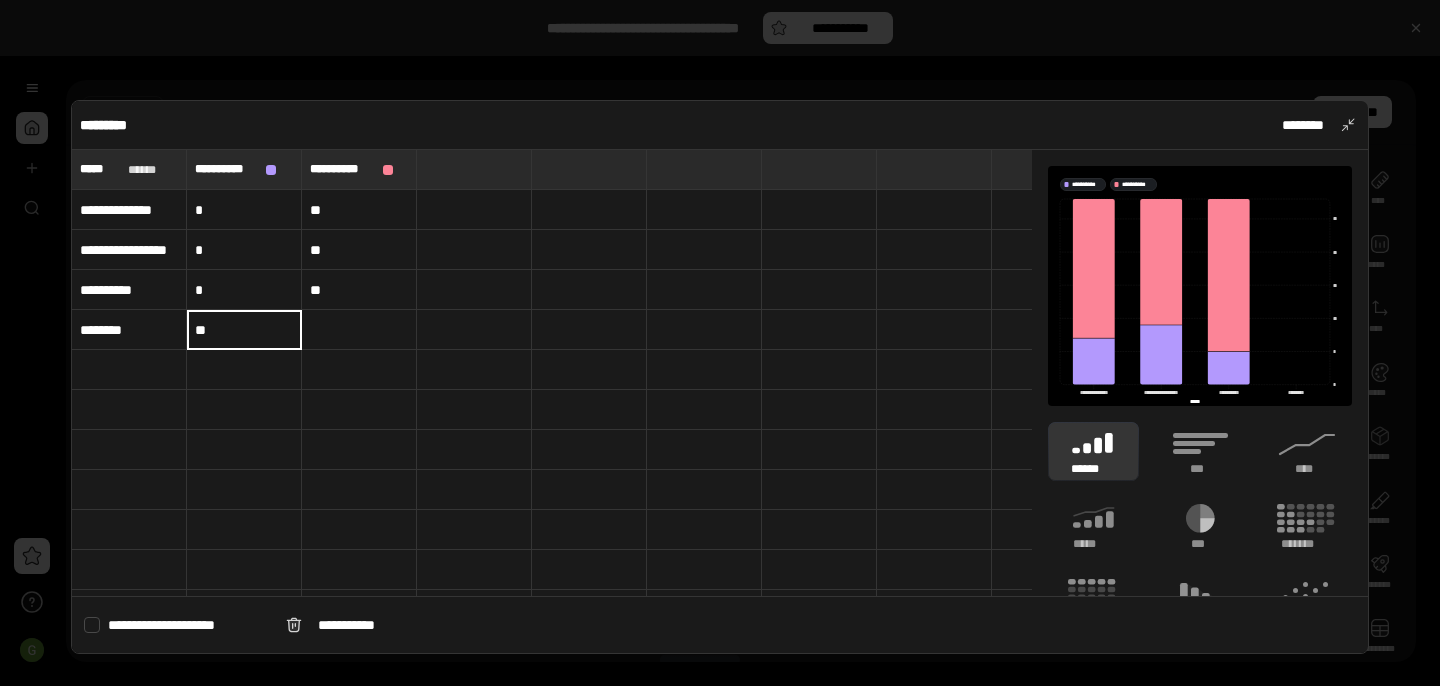 type on "**" 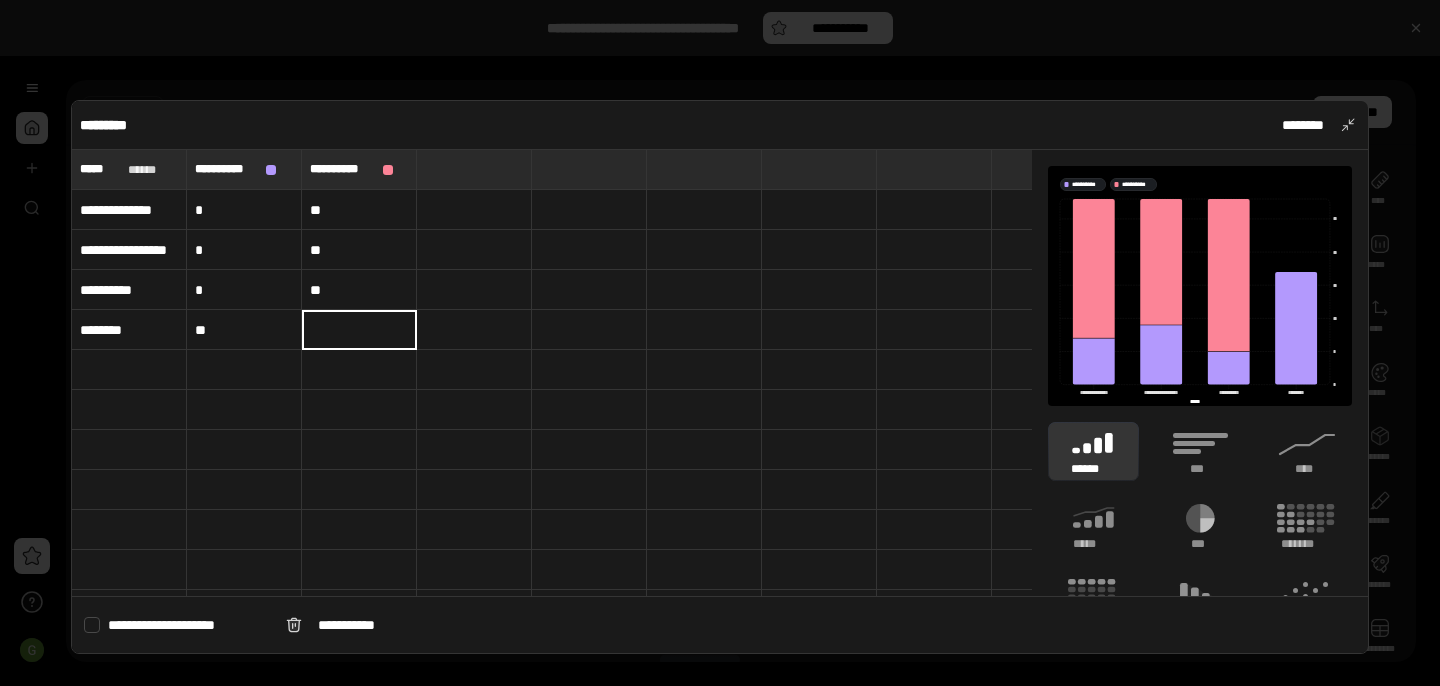 click at bounding box center [359, 330] 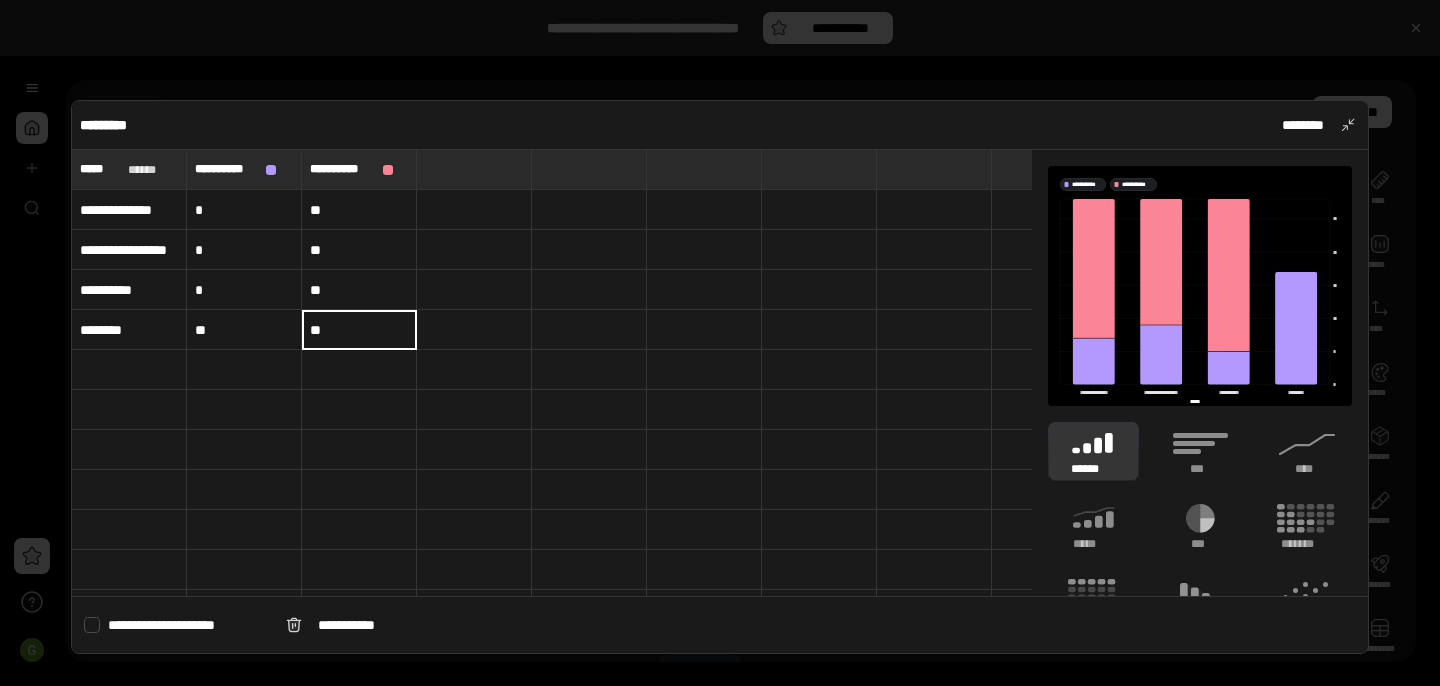 type on "**" 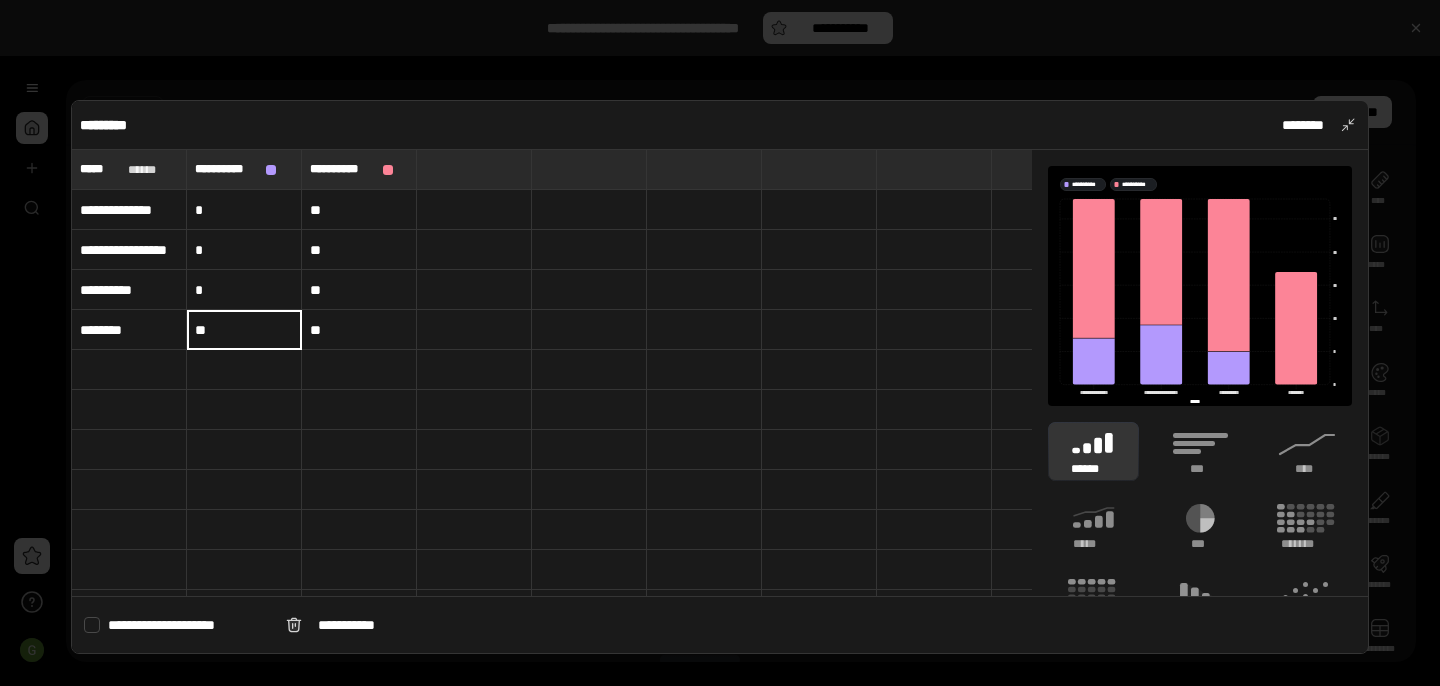 type on "**" 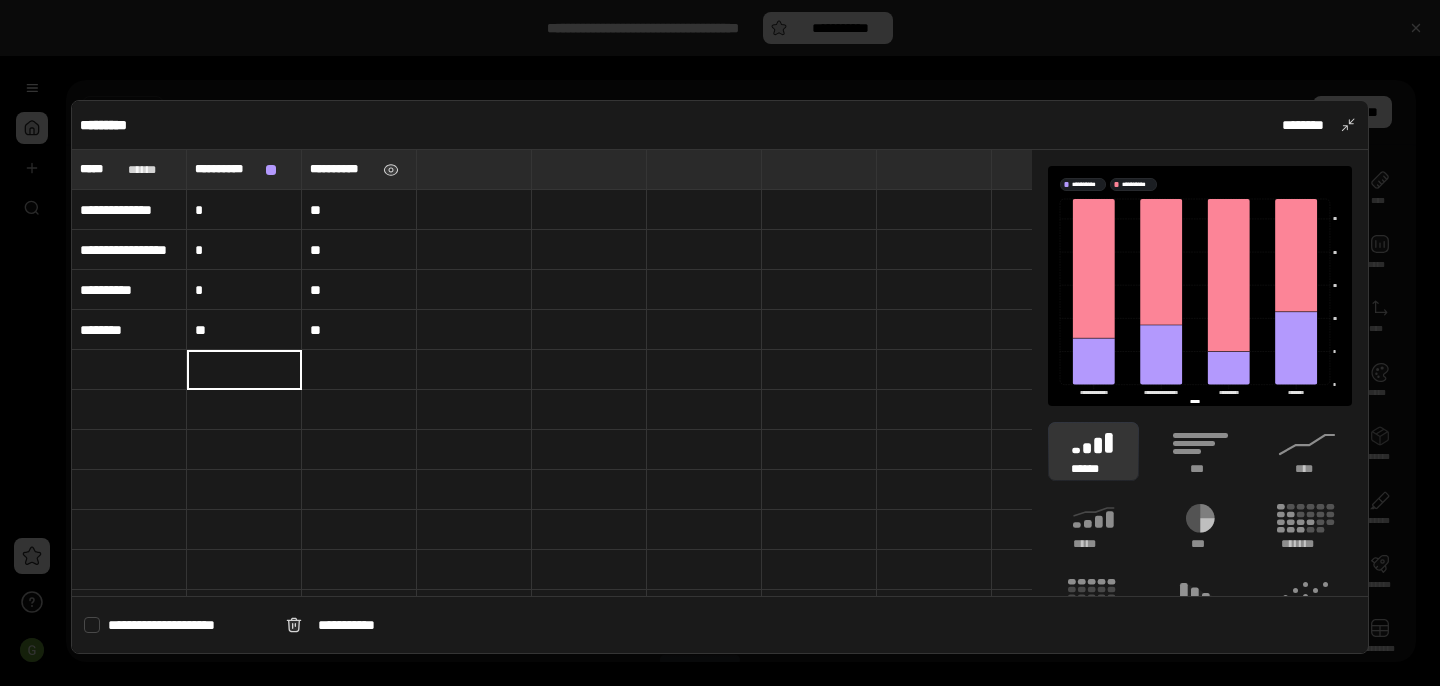 click on "**********" at bounding box center [342, 169] 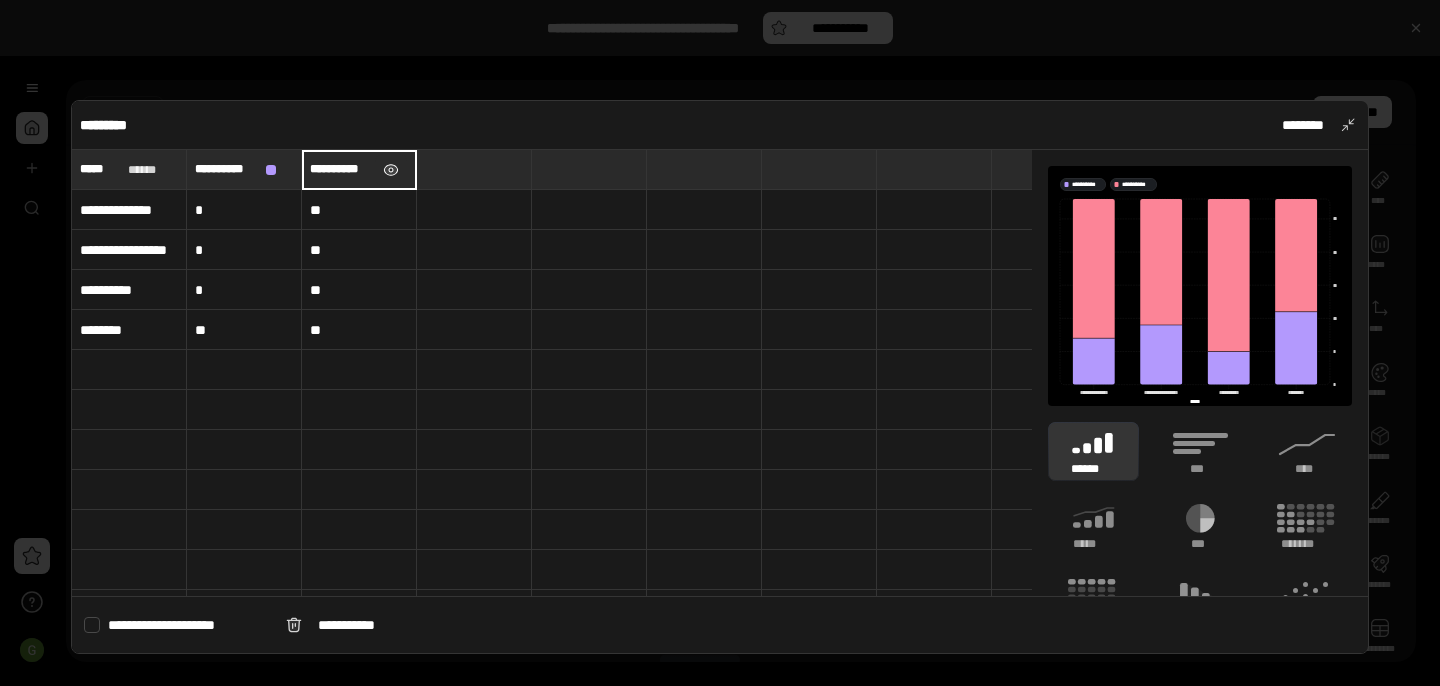 type on "**********" 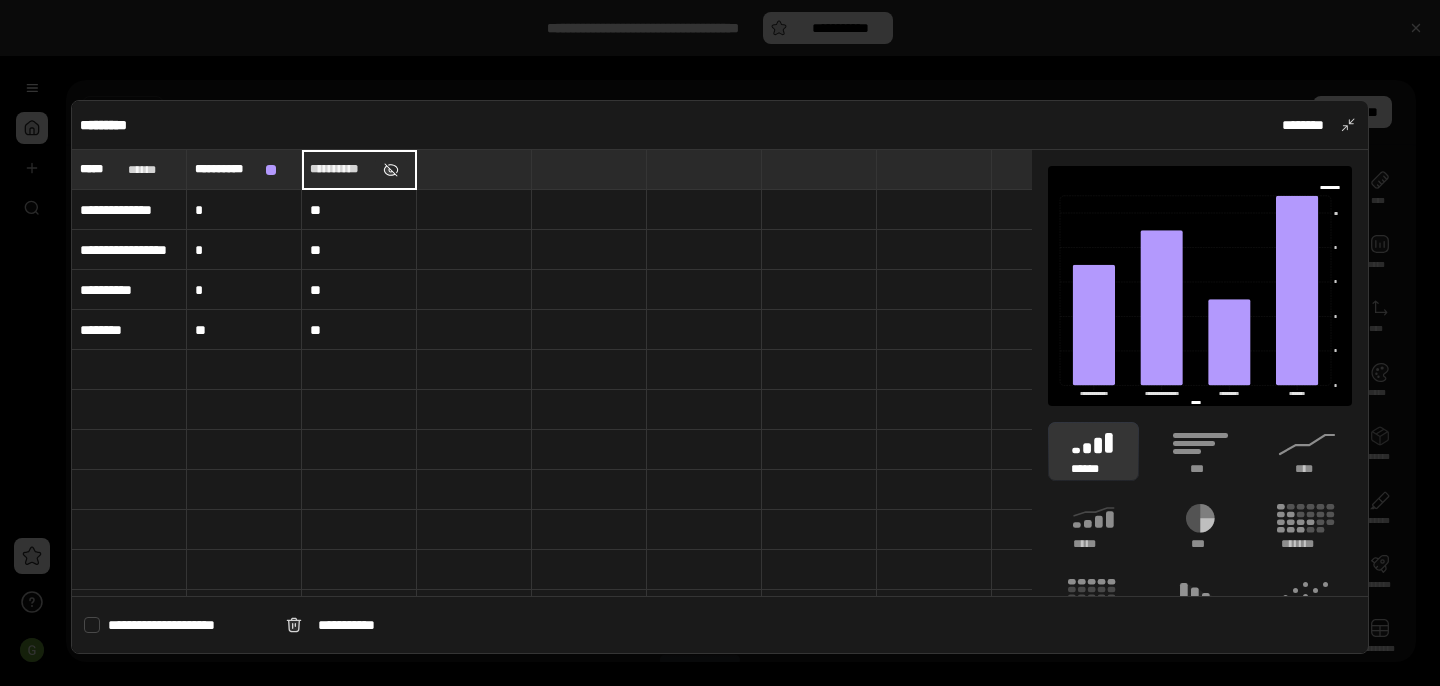 click at bounding box center [391, 170] 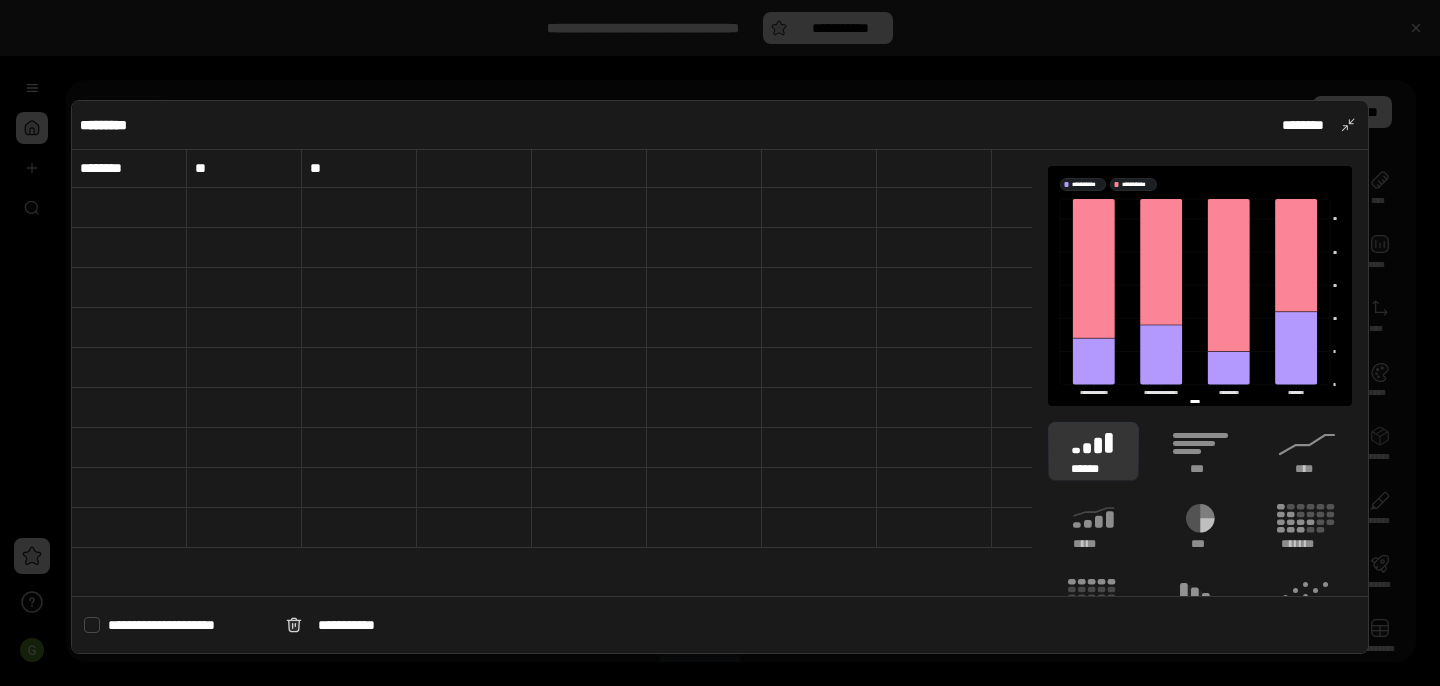 scroll, scrollTop: 0, scrollLeft: 0, axis: both 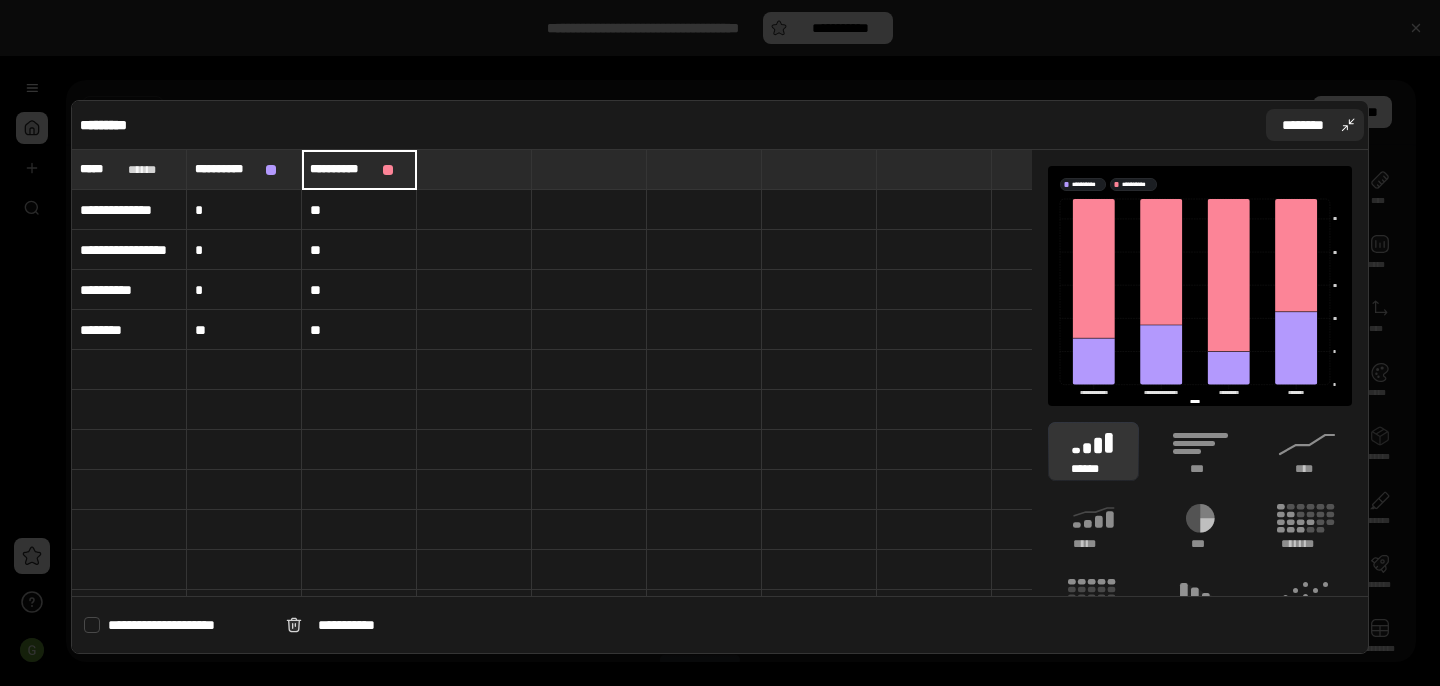 click on "********" at bounding box center (1303, 125) 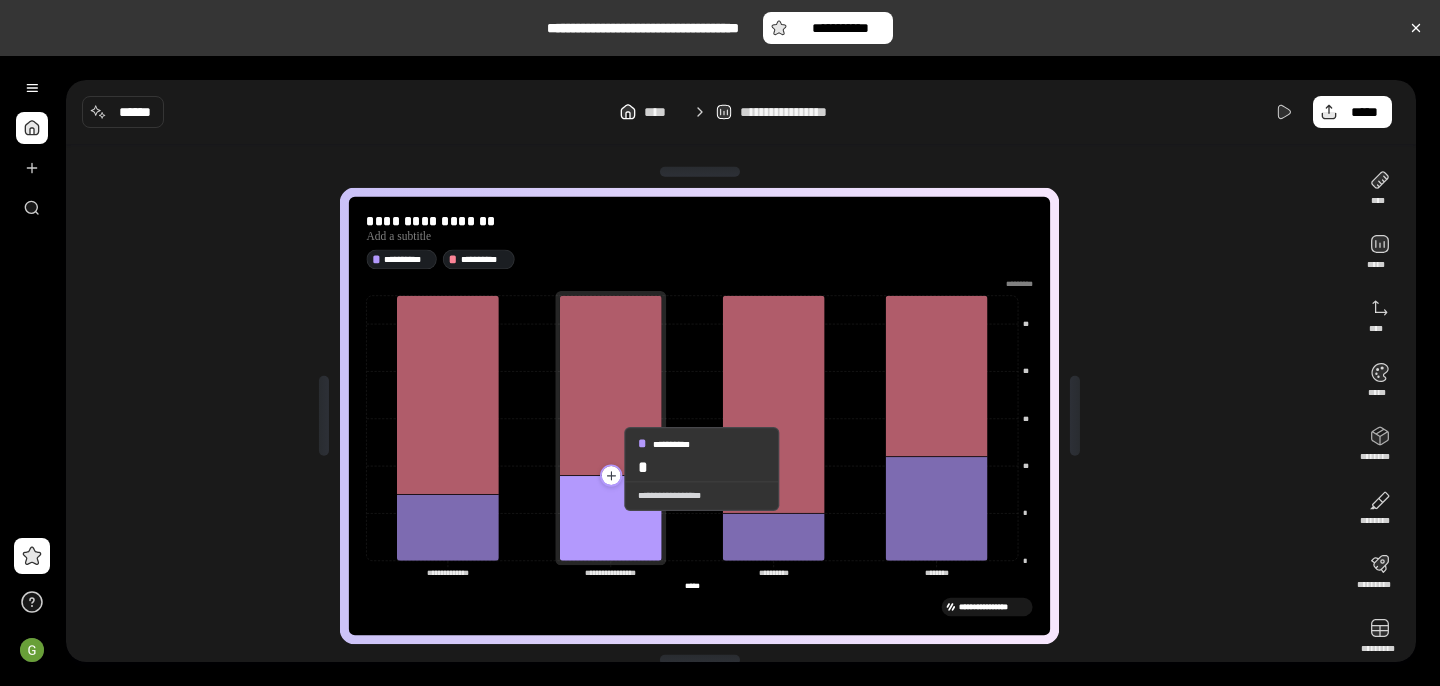 click 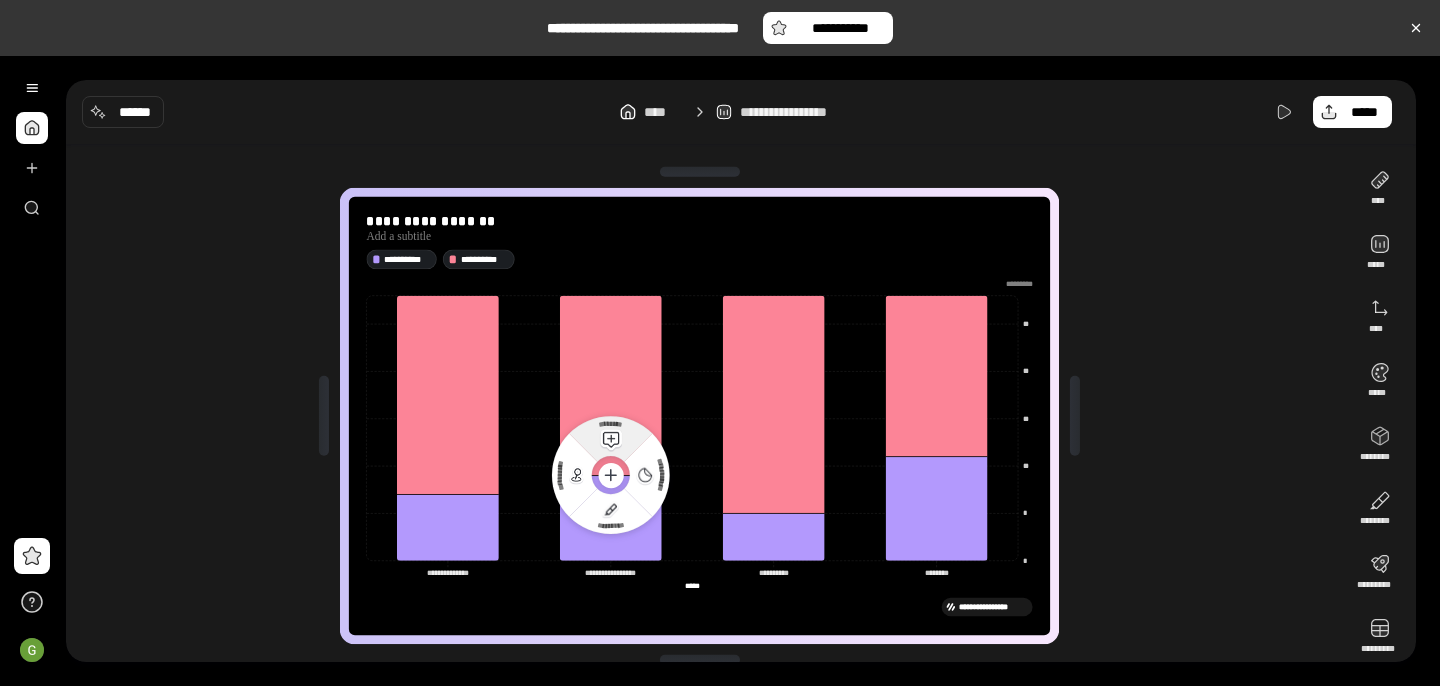 click 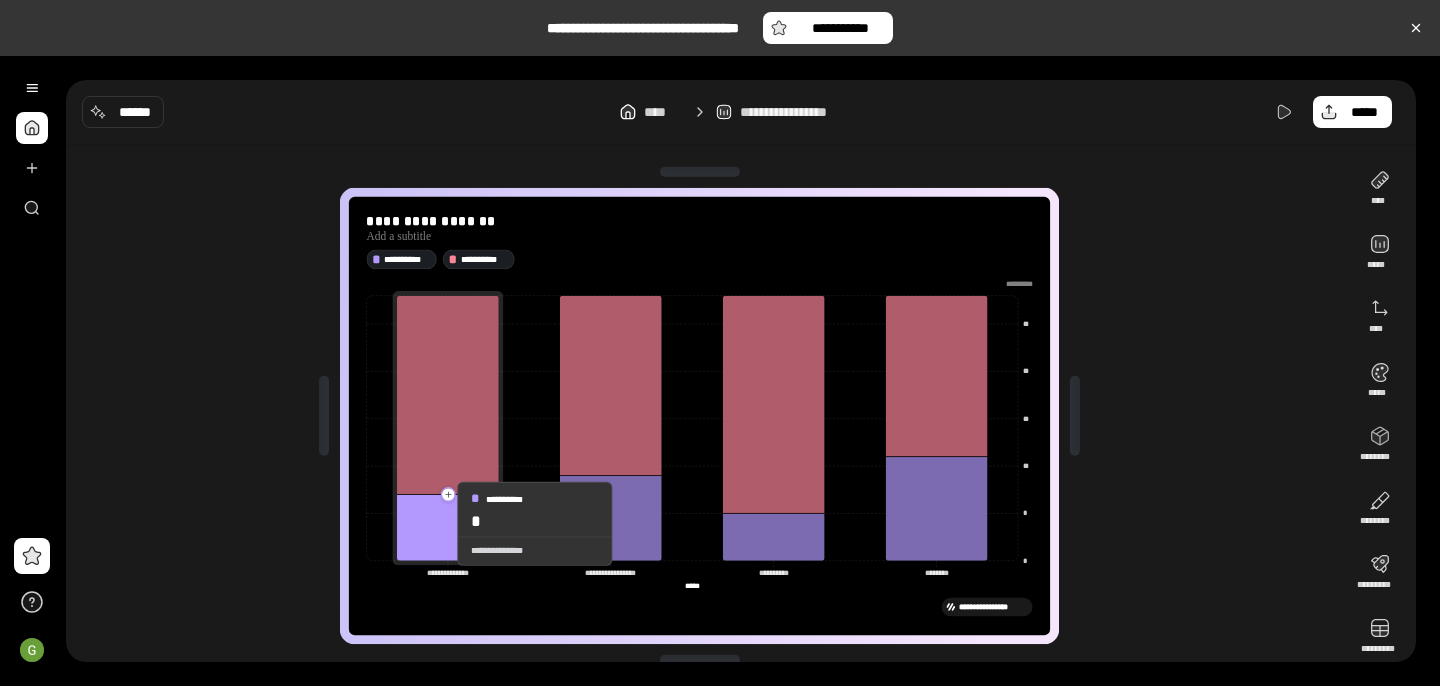 click 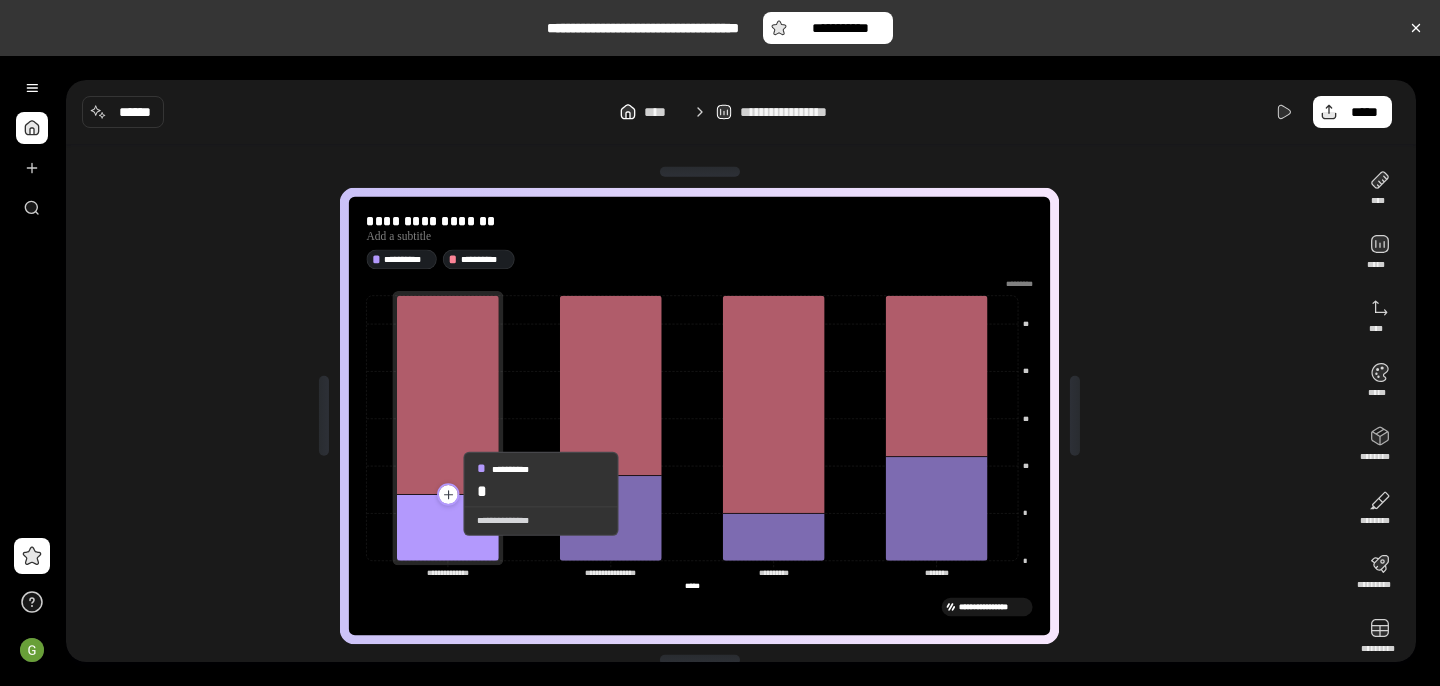 click 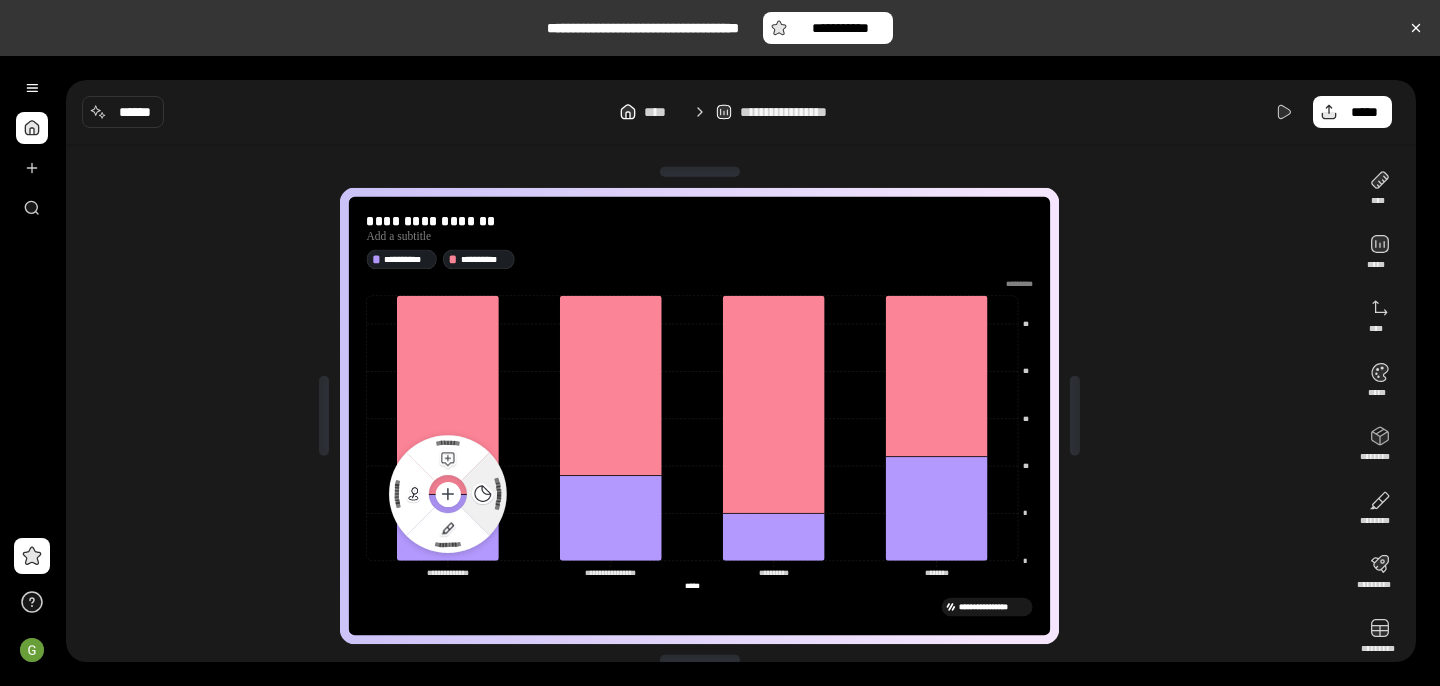 click 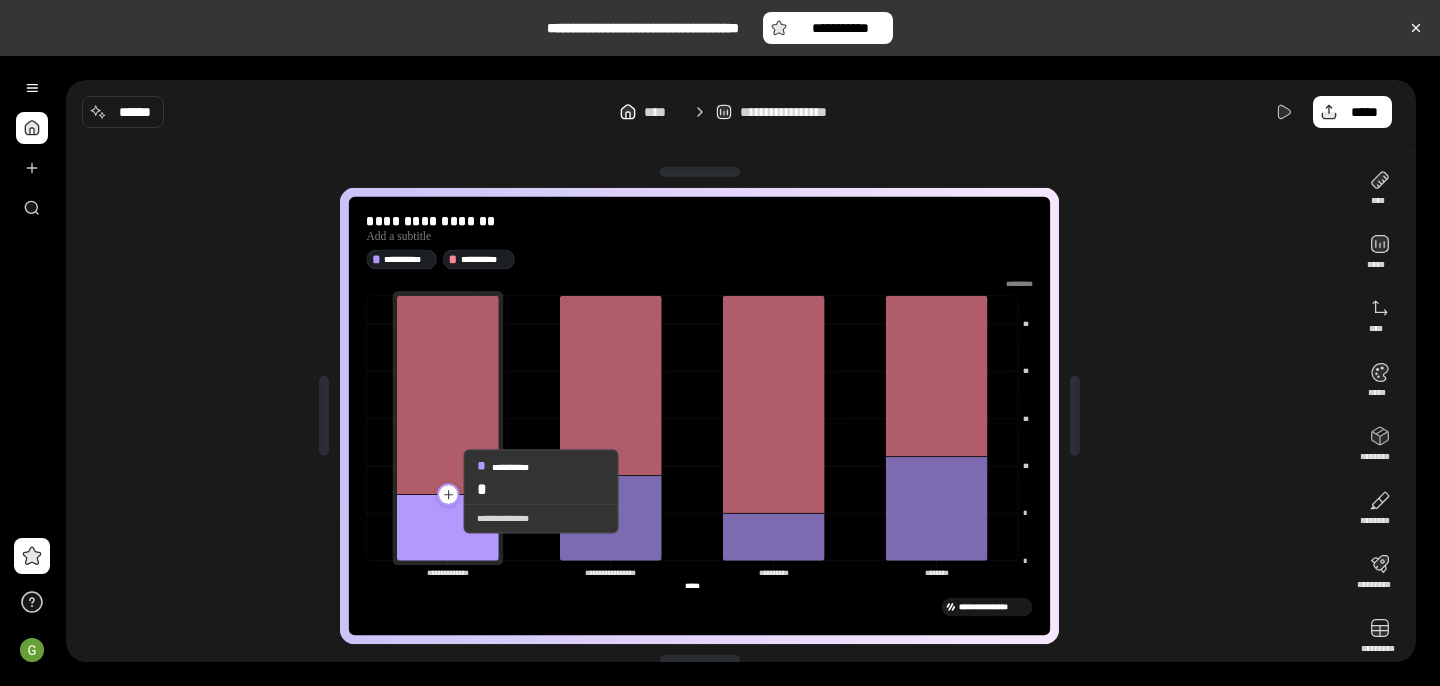 click 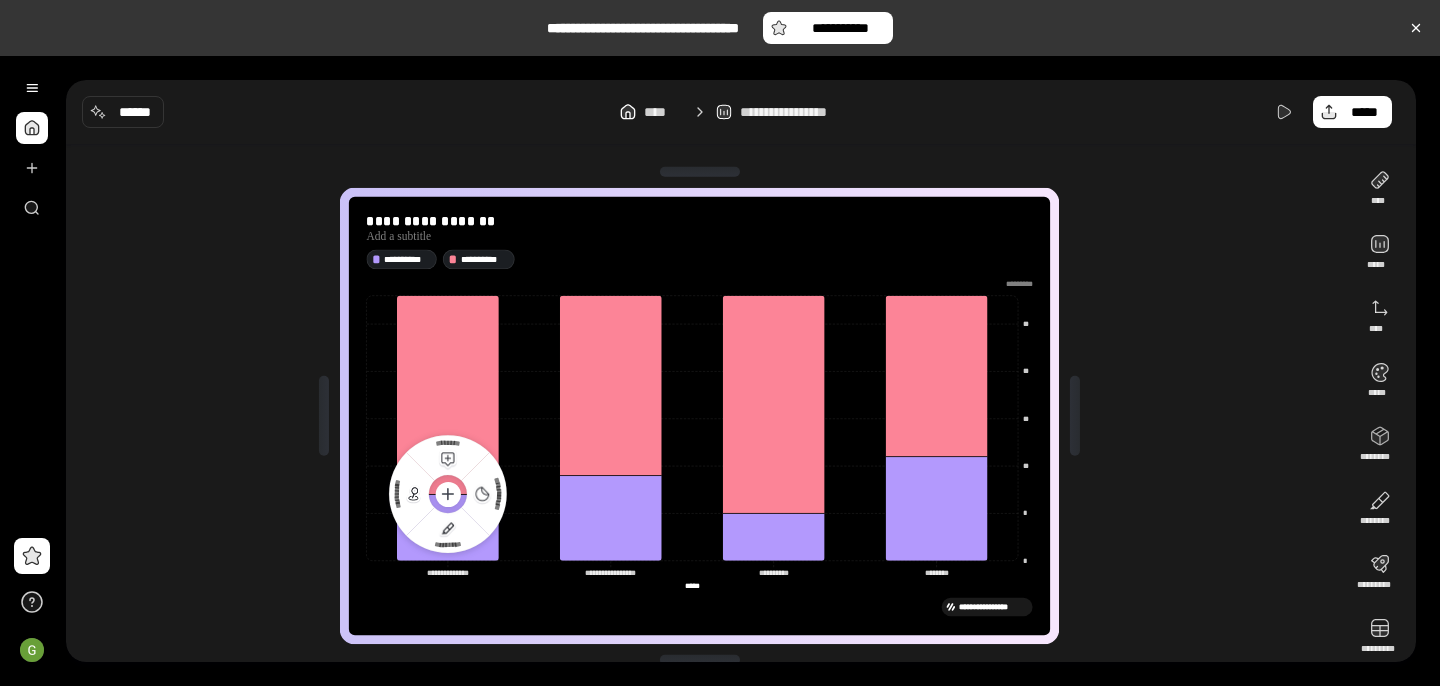 click at bounding box center (447, 494) 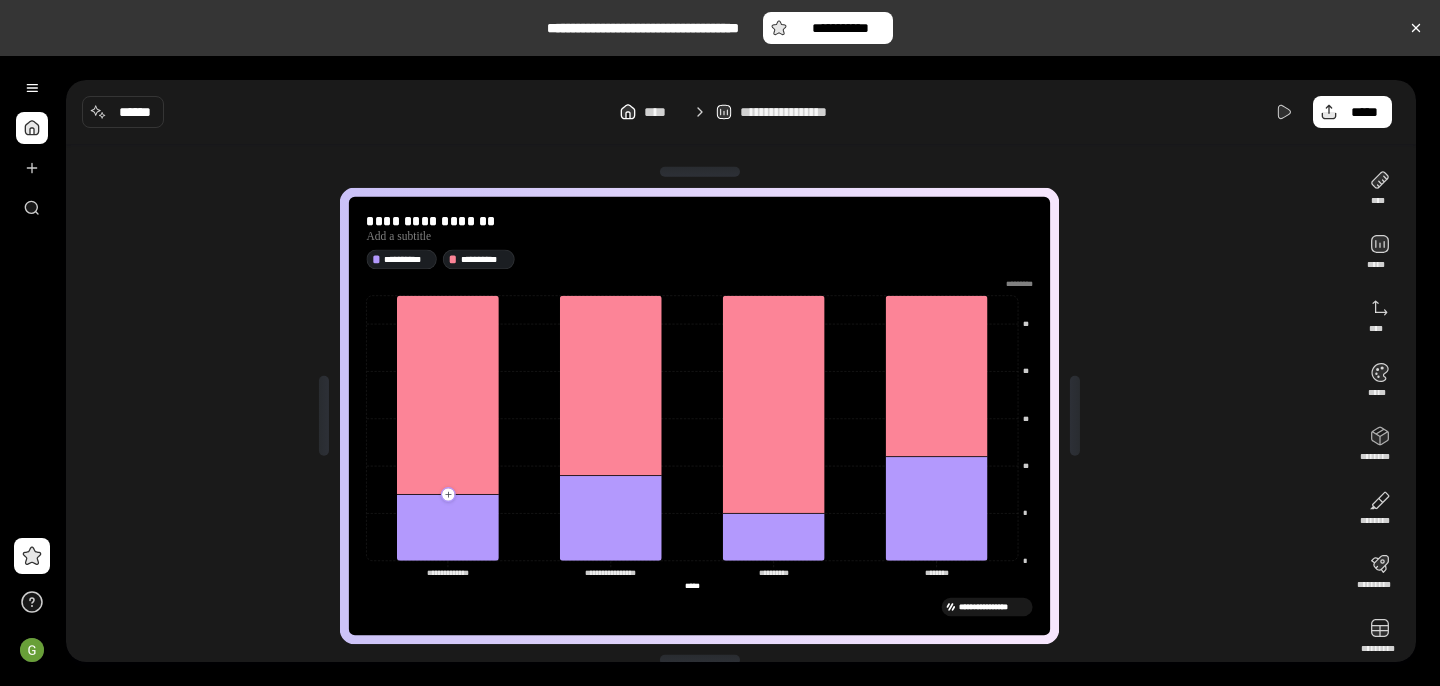 click 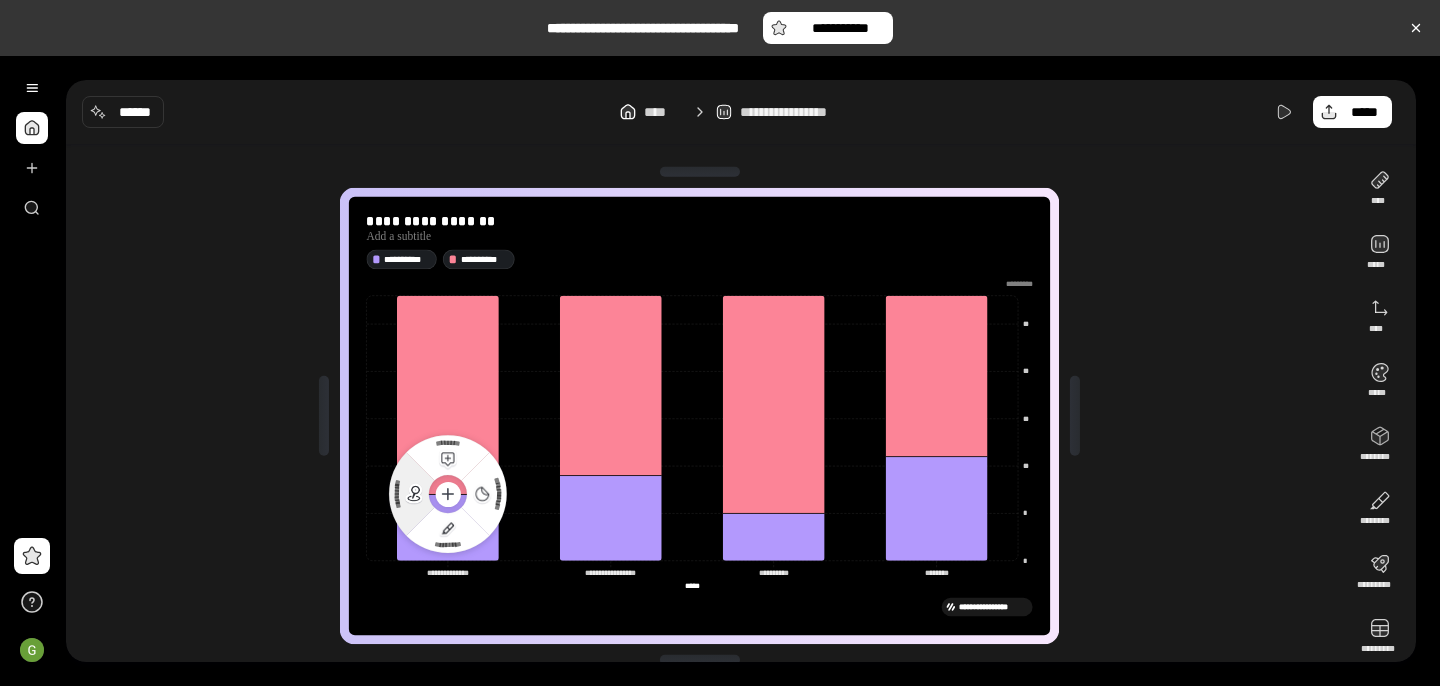 click 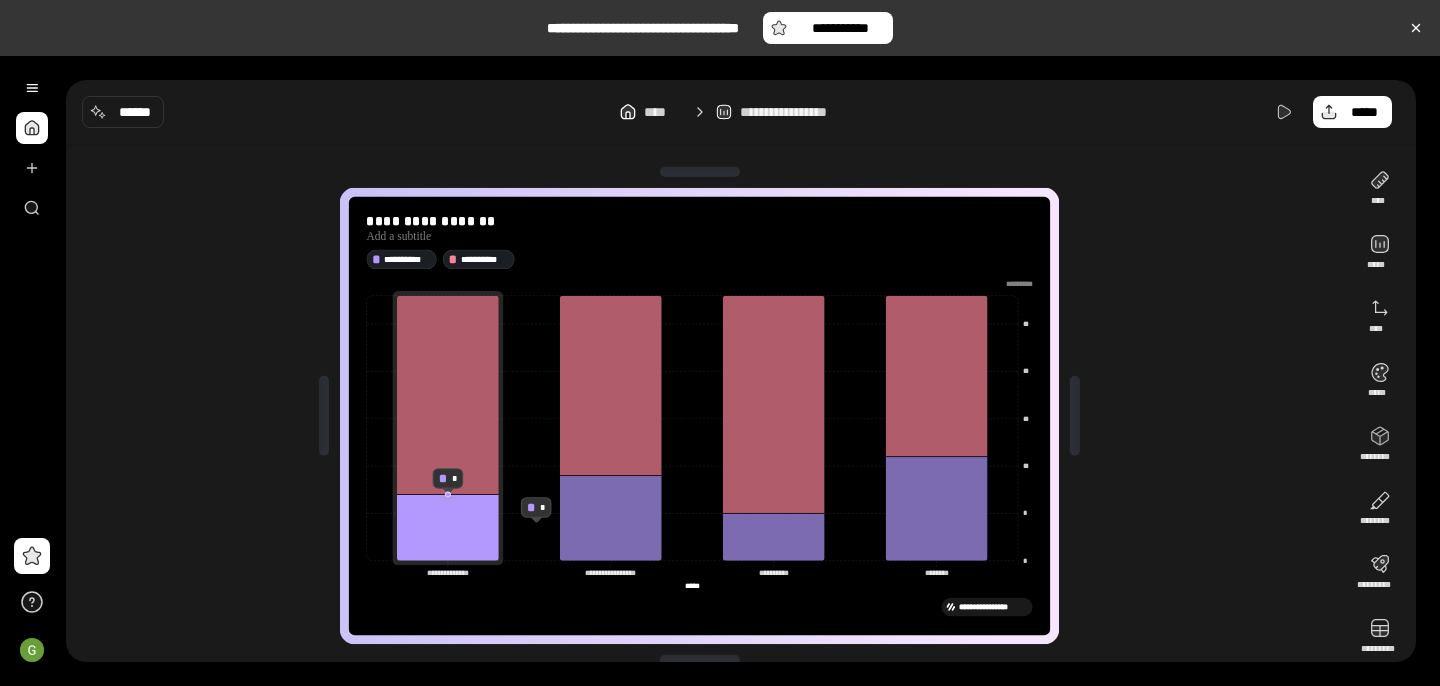 click 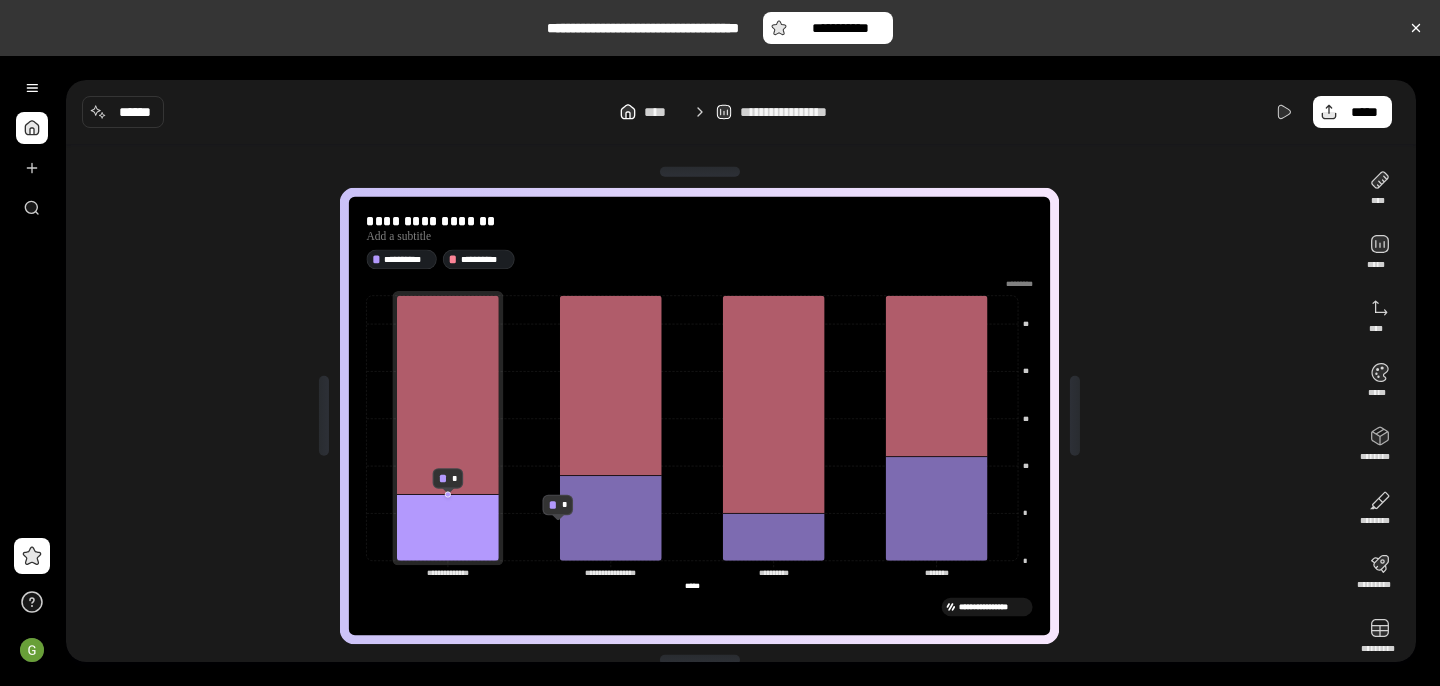 click 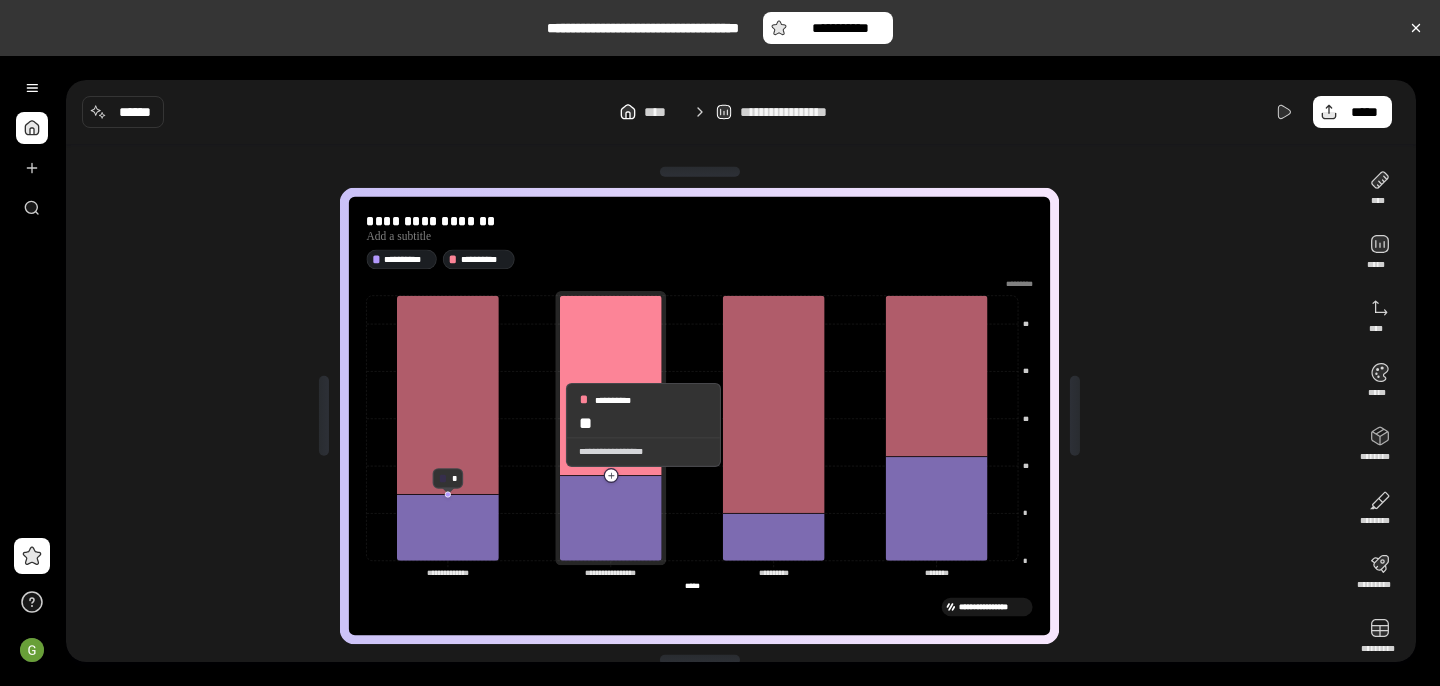 click 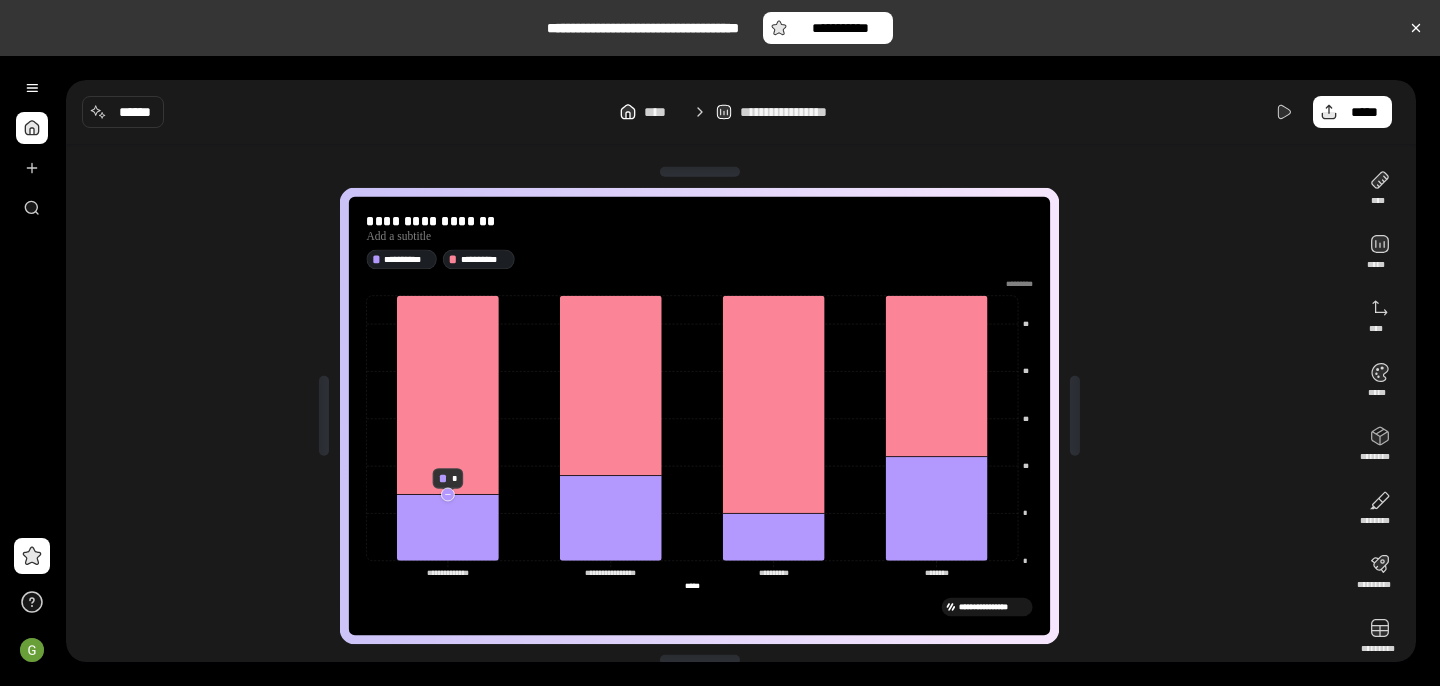 click 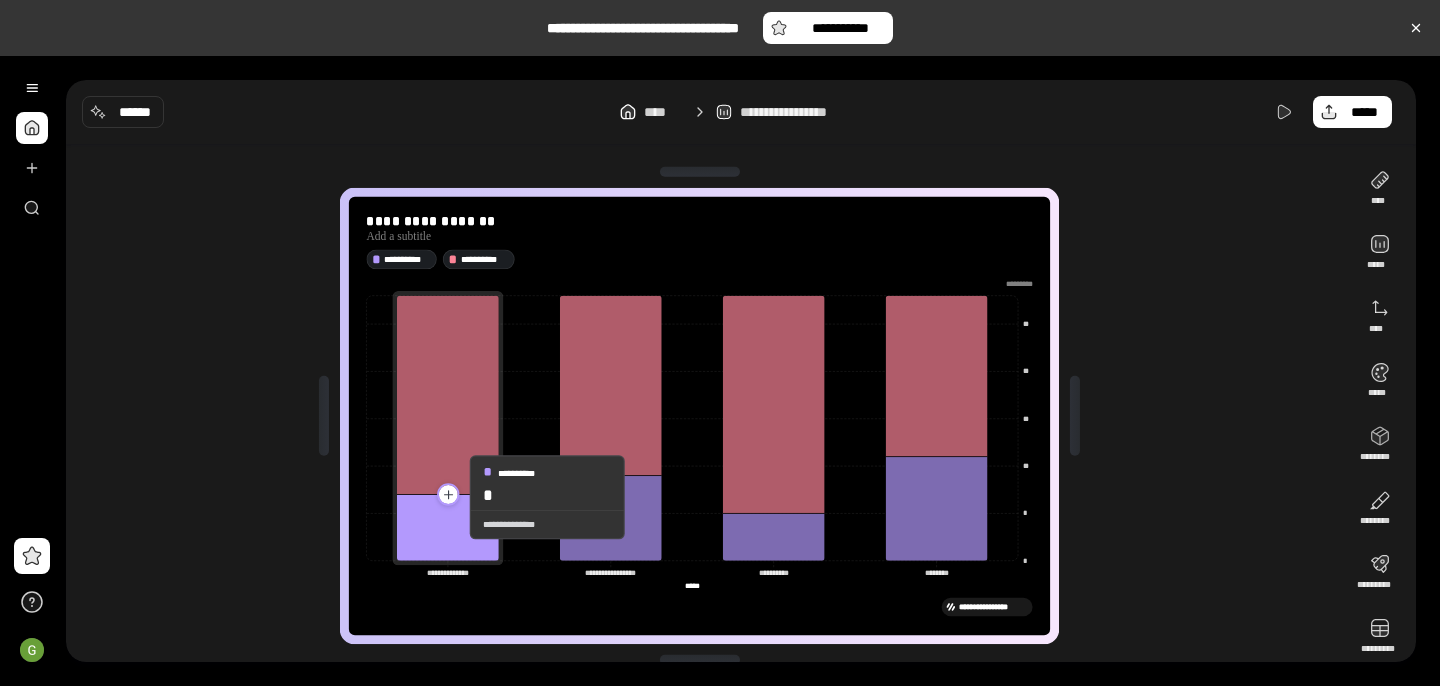 click 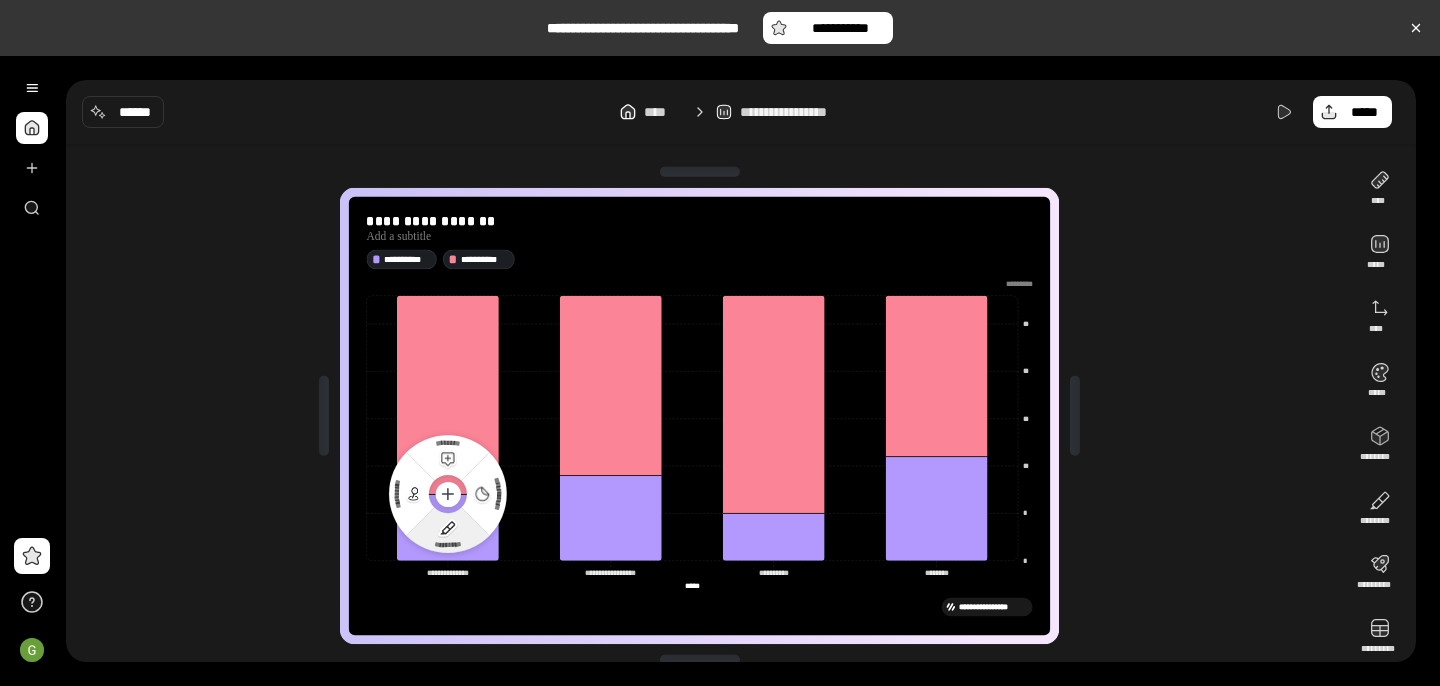 click 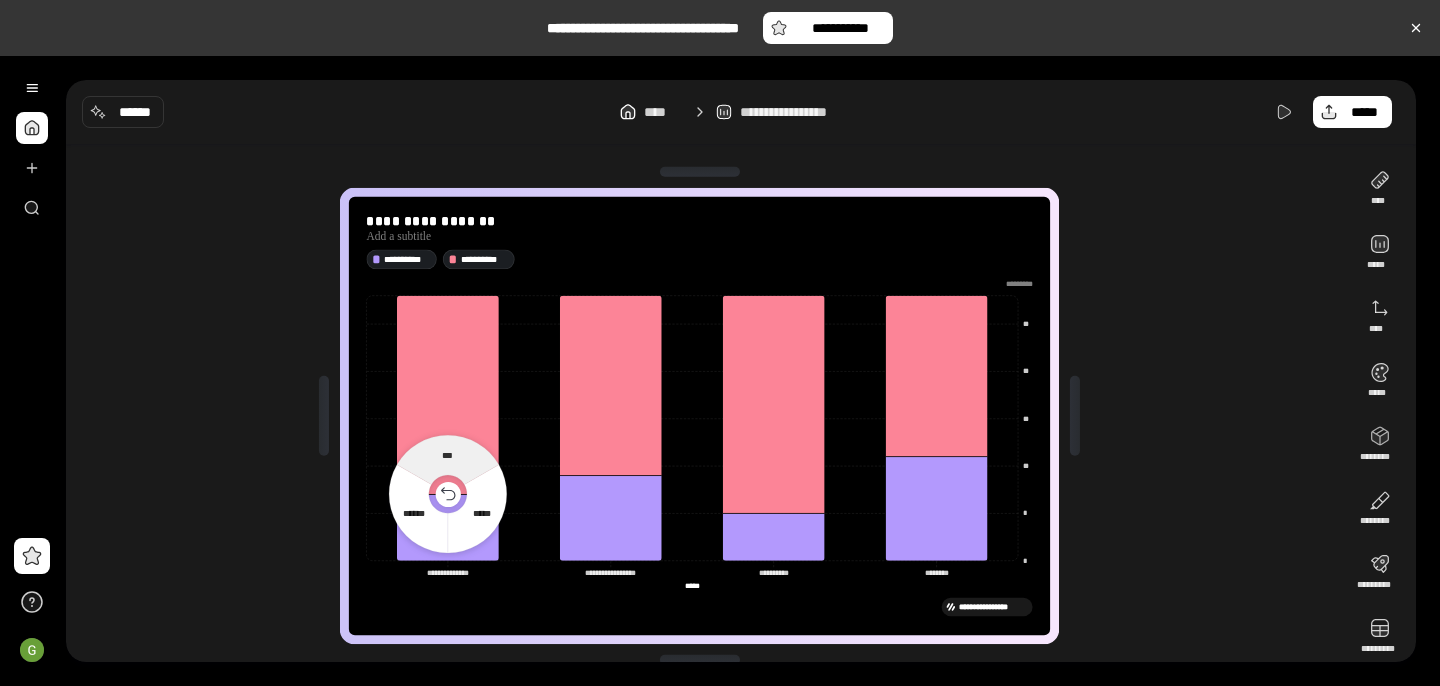 click 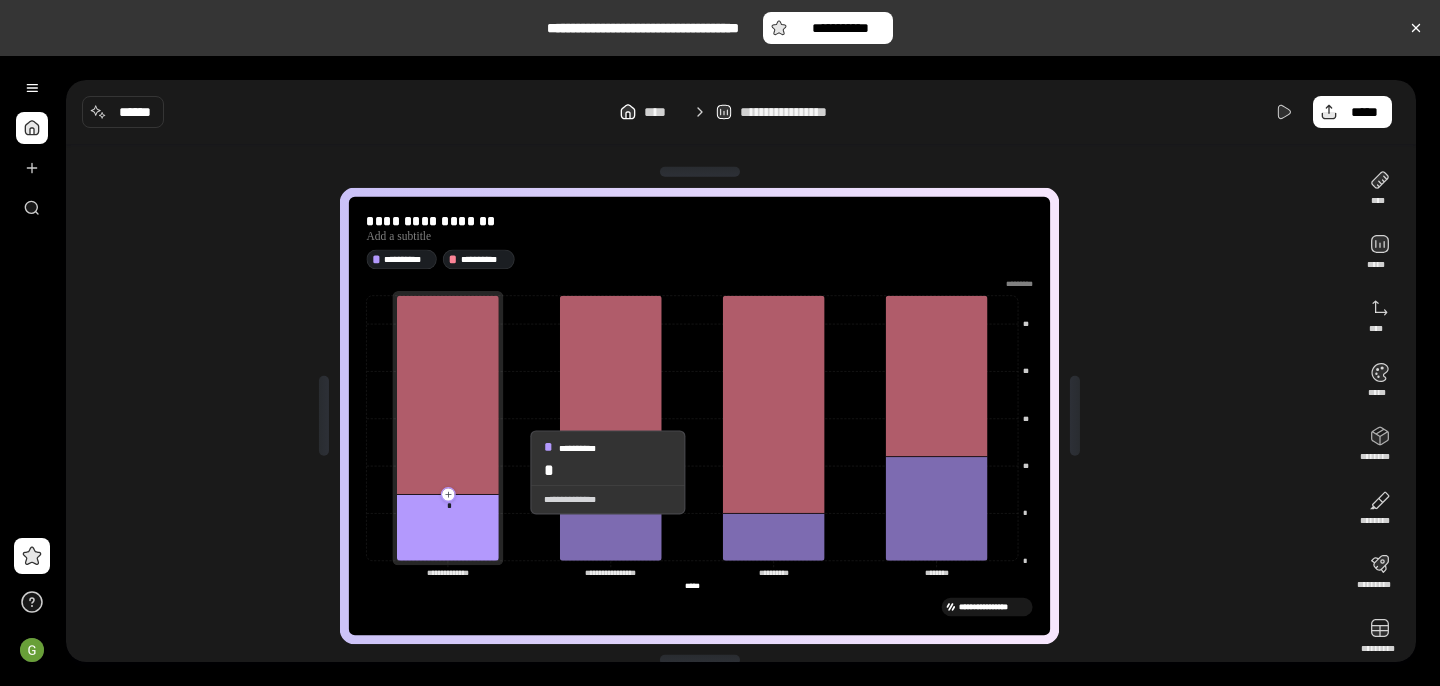 click 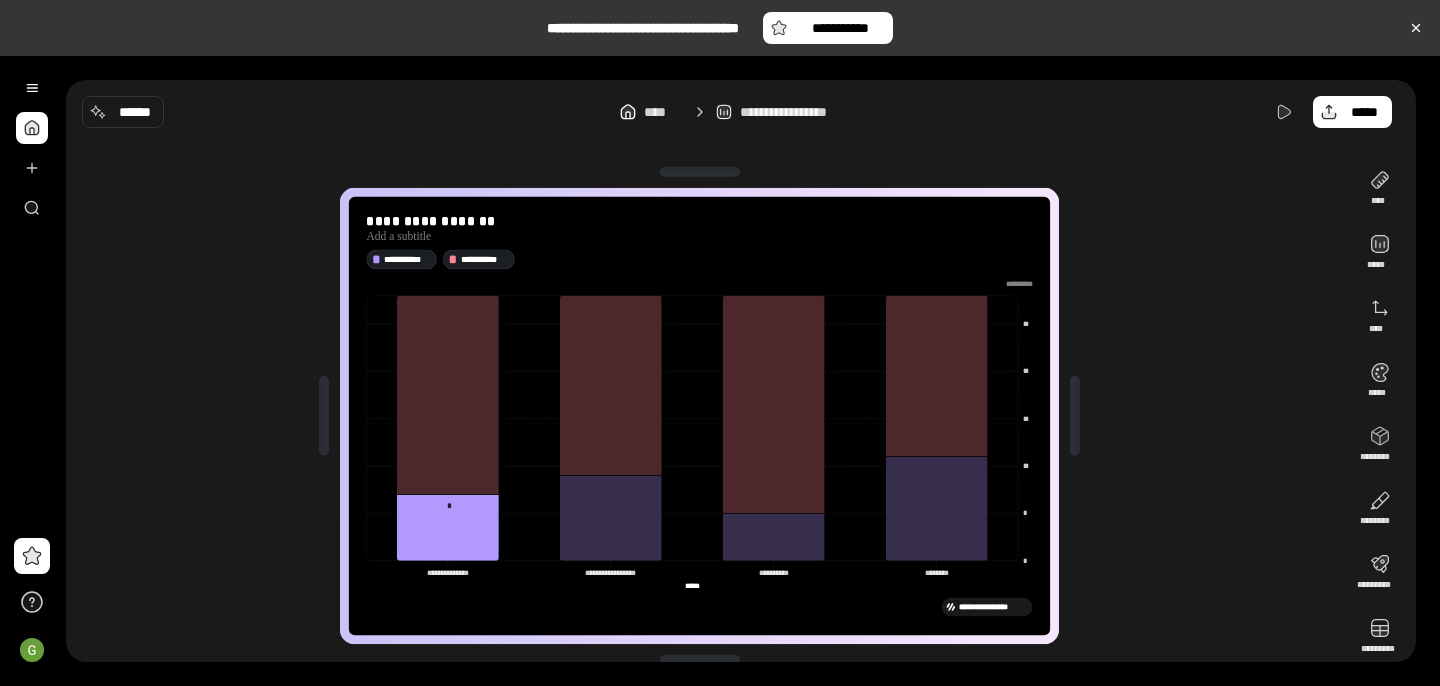 click on "**********" at bounding box center [699, 259] 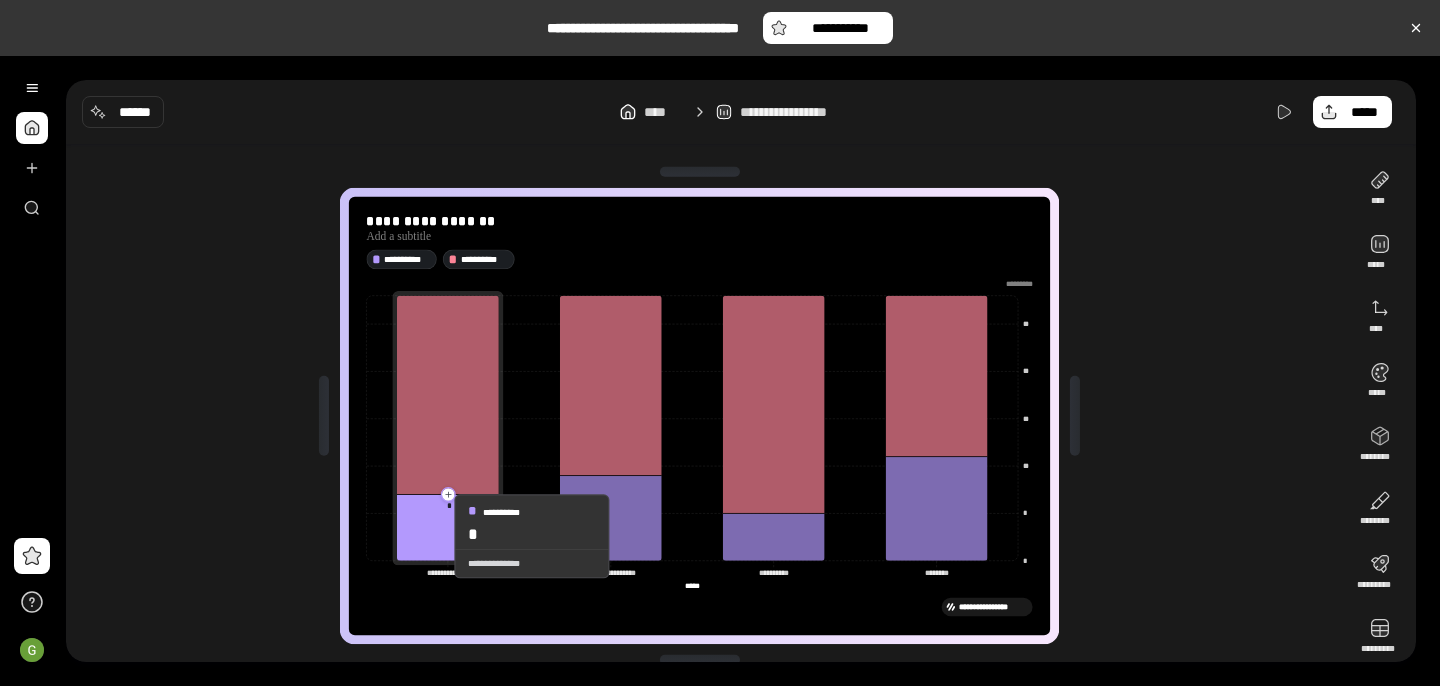 click 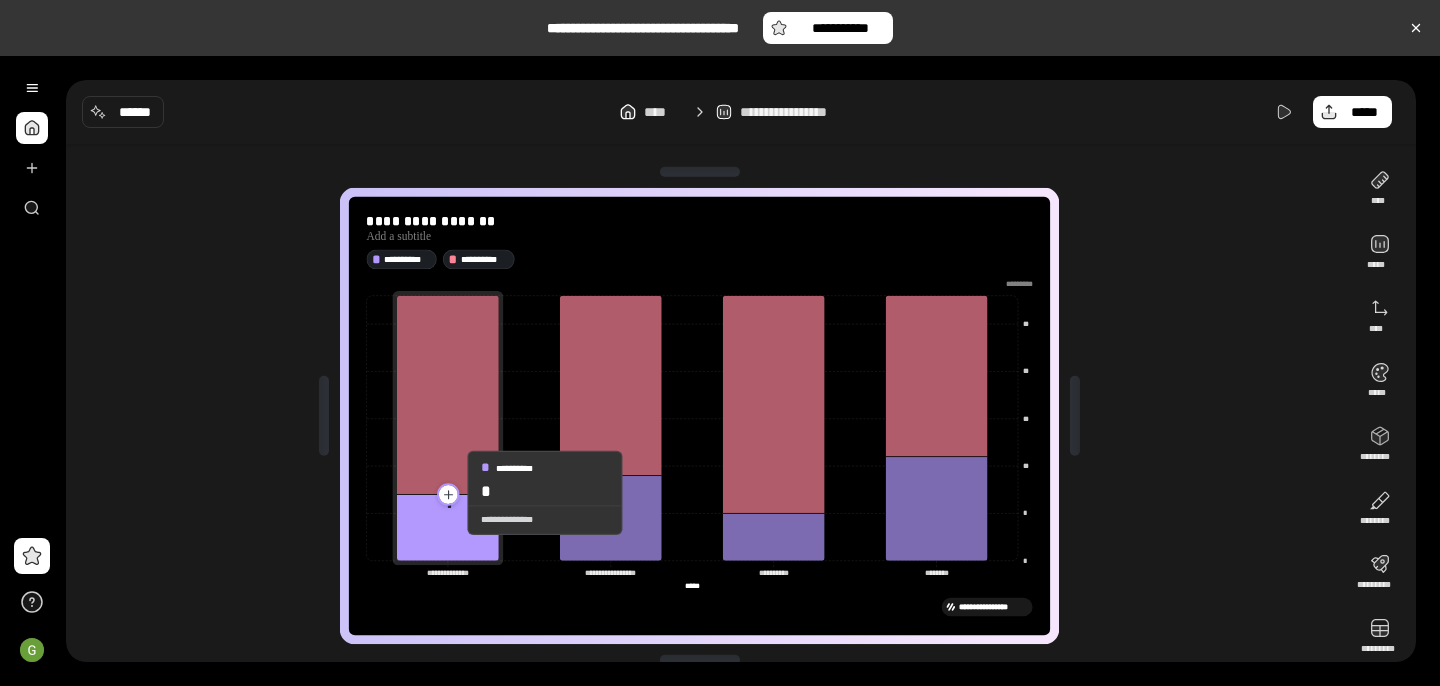 click 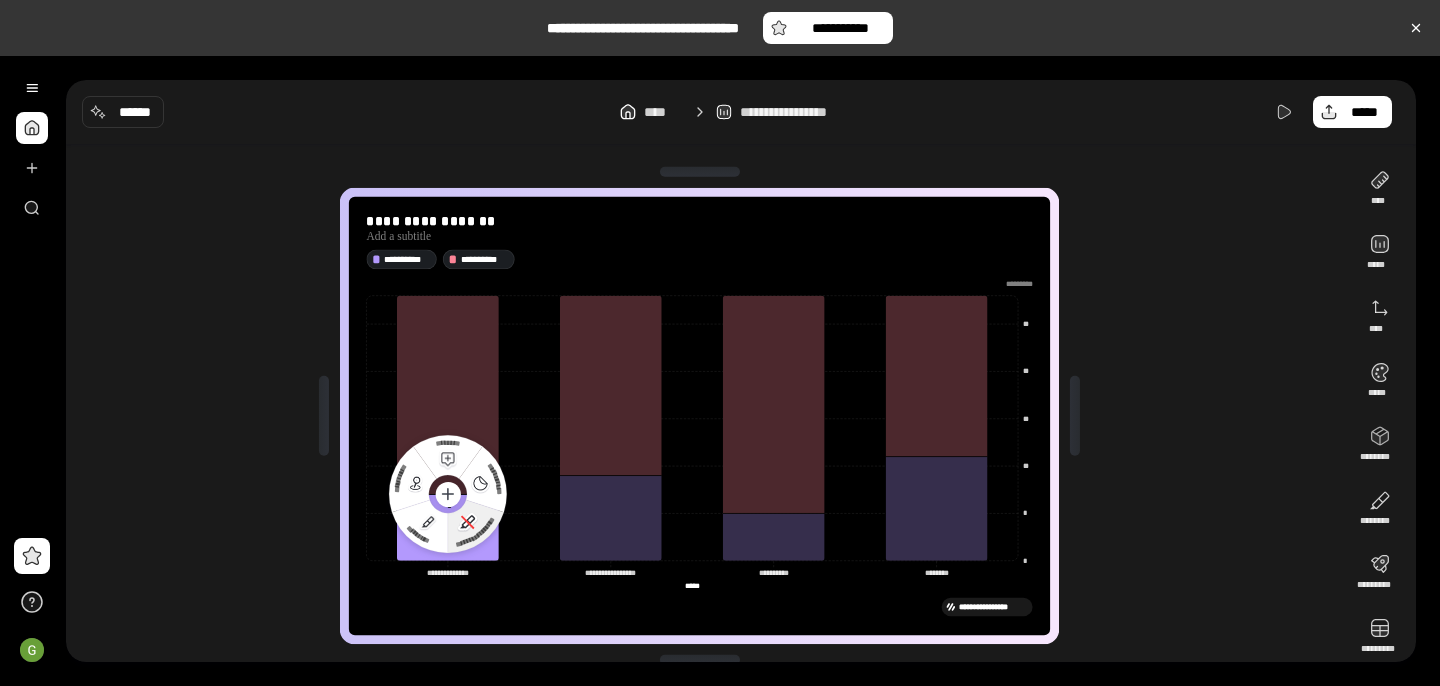 click 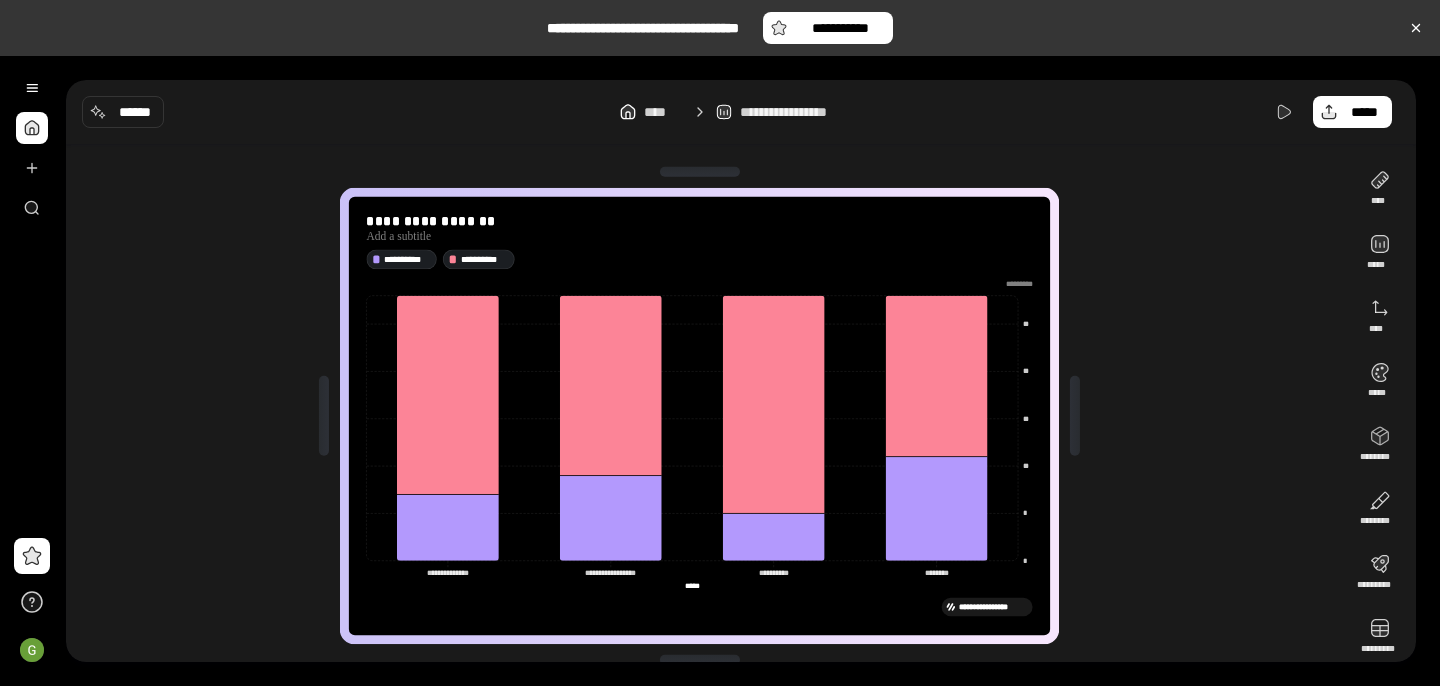 click at bounding box center (1016, 283) 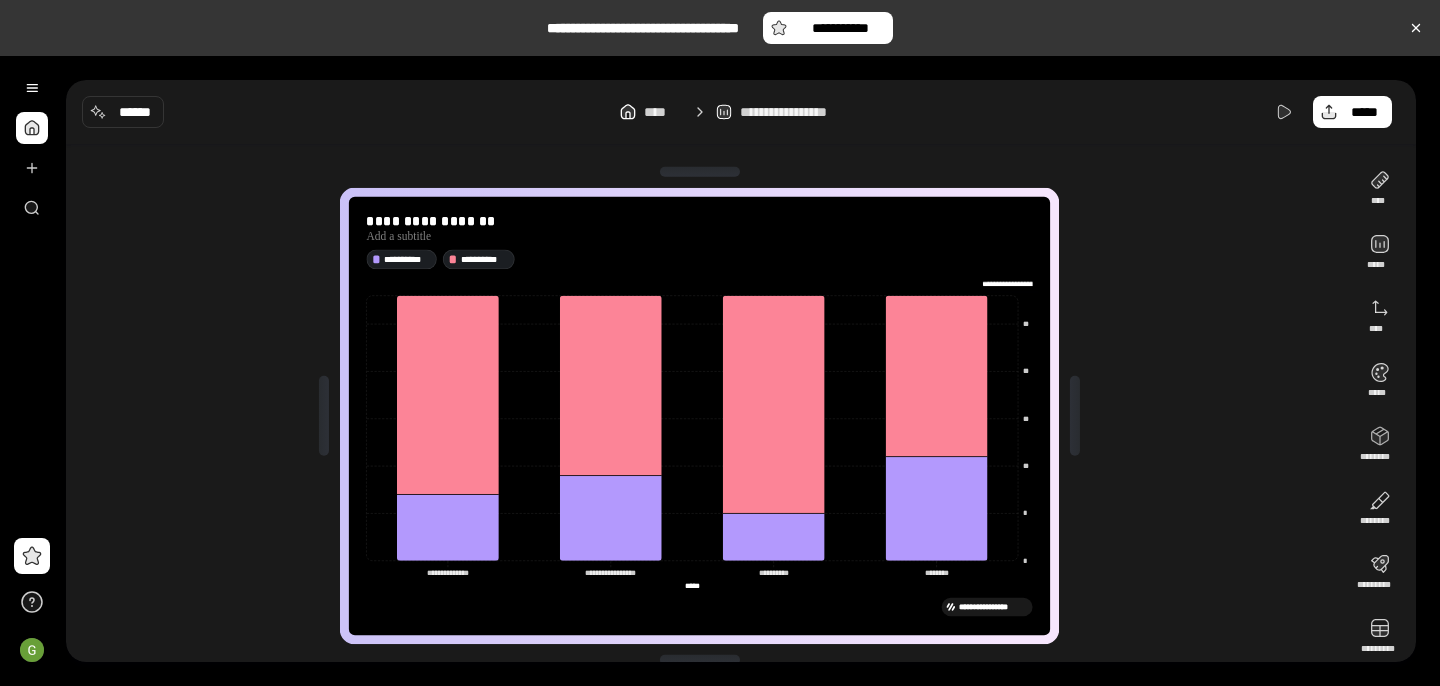 scroll, scrollTop: 0, scrollLeft: 0, axis: both 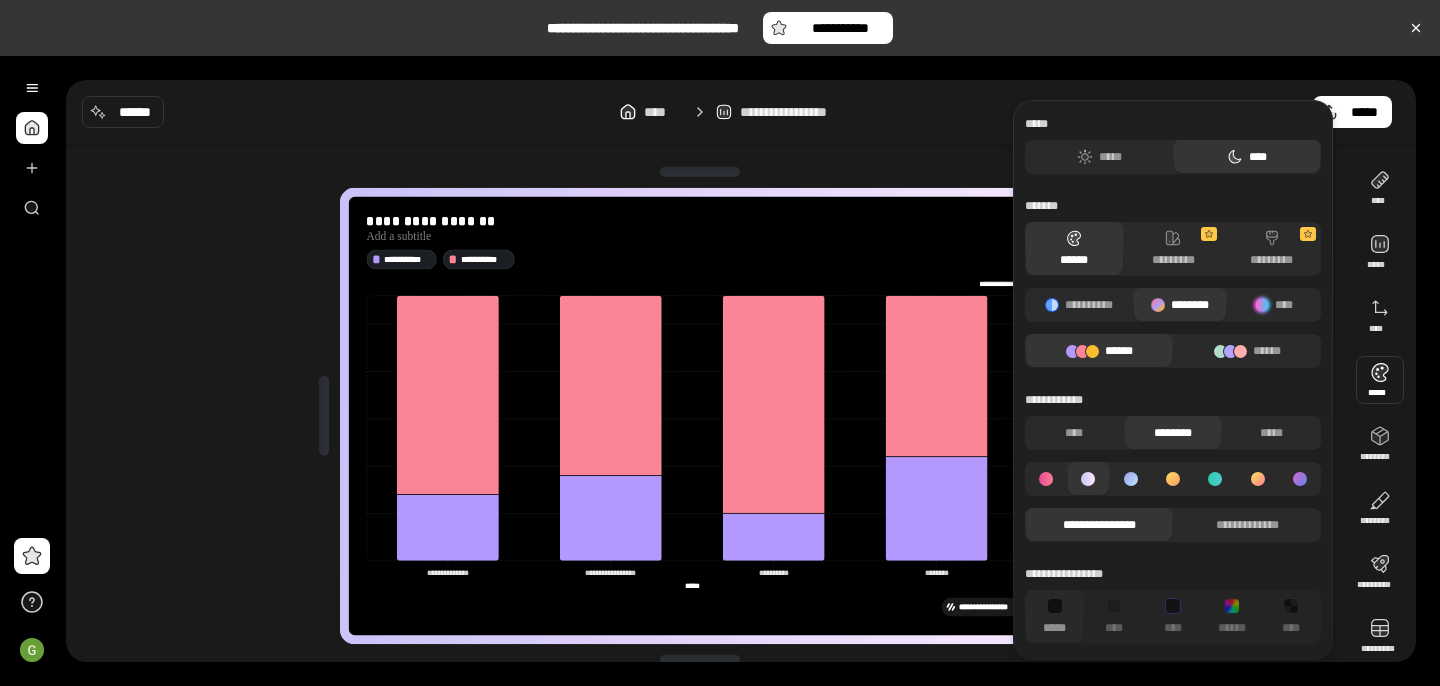 type on "**********" 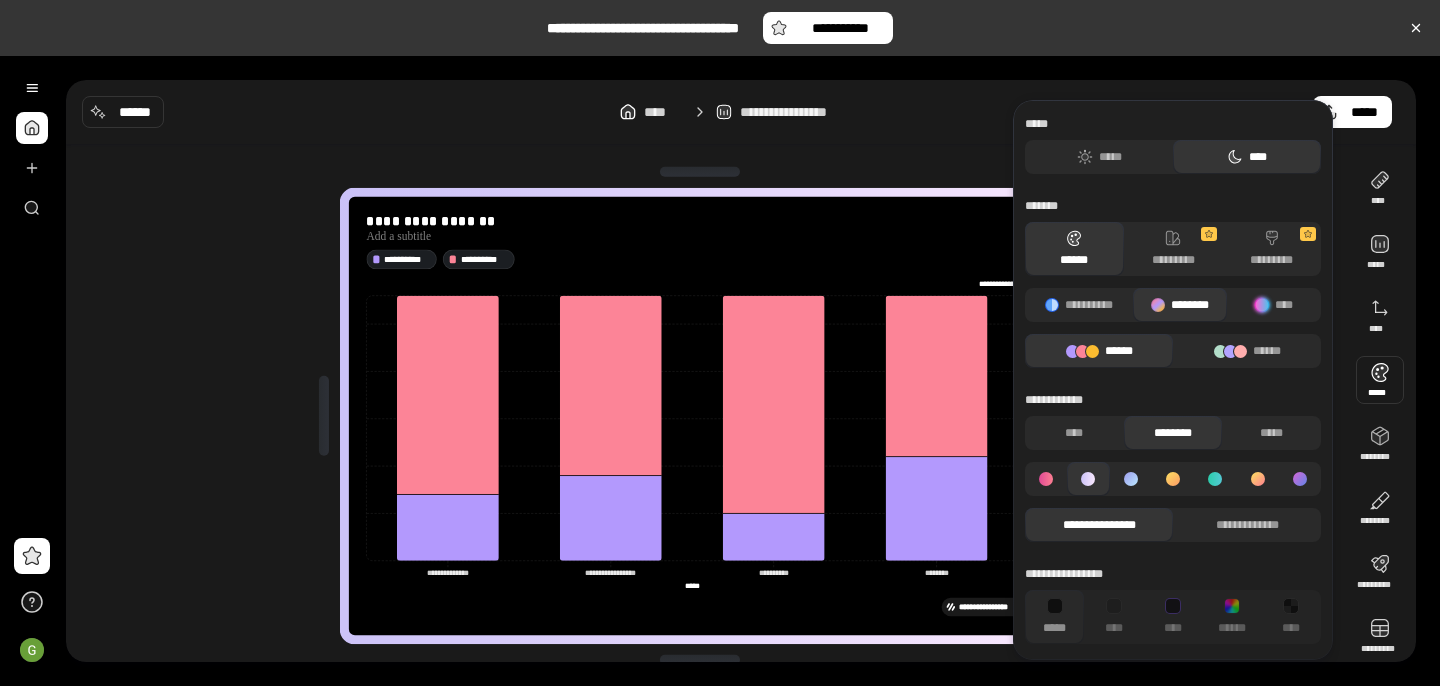 click at bounding box center [1380, 380] 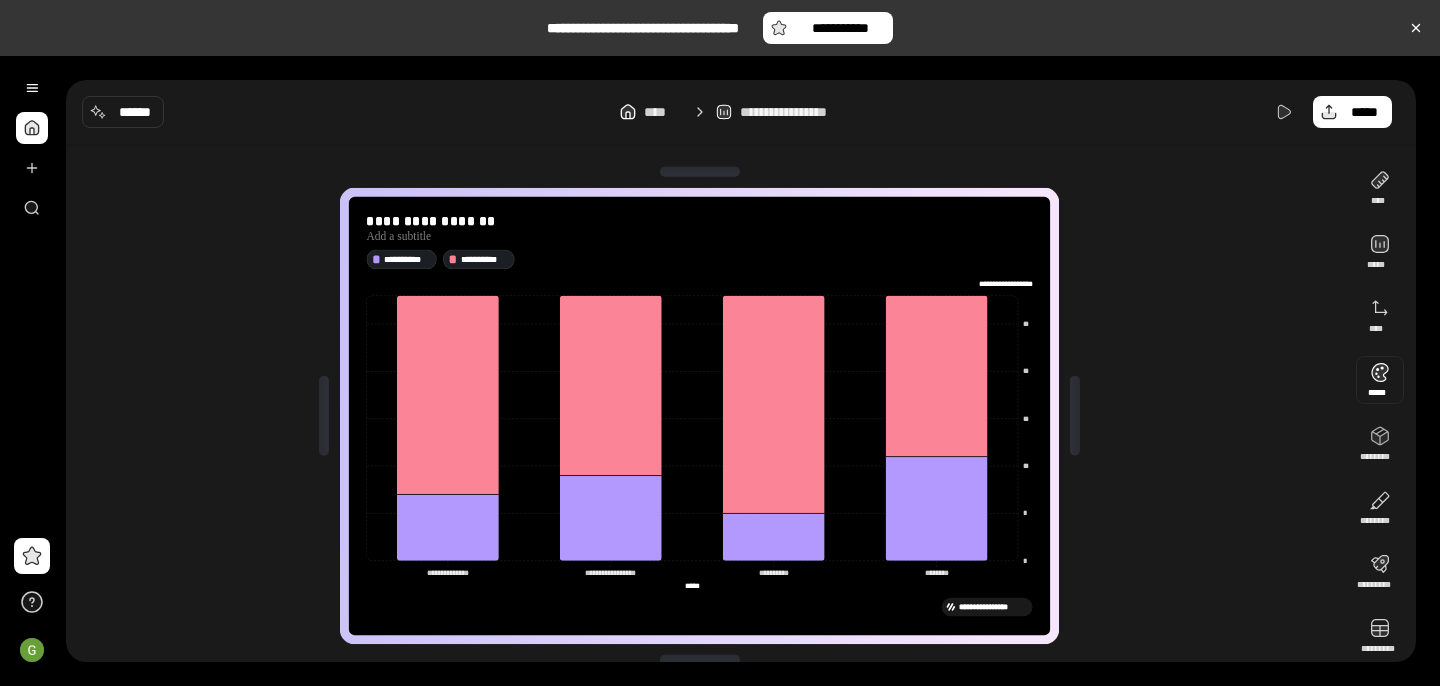 click at bounding box center (1380, 380) 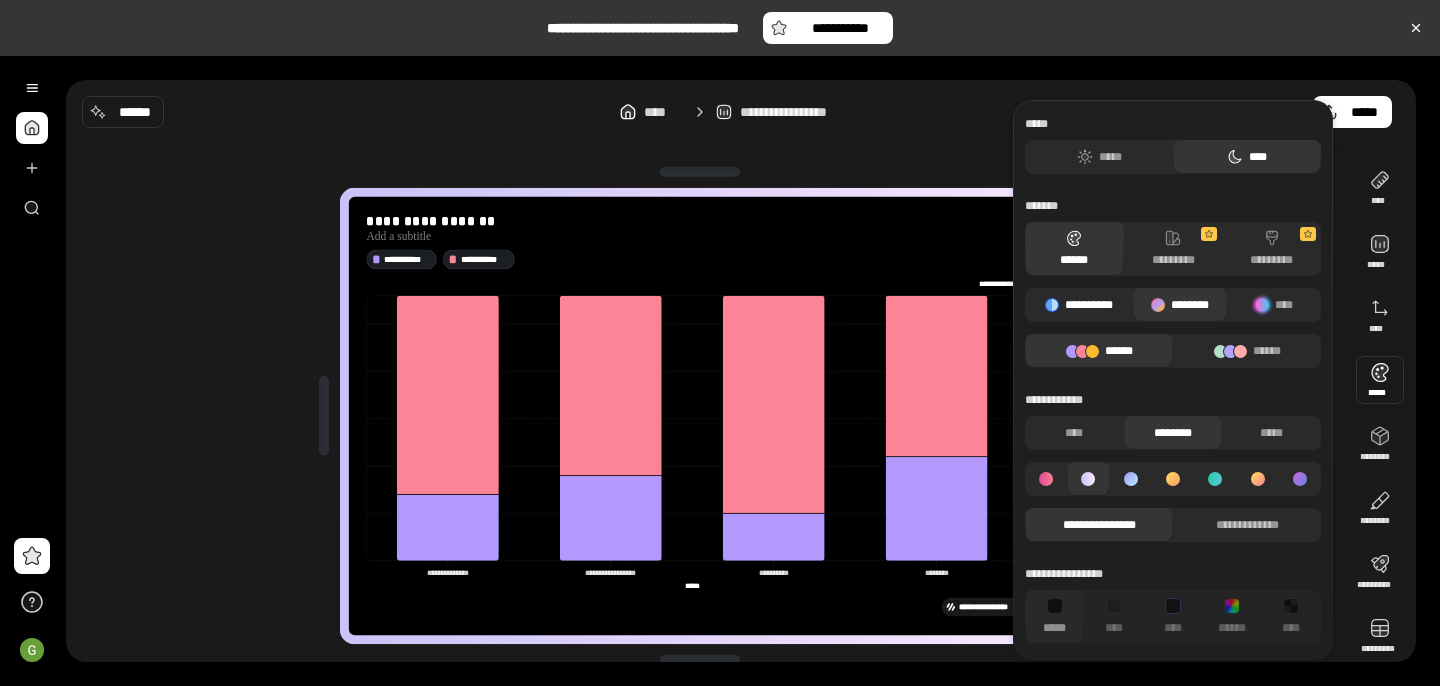 click on "**********" at bounding box center [1079, 305] 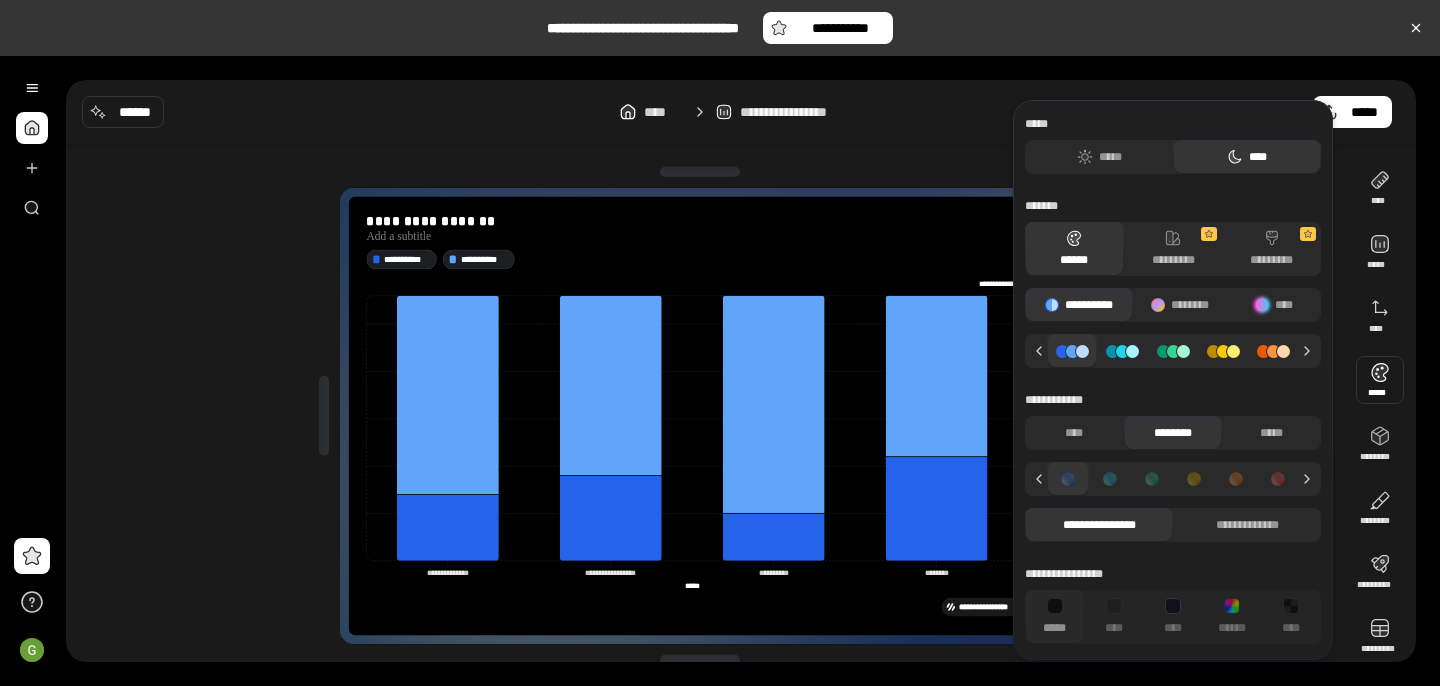 click on "**********" at bounding box center [1079, 305] 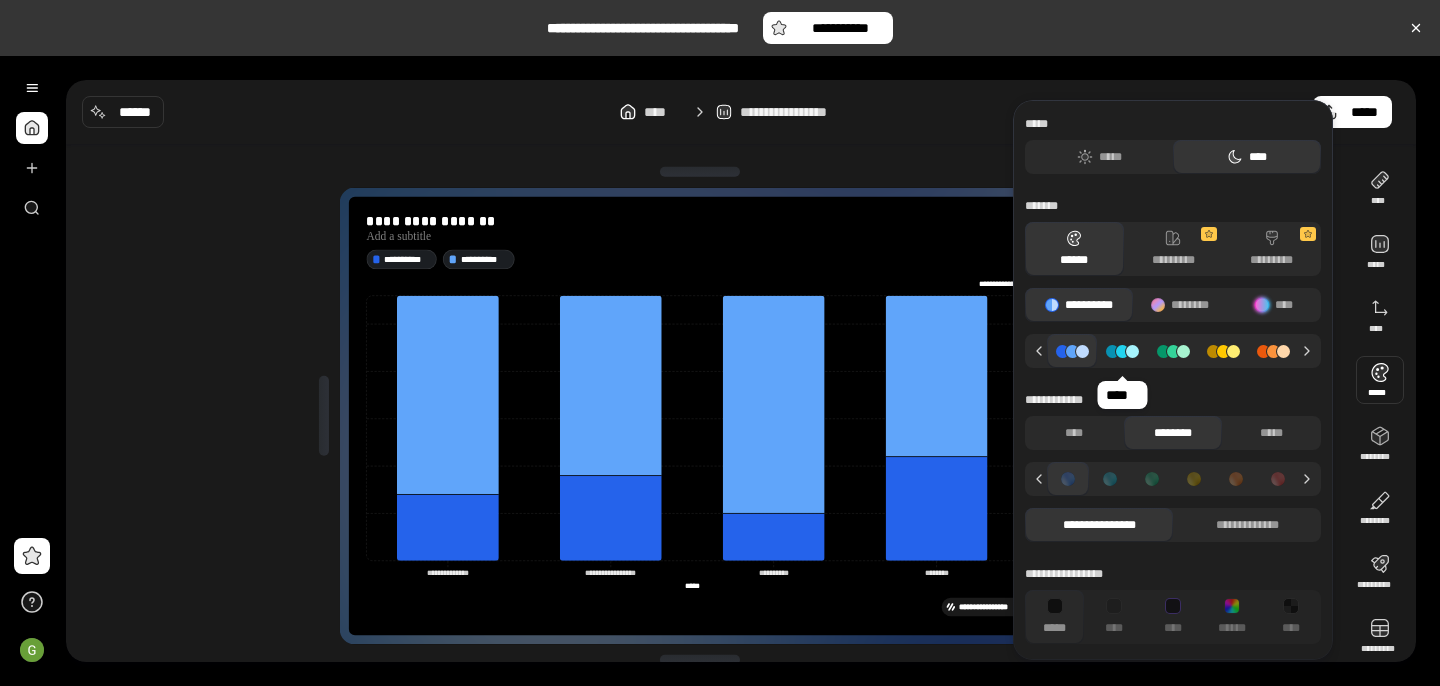 click 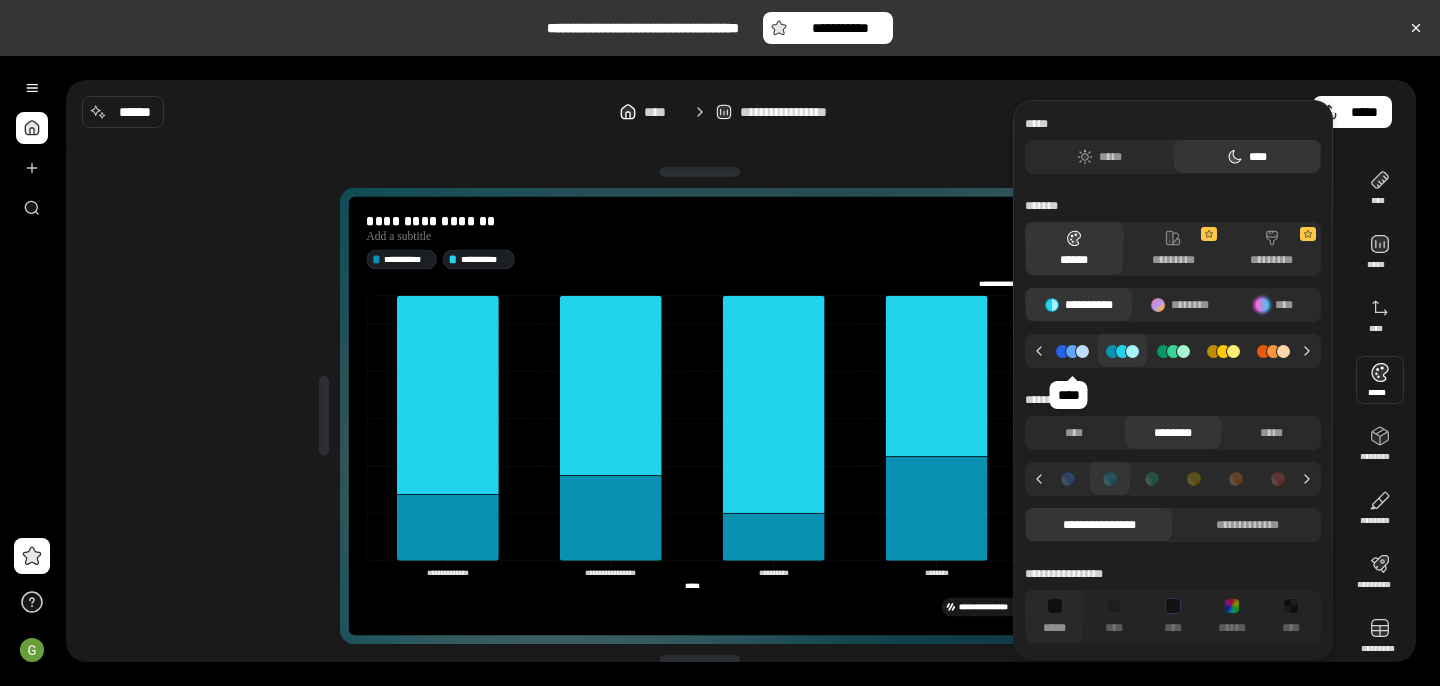 click at bounding box center [1072, 351] 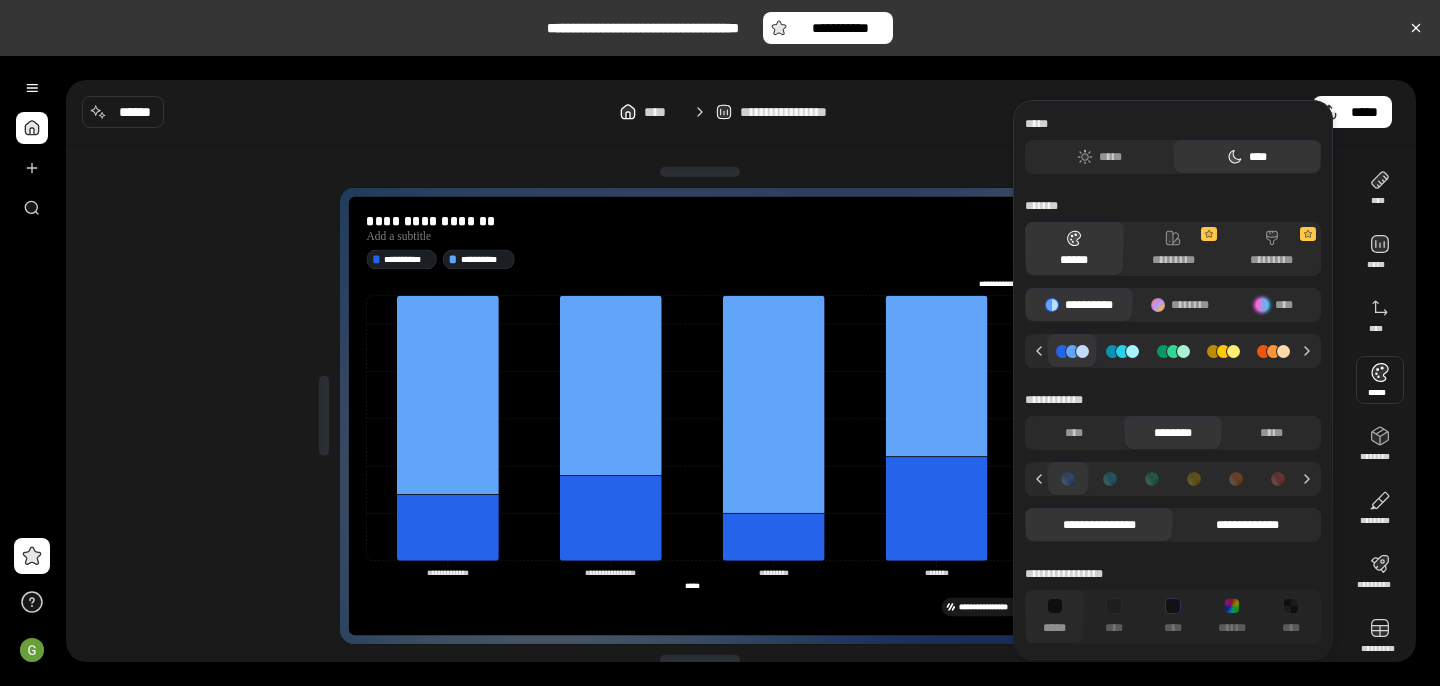 click on "**********" at bounding box center [1247, 525] 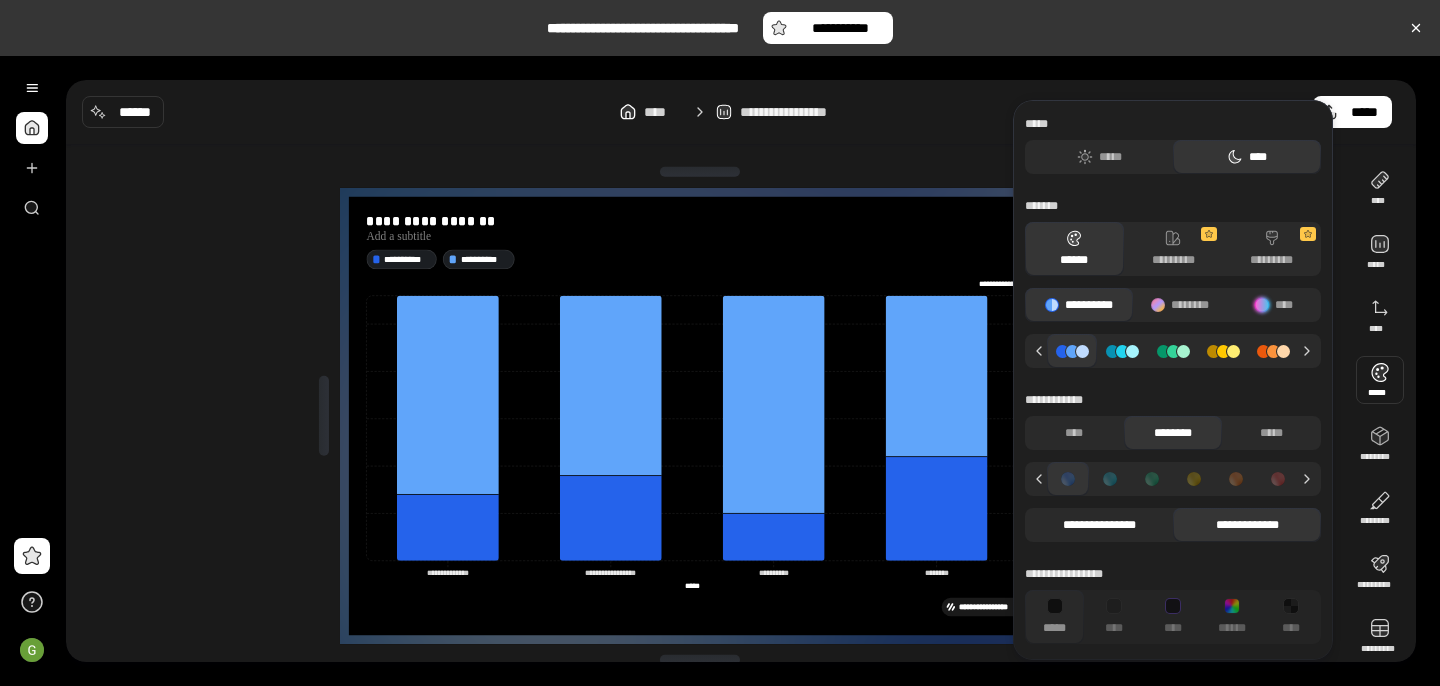 click on "**********" at bounding box center (1099, 525) 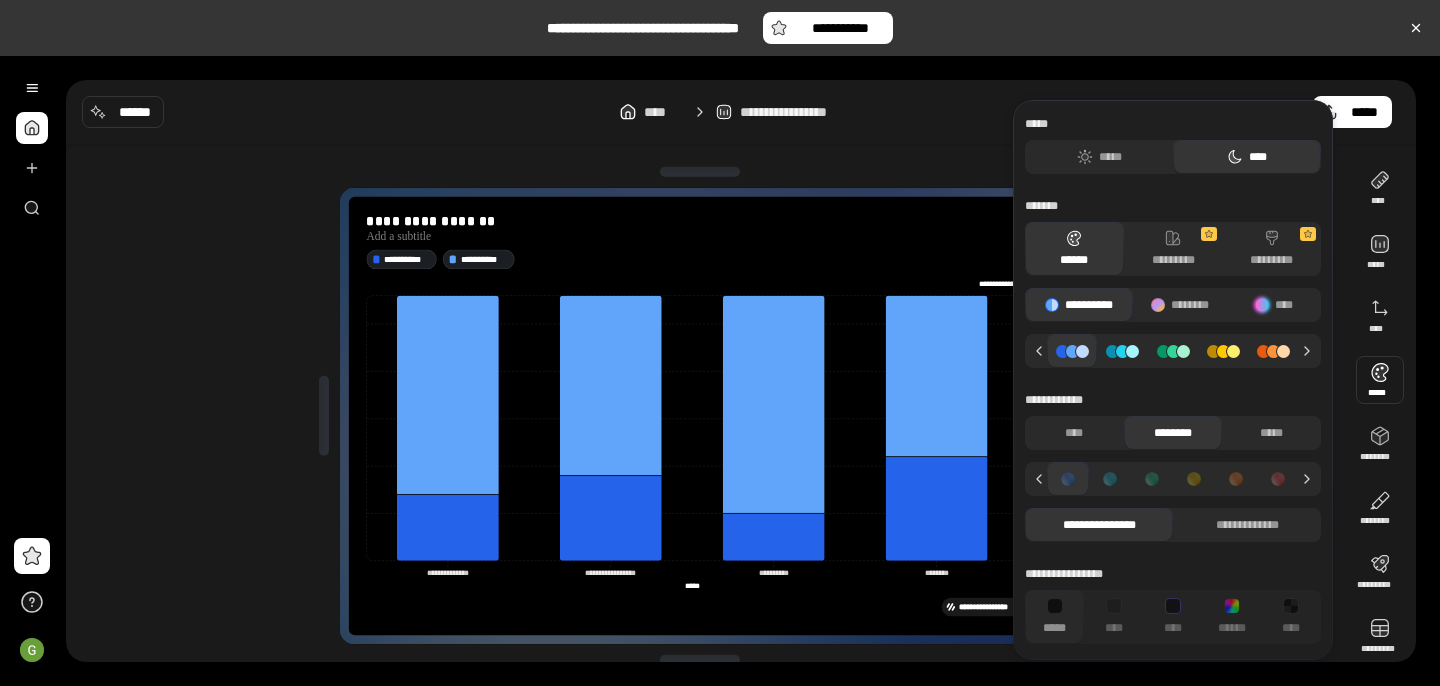 click on "**********" at bounding box center [1099, 525] 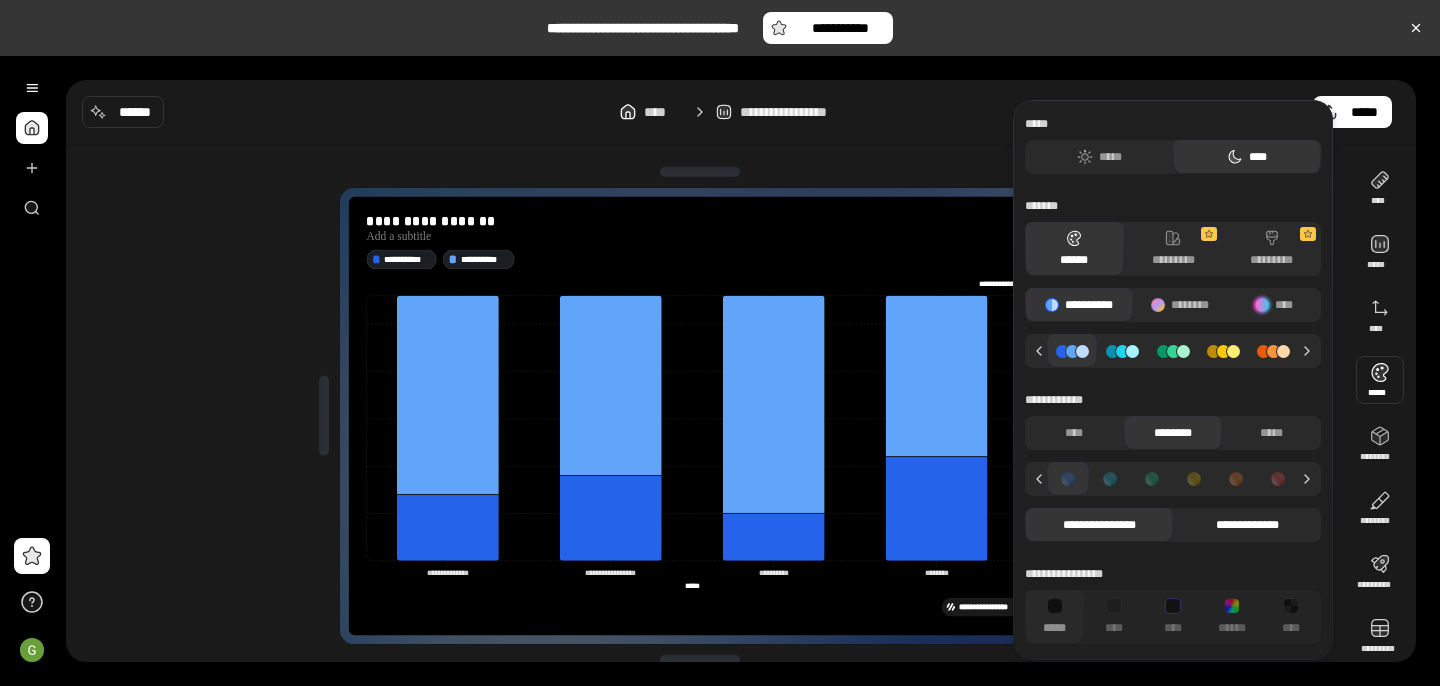 click on "**********" at bounding box center (1247, 525) 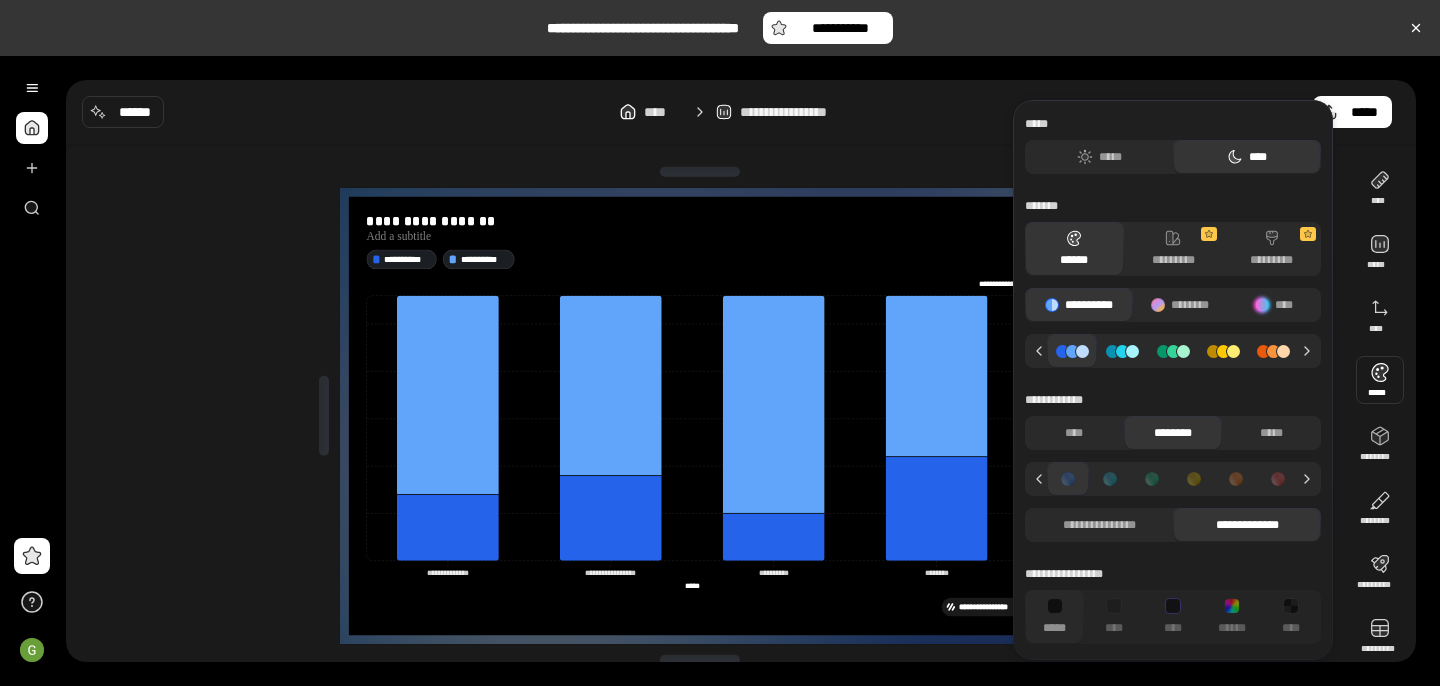click on "**********" at bounding box center [1247, 525] 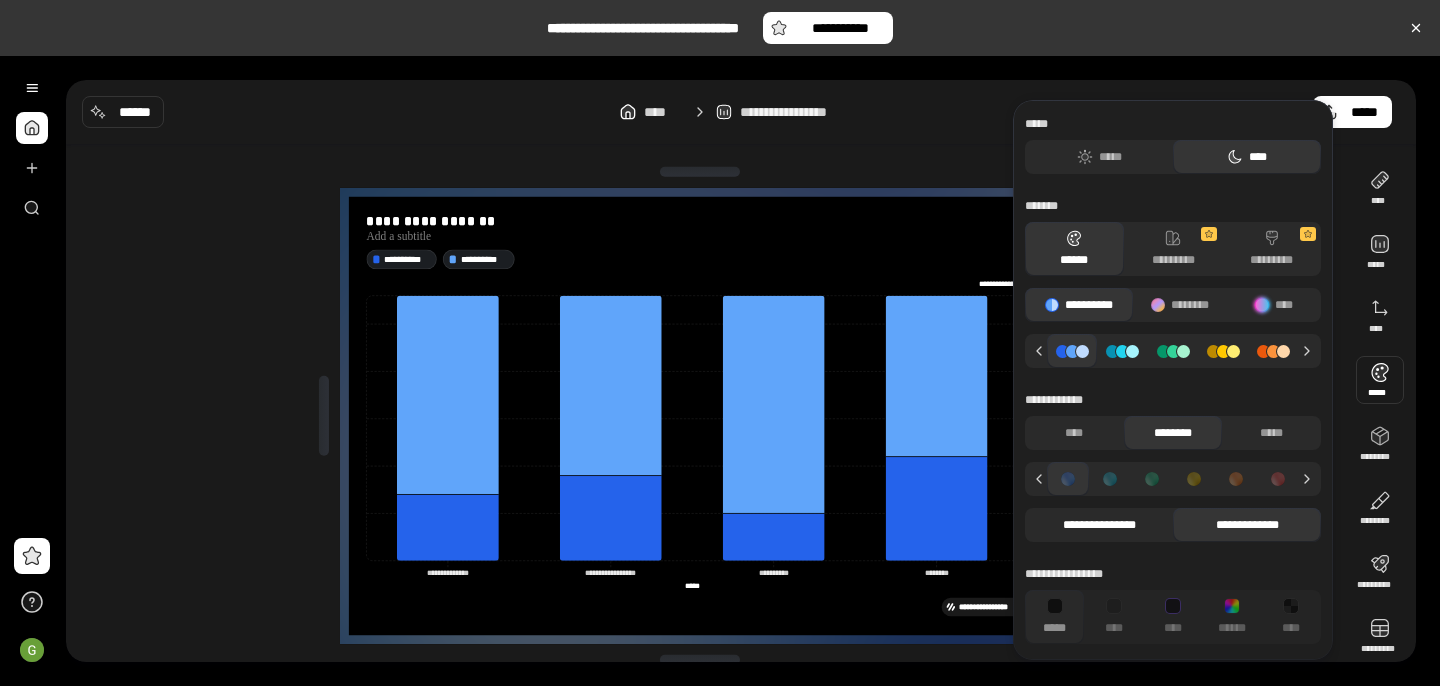 click on "**********" at bounding box center [1099, 525] 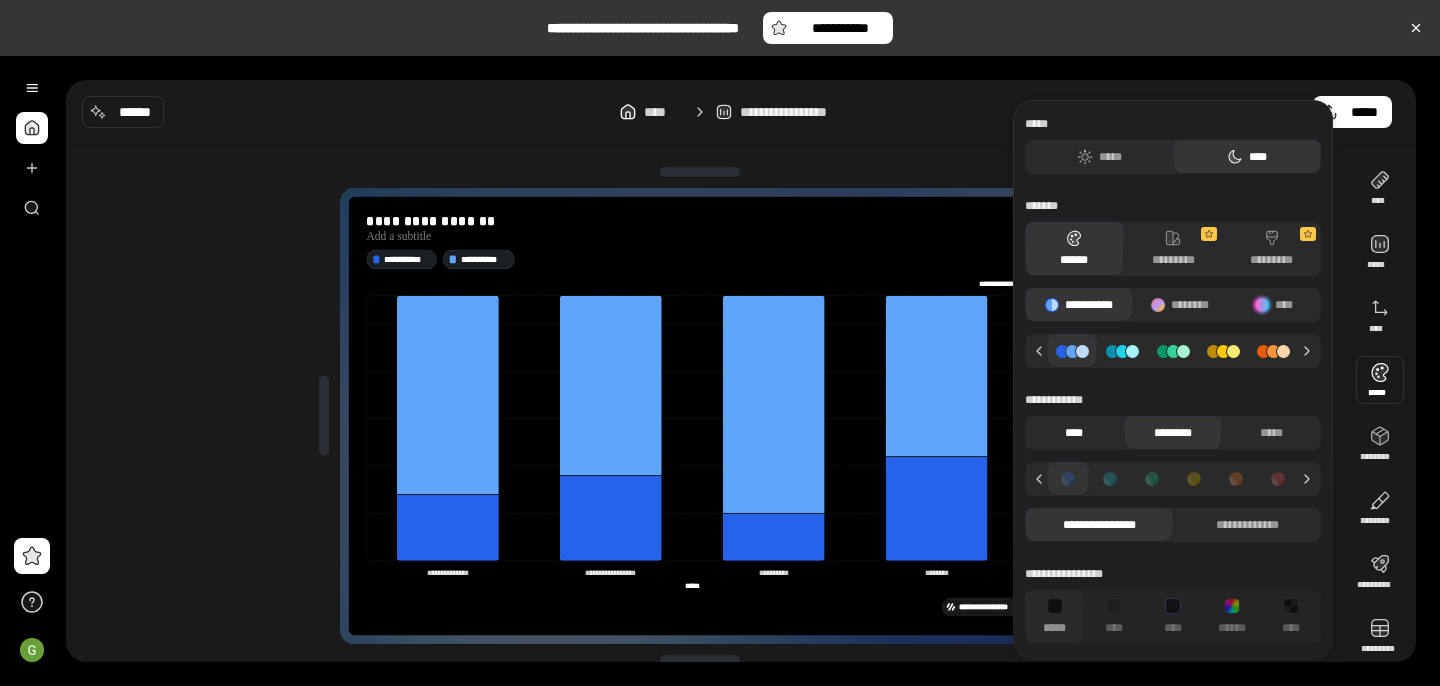 click on "****" at bounding box center [1074, 433] 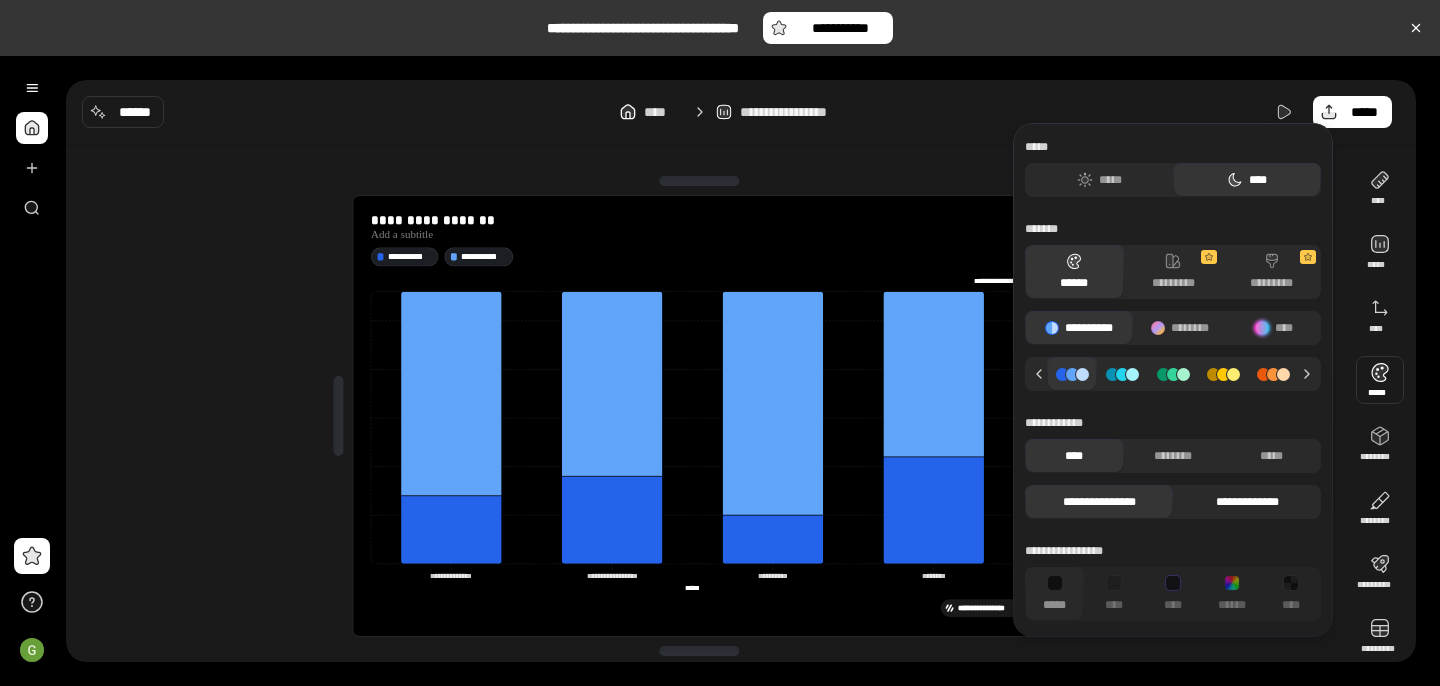 click on "**********" at bounding box center (1247, 502) 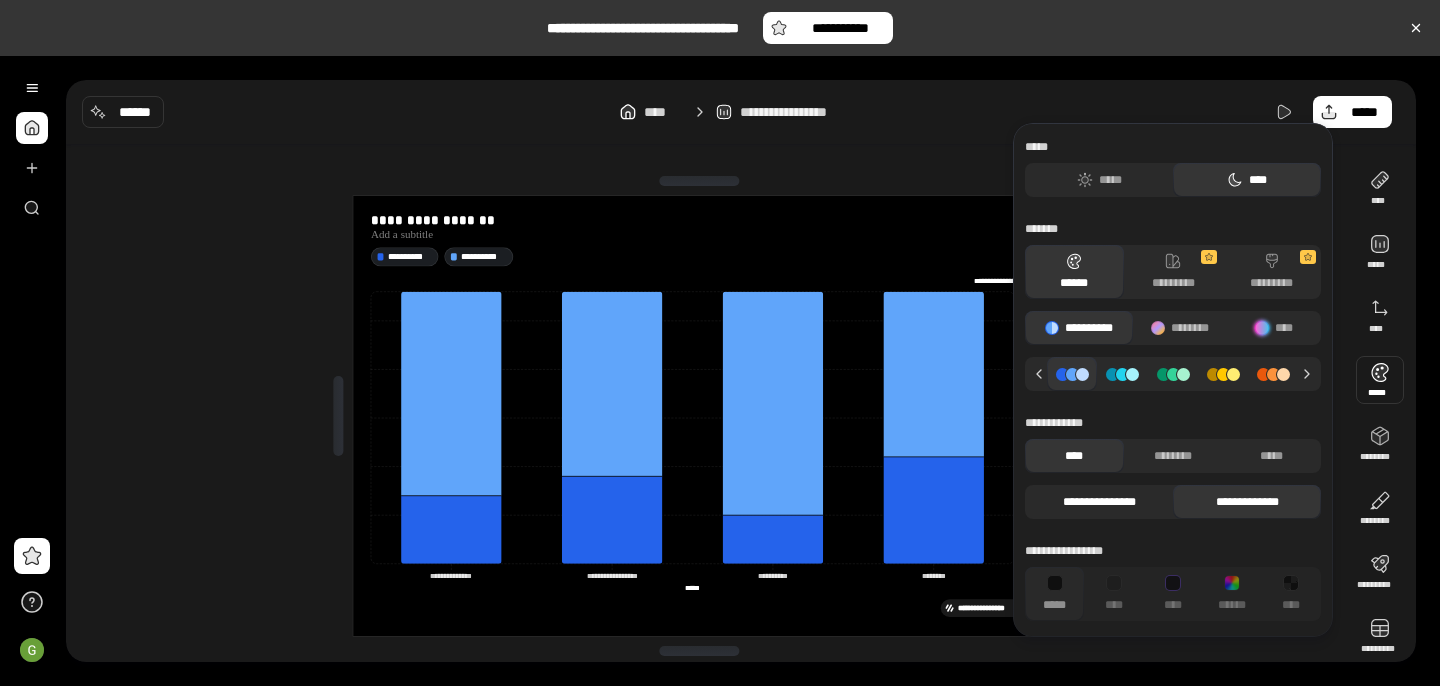 click on "**********" at bounding box center [1099, 502] 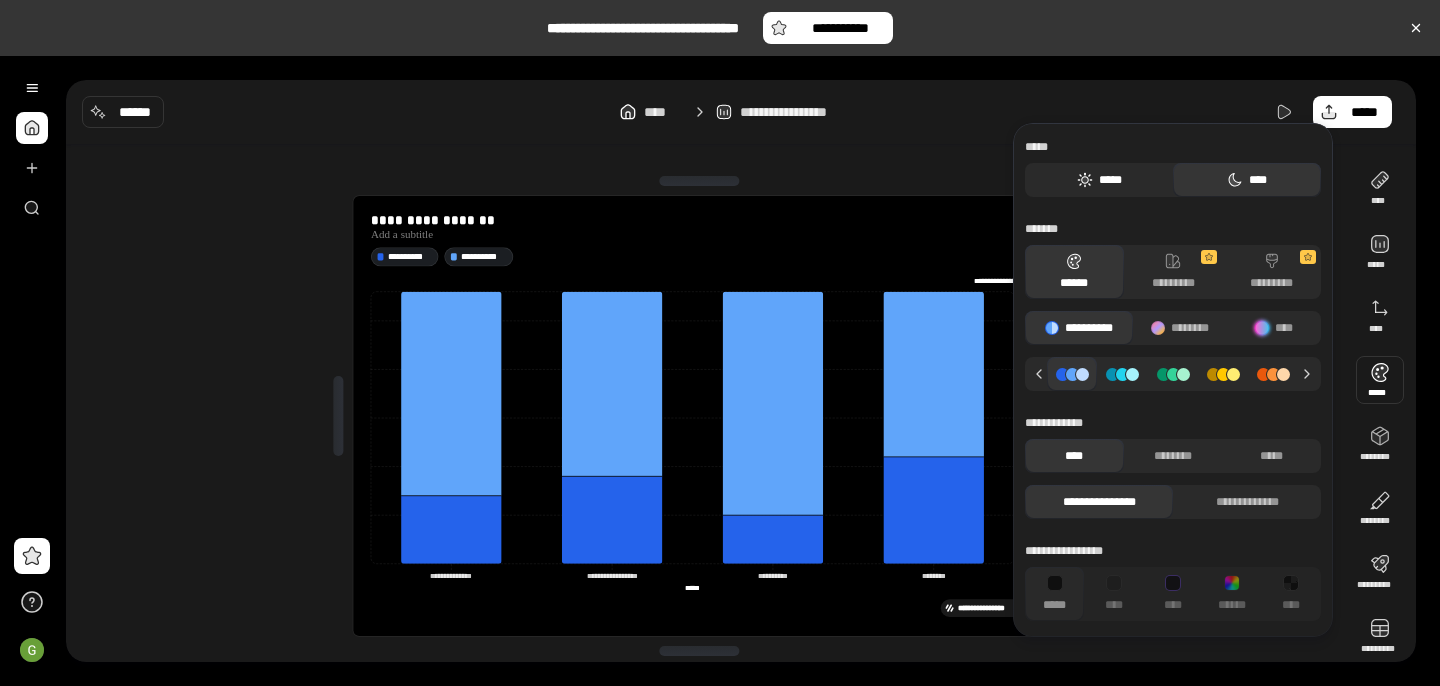 click on "*****" at bounding box center [1099, 180] 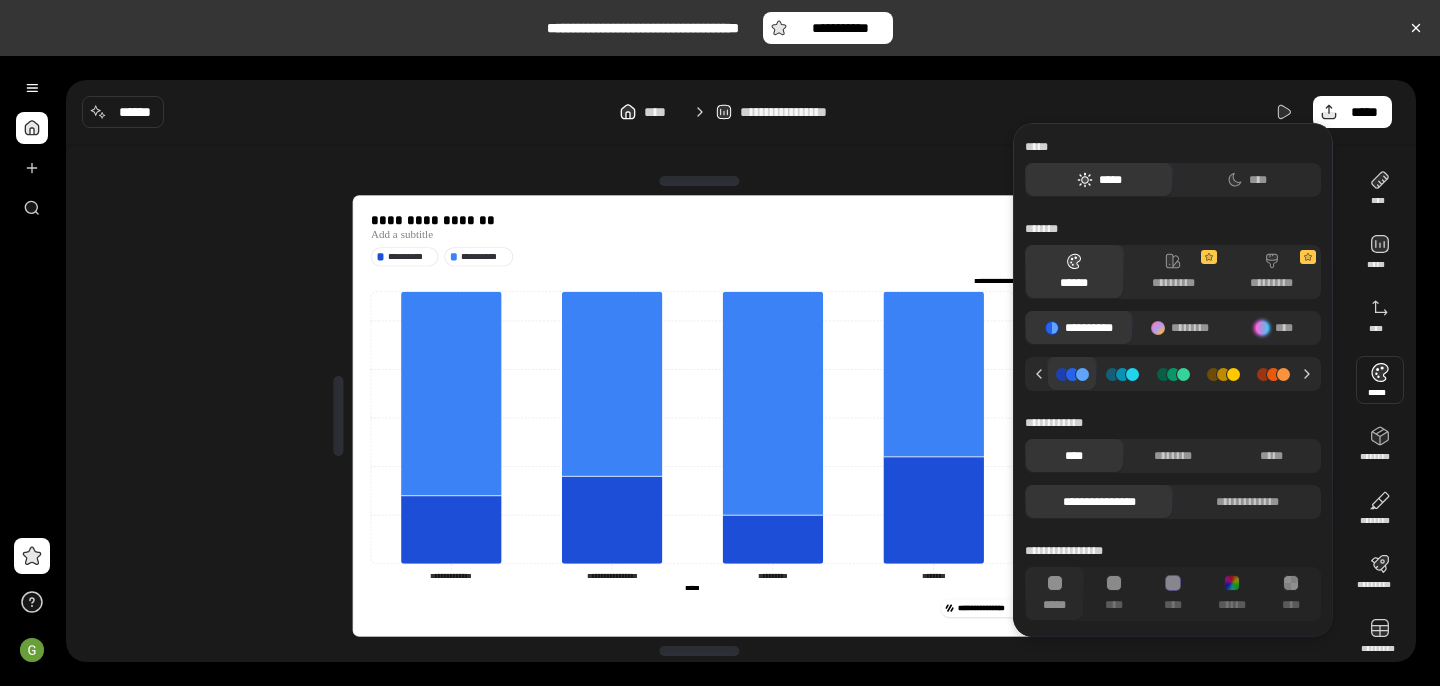 click on "**********" at bounding box center [741, 112] 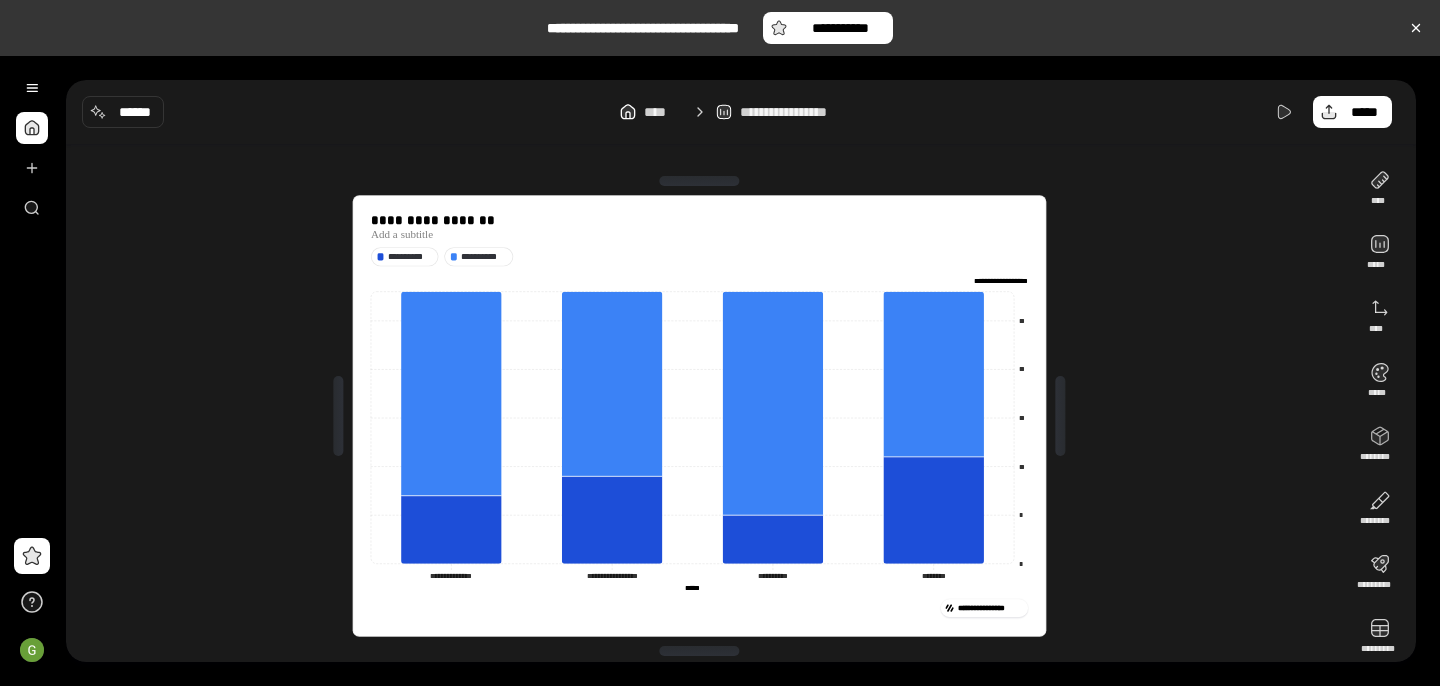 click on "**********" at bounding box center [801, 112] 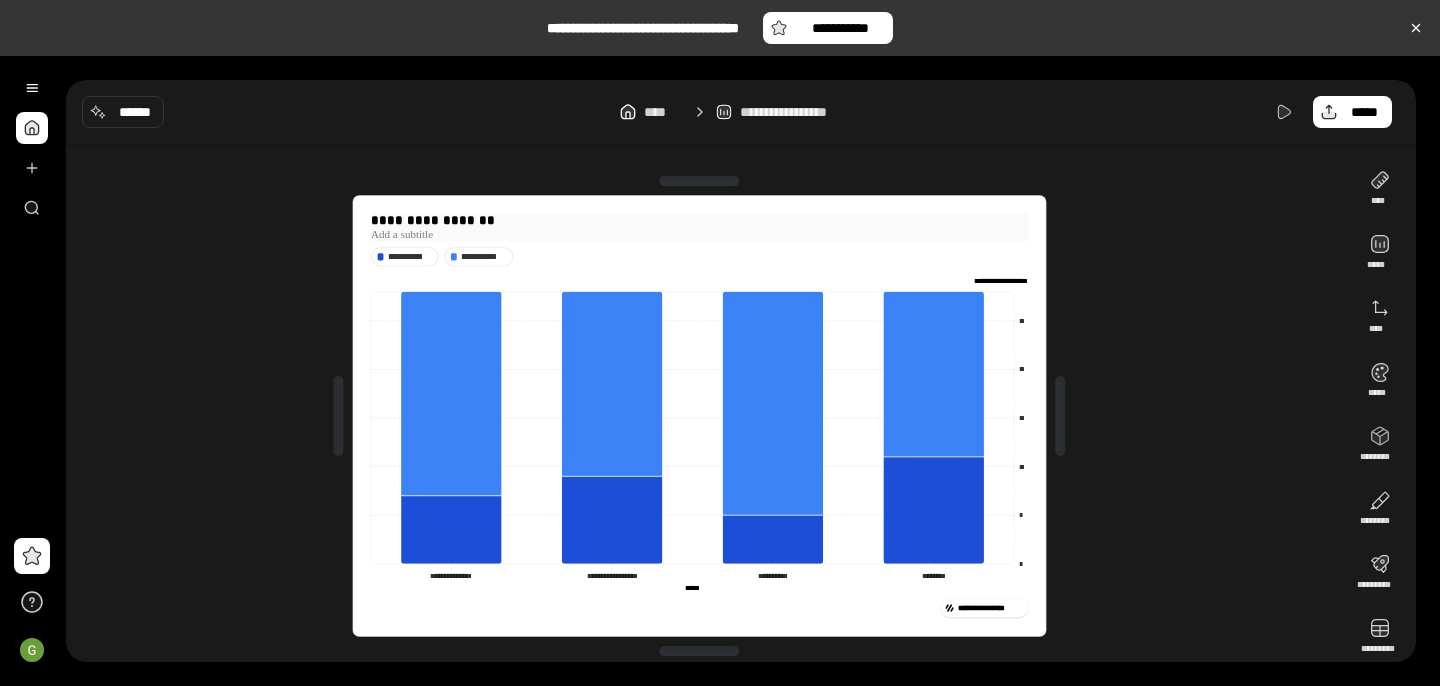 click on "**********" at bounding box center (699, 221) 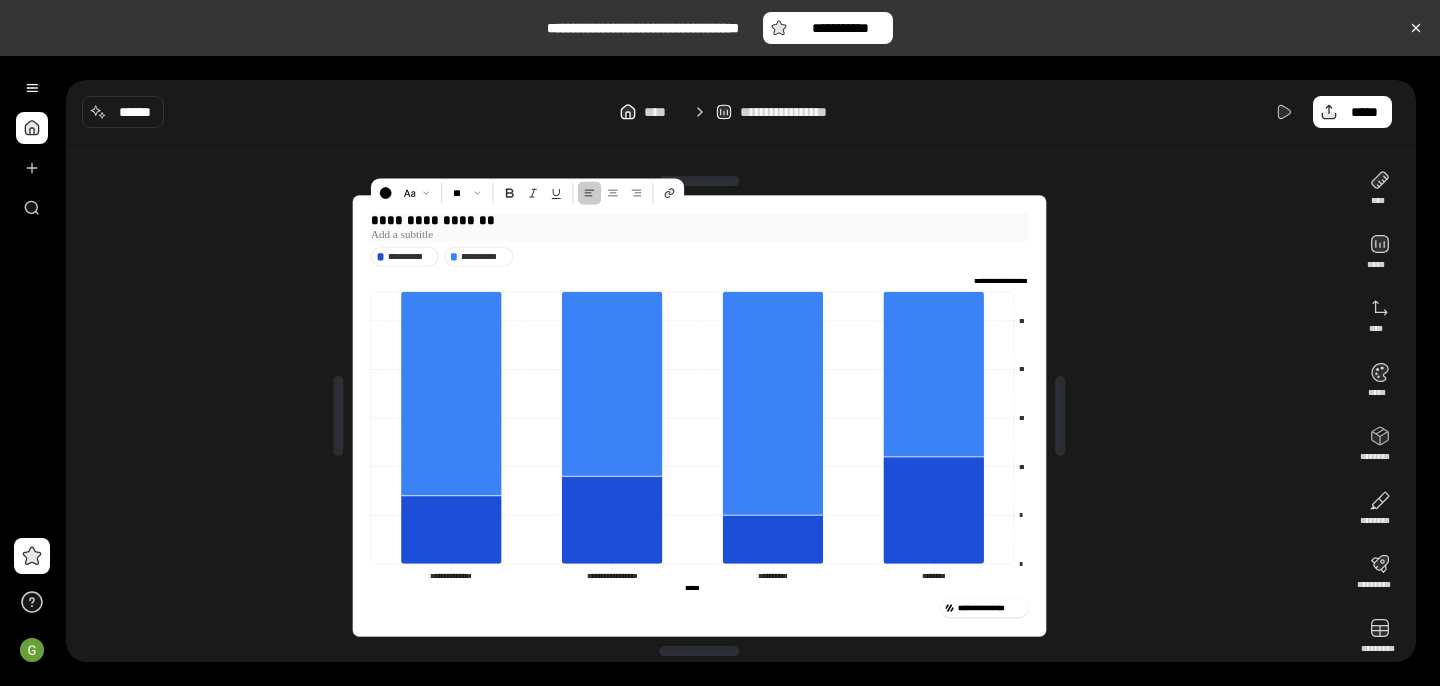 click on "**********" at bounding box center [699, 221] 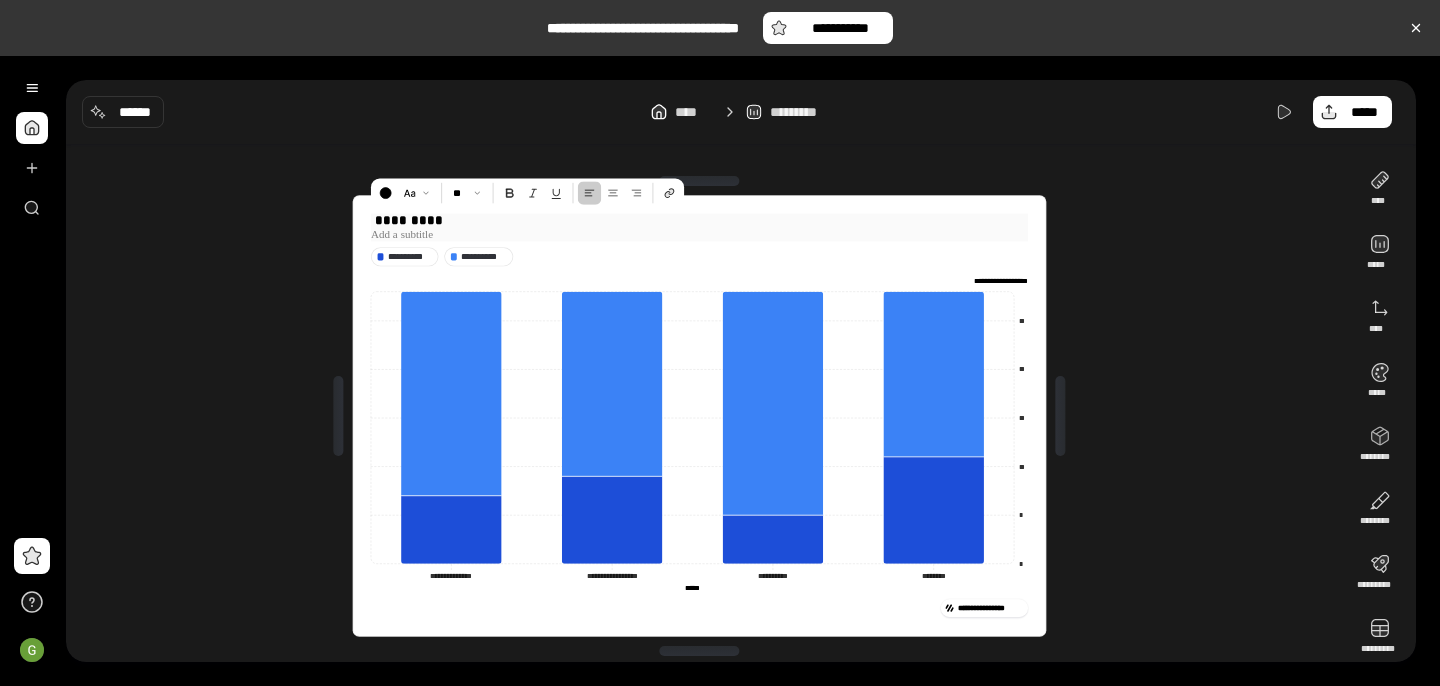 type 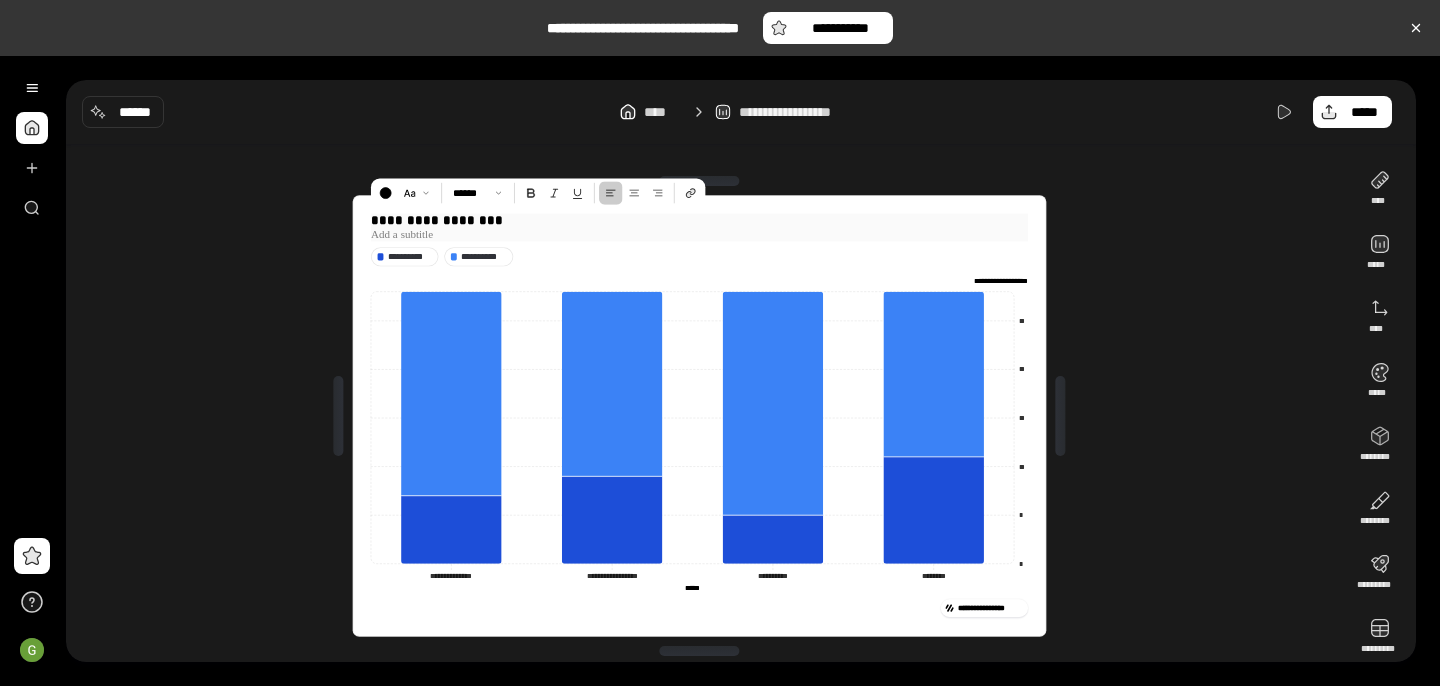 click at bounding box center [699, 234] 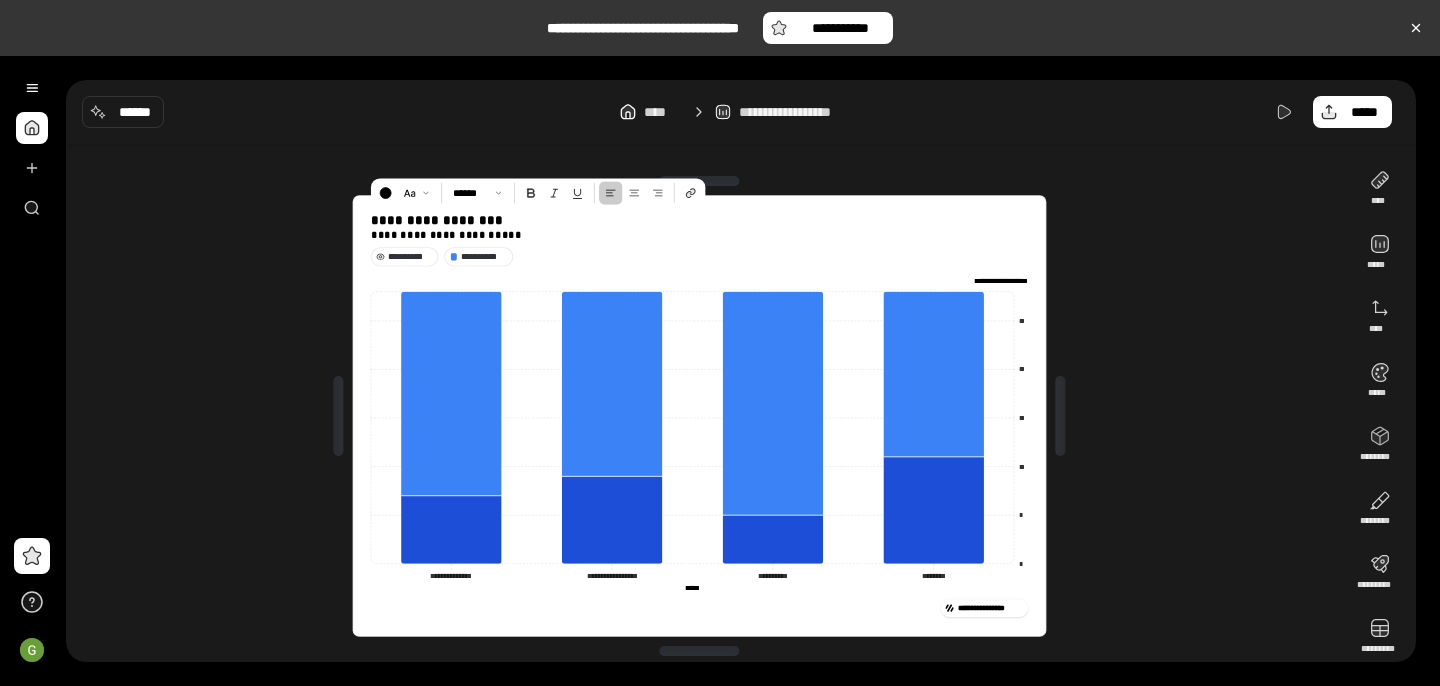 click on "**********" at bounding box center [411, 256] 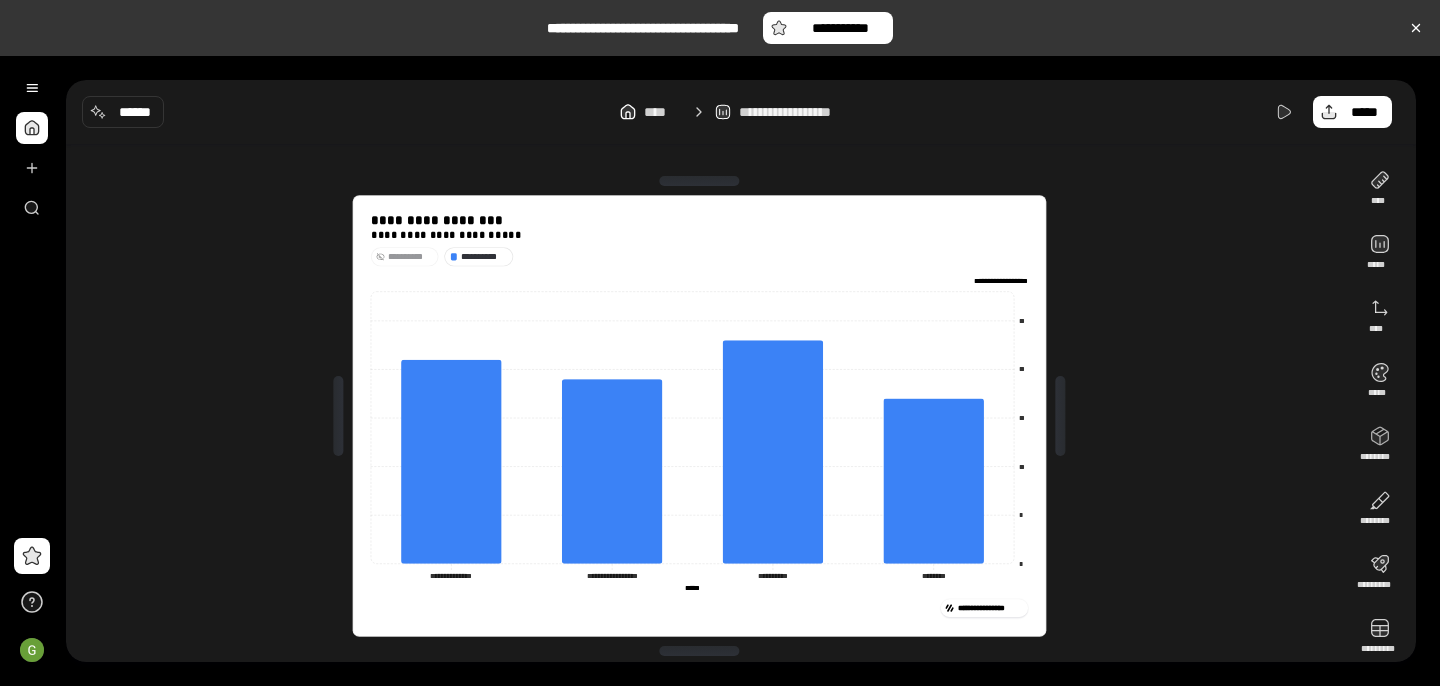 click on "**********" at bounding box center (411, 256) 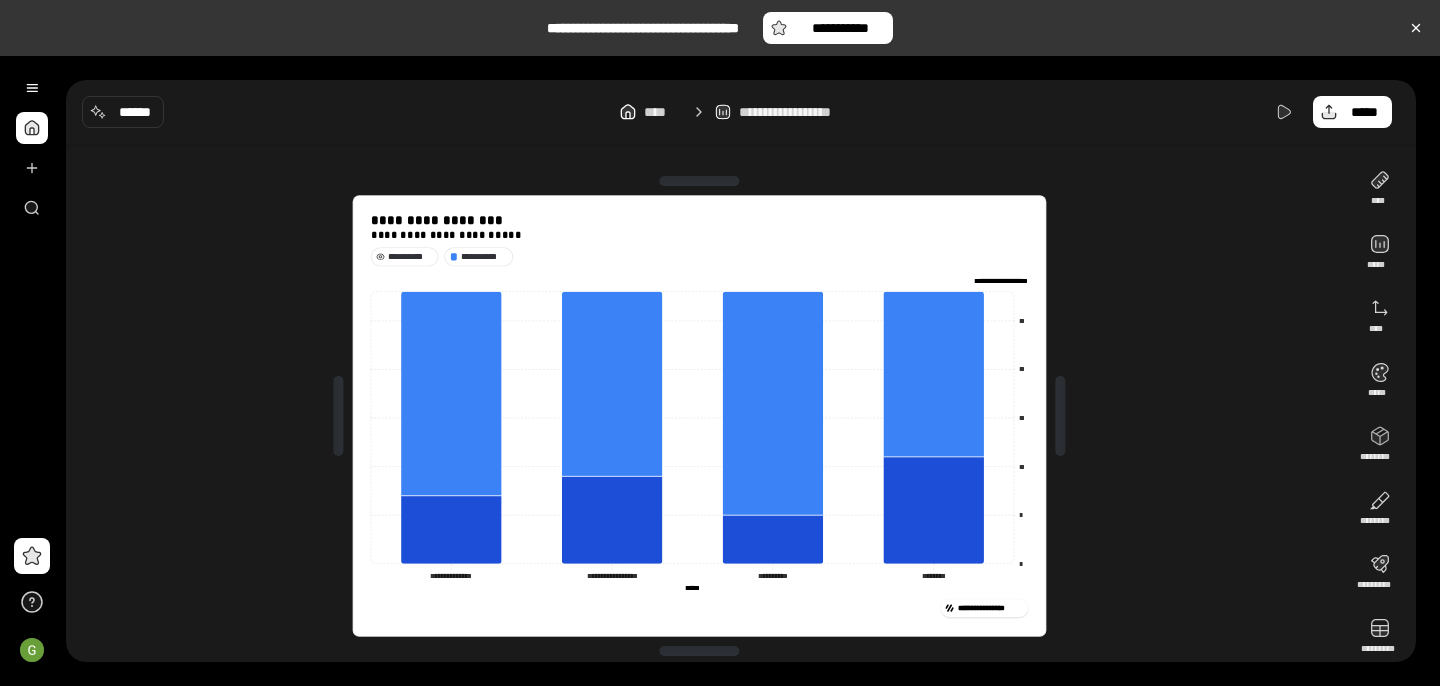 click on "**********" at bounding box center (411, 256) 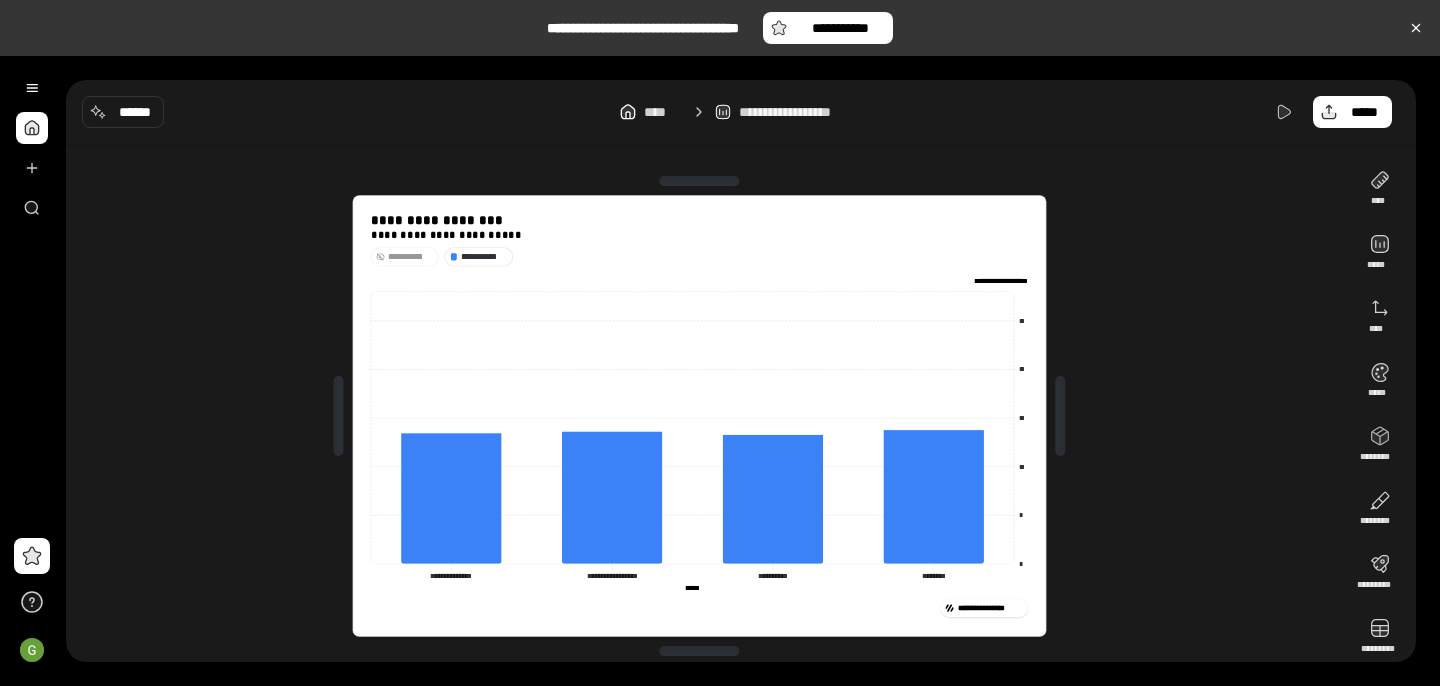 click on "**********" at bounding box center (411, 256) 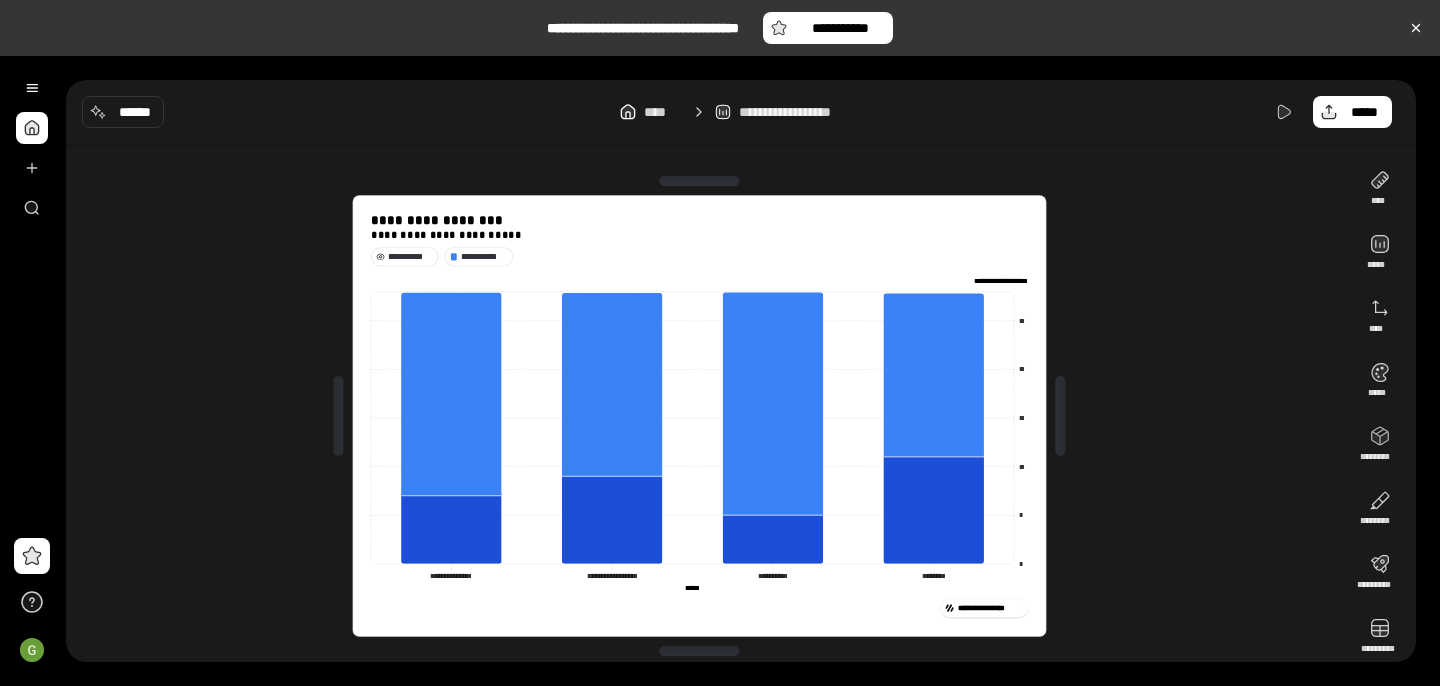 click on "**********" at bounding box center [411, 256] 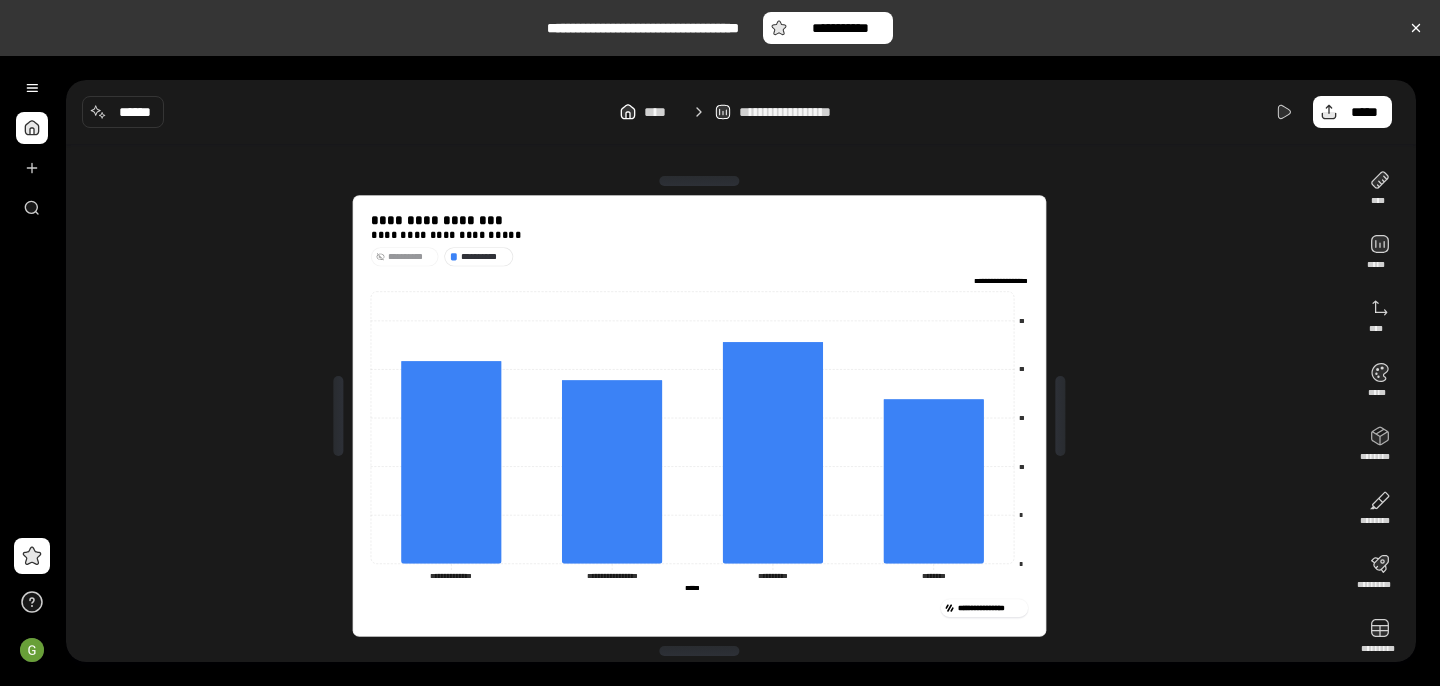 click on "**********" at bounding box center (411, 256) 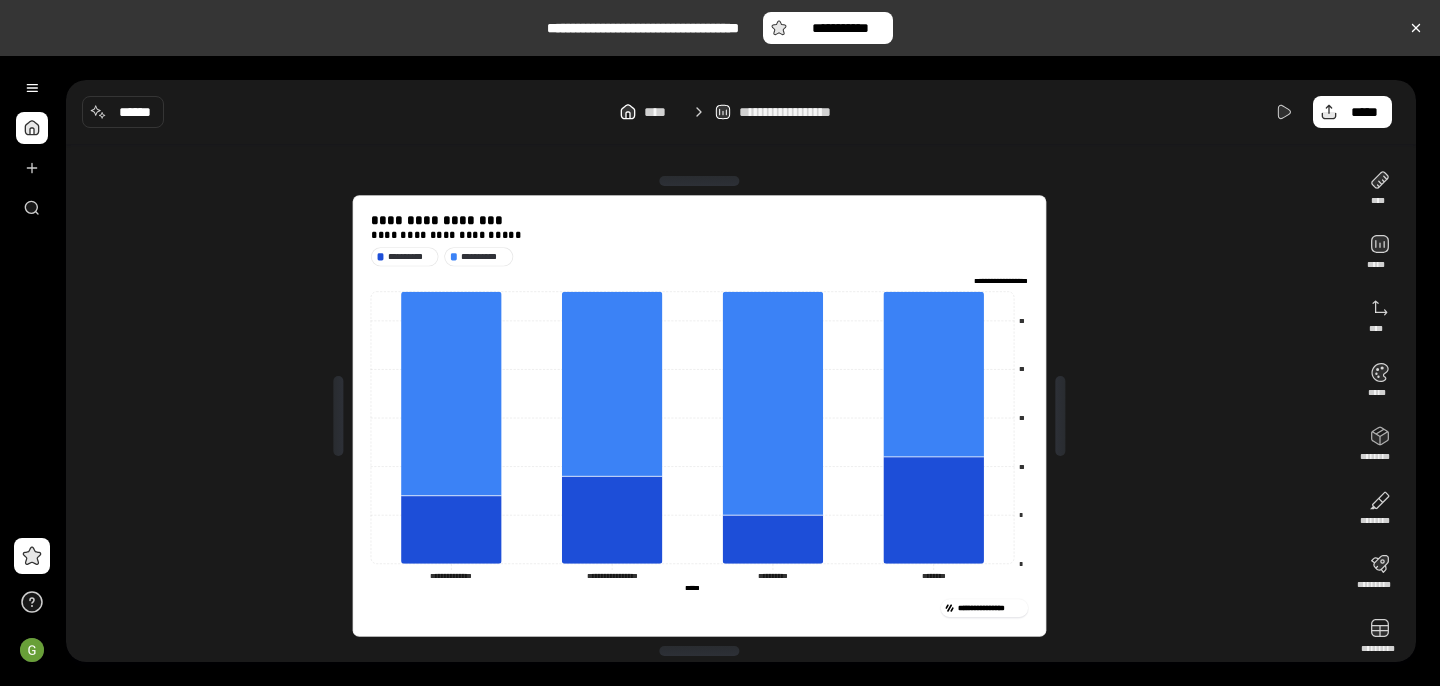 click on "[PHONE] [PHONE] [PHONE] [PHONE] [PHONE] [PHONE] [PHONE] [PHONE] [PHONE] [PHONE] [PHONE] [PHONE] [PHONE] [PHONE] [PHONE] [PHONE] [PHONE] [PHONE] [PHONE] [PHONE] [PHONE] [PHONE] [PHONE] [PHONE] [PHONE] [PHONE] [PHONE] [PHONE] [PHONE] [PHONE] [PHONE] [PHONE] [PHONE] [PHONE] [PHONE]" at bounding box center [699, 416] 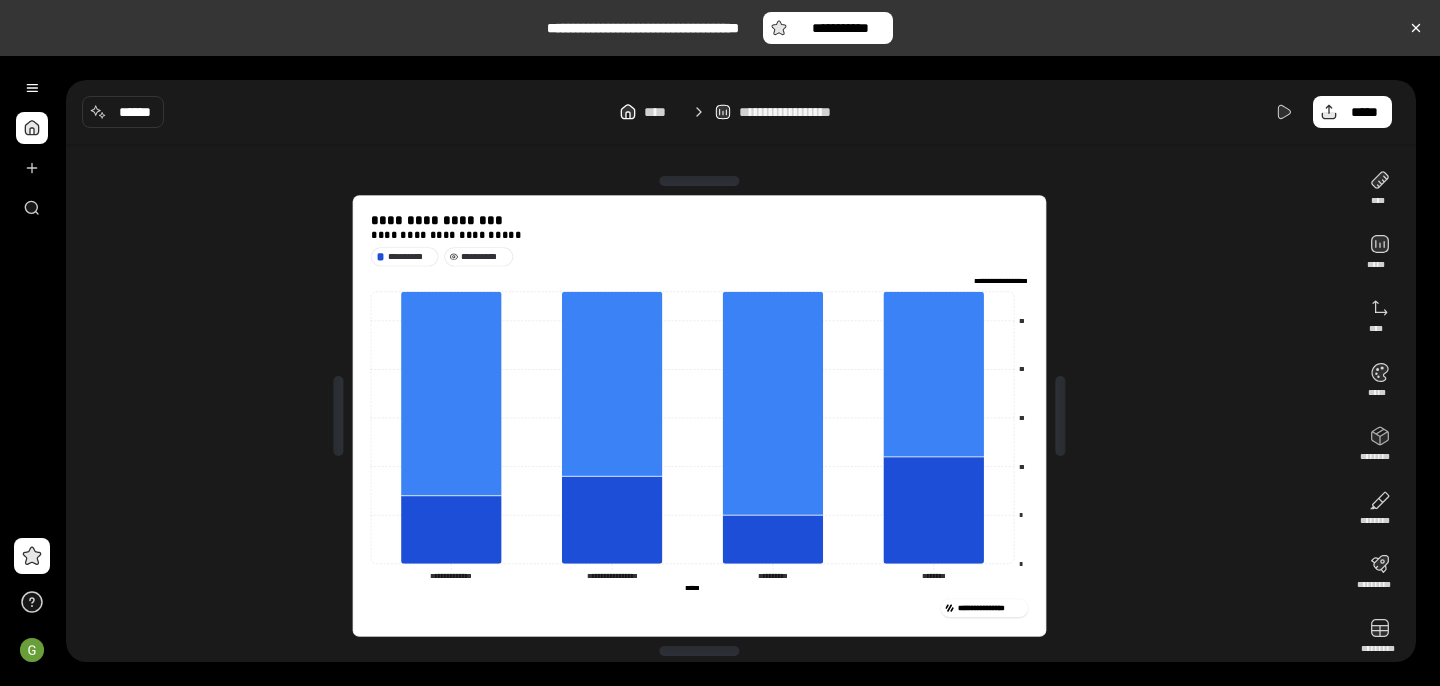 click on "**********" at bounding box center (484, 256) 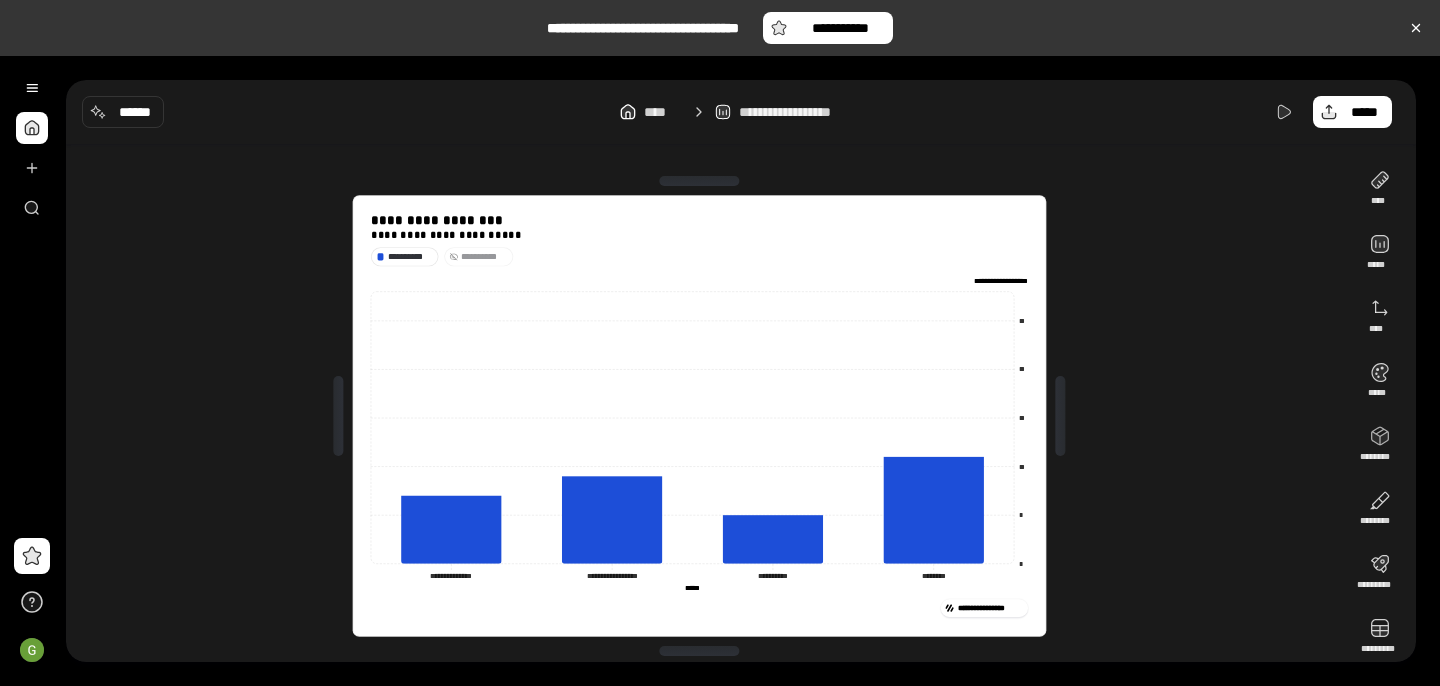 click on "**********" at bounding box center [484, 256] 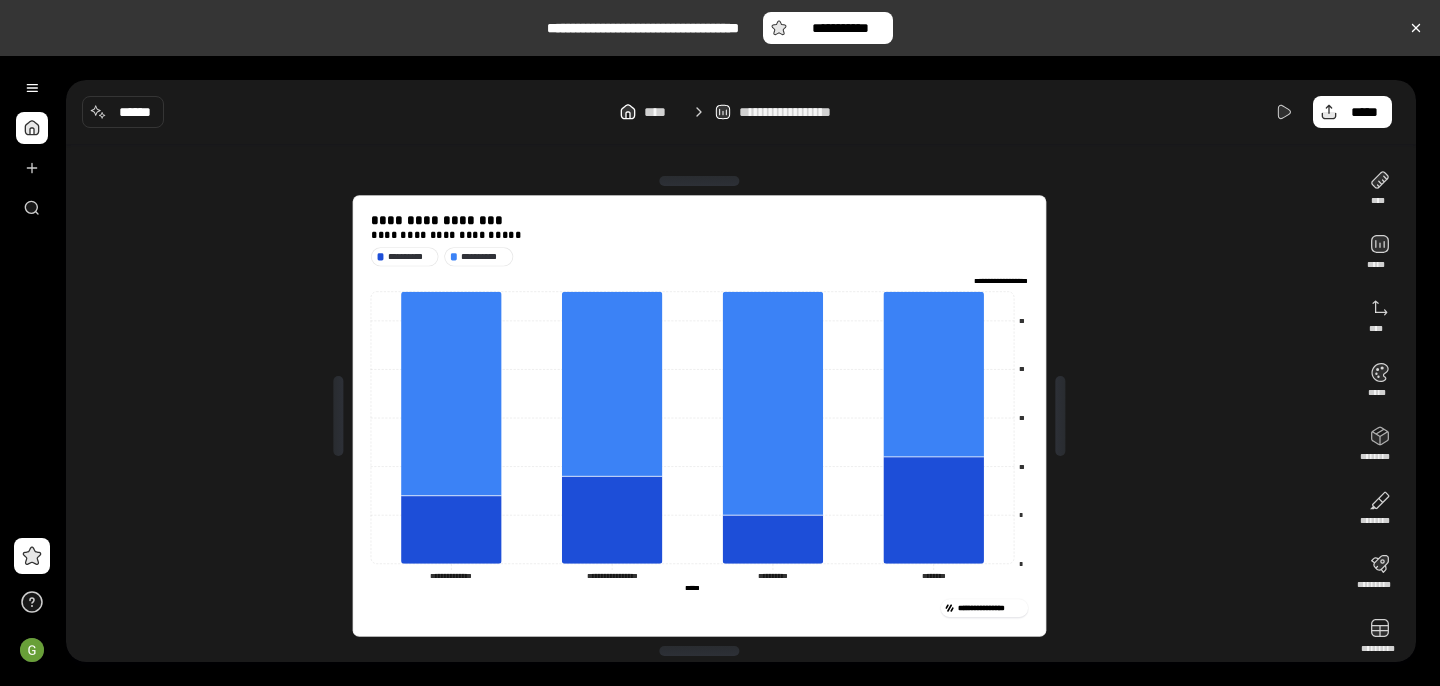 click on "[PHONE] [PHONE] [PHONE] [PHONE] [PHONE] [PHONE] [PHONE] [PHONE] [PHONE] [PHONE] [PHONE] [PHONE] [PHONE] [PHONE] [PHONE] [PHONE] [PHONE] [PHONE] [PHONE] [PHONE] [PHONE] [PHONE] [PHONE] [PHONE] [PHONE] [PHONE] [PHONE] [PHONE] [PHONE] [PHONE] [PHONE] [PHONE] [PHONE] [PHONE] [PHONE] [PHONE] [PHONE] [PHONE] [PHONE] [PHONE] [PHONE] [PHONE] [PHONE] [PHONE] [PHONE] [PHONE] [PHONE] [PHONE] [PHONE] [PHONE] [PHONE] [PHONE] [PHONE] [PHONE] [PHONE] [PHONE]" at bounding box center [741, 371] 